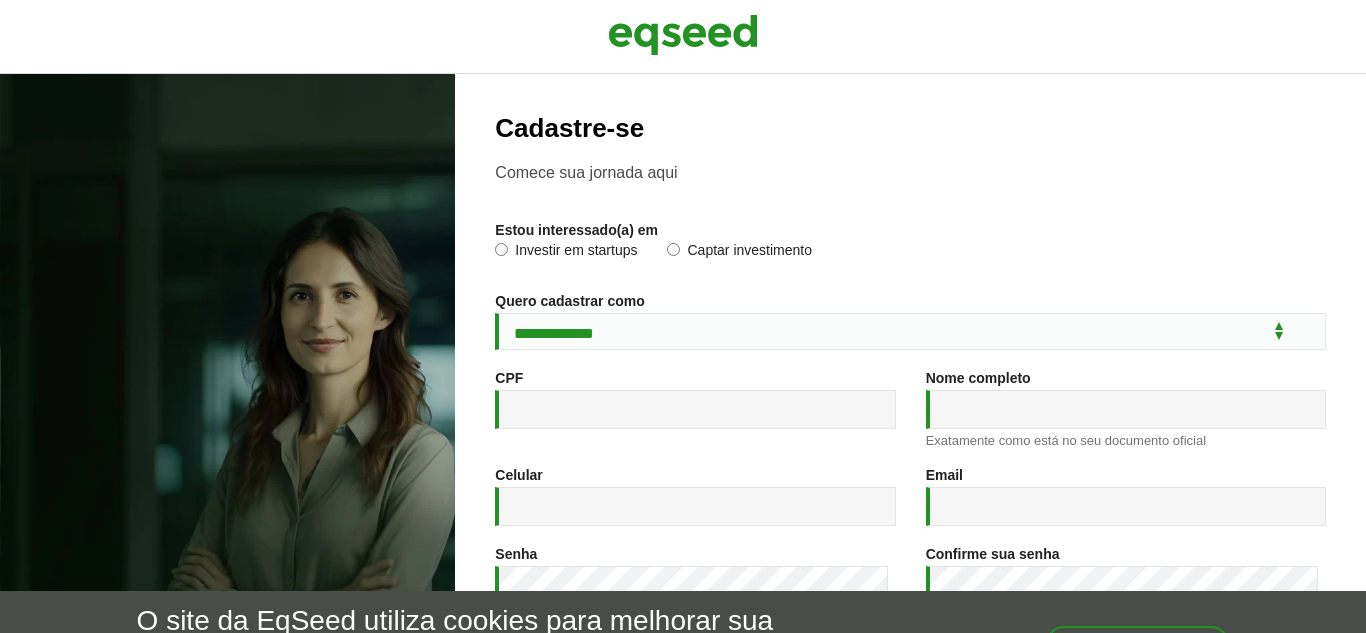 scroll, scrollTop: 0, scrollLeft: 0, axis: both 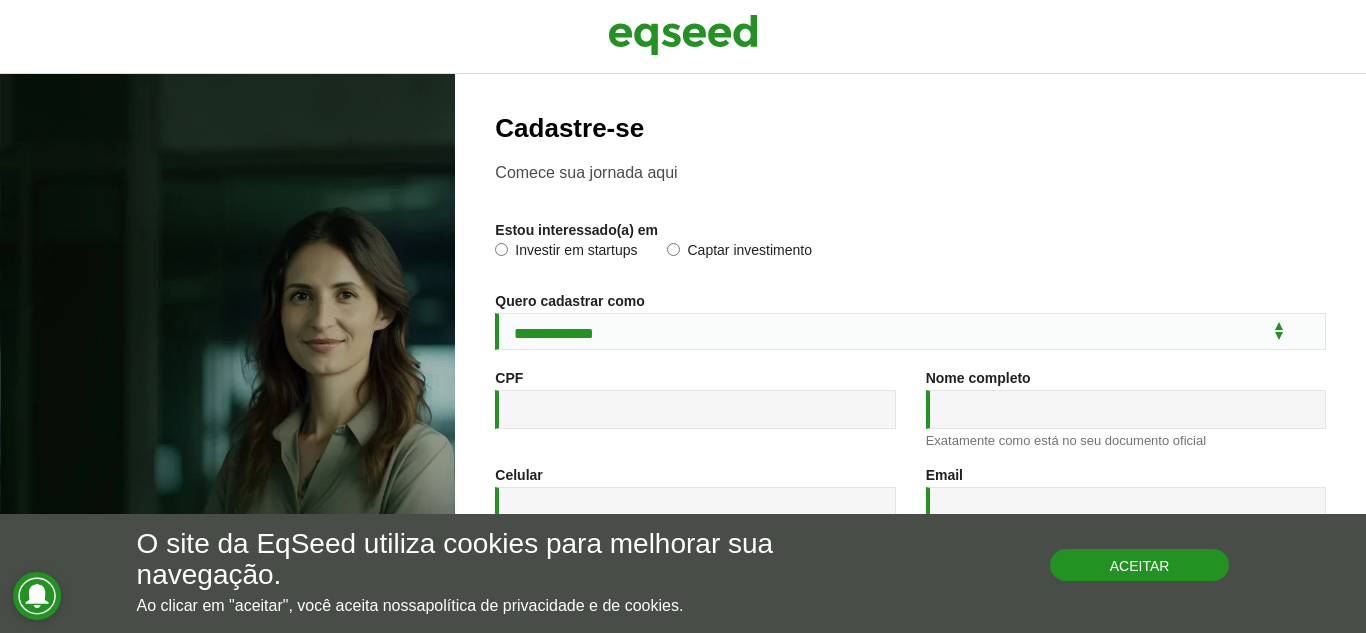 click on "Aceitar" at bounding box center [1140, 565] 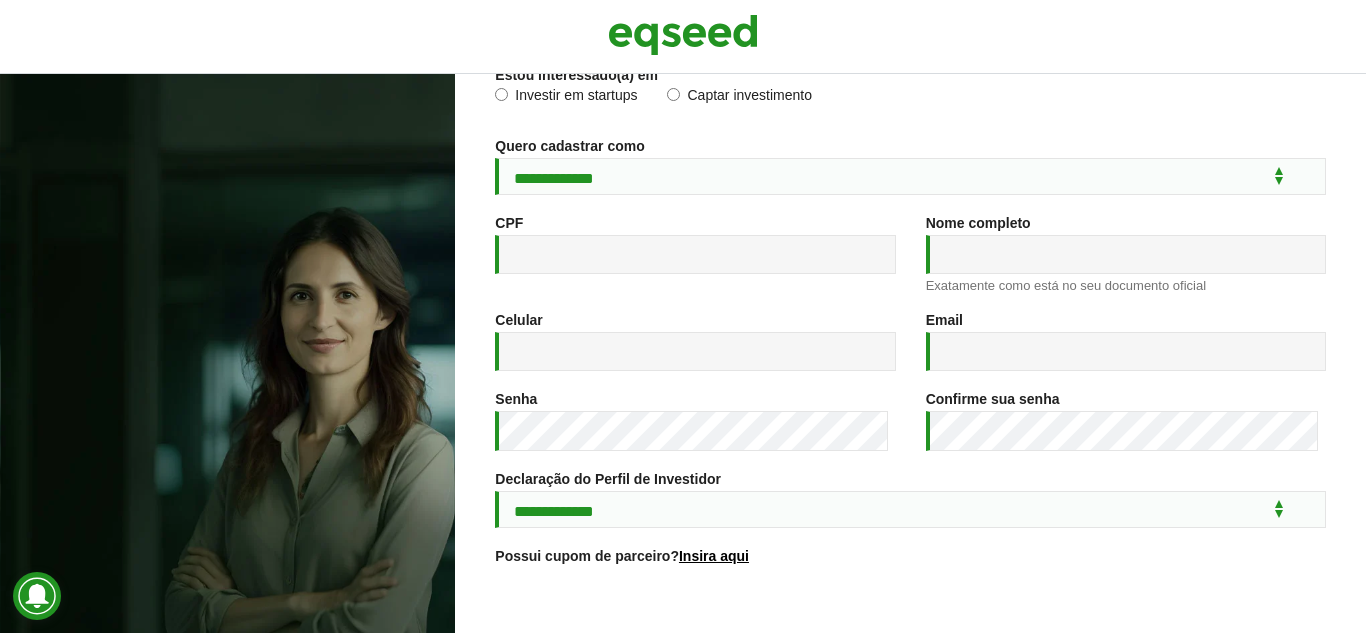 scroll, scrollTop: 0, scrollLeft: 0, axis: both 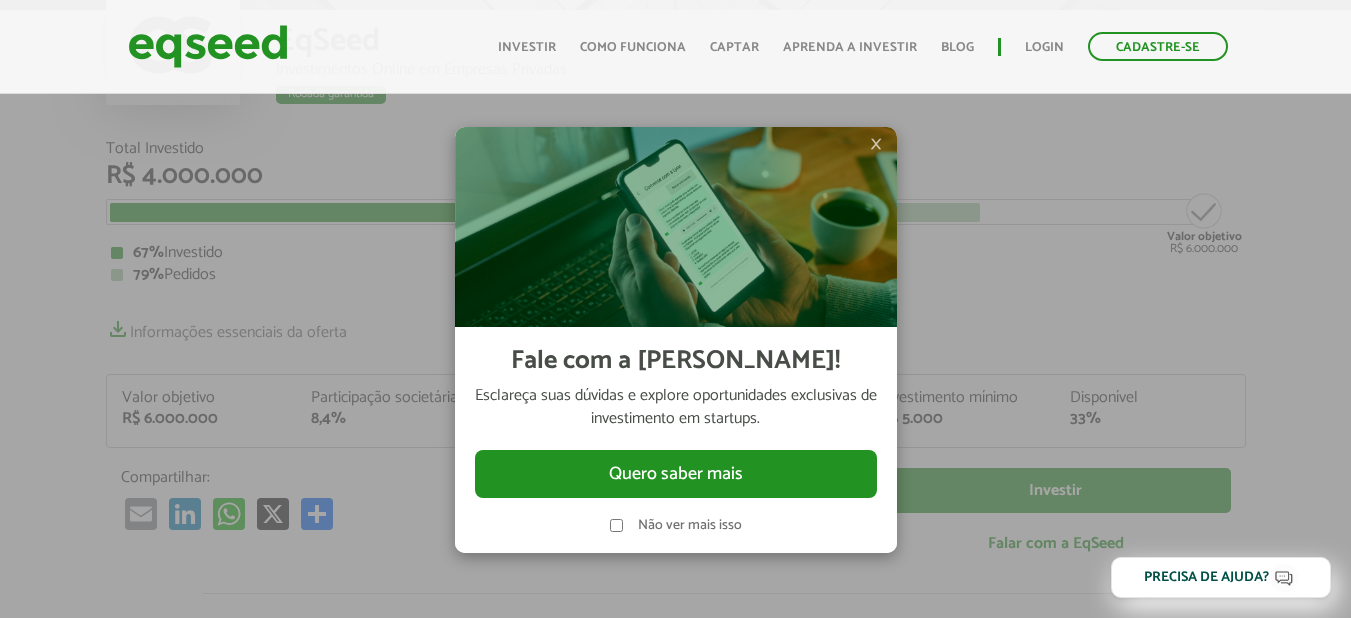 click on "×" at bounding box center (876, 144) 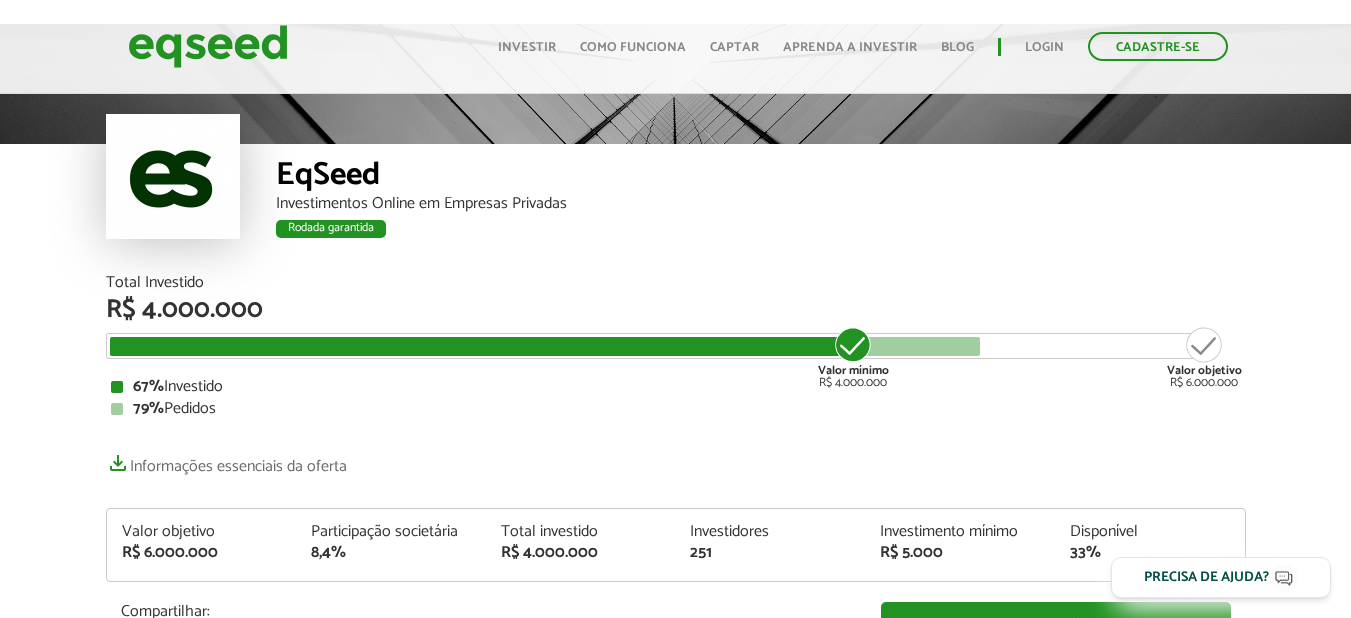 scroll, scrollTop: 100, scrollLeft: 0, axis: vertical 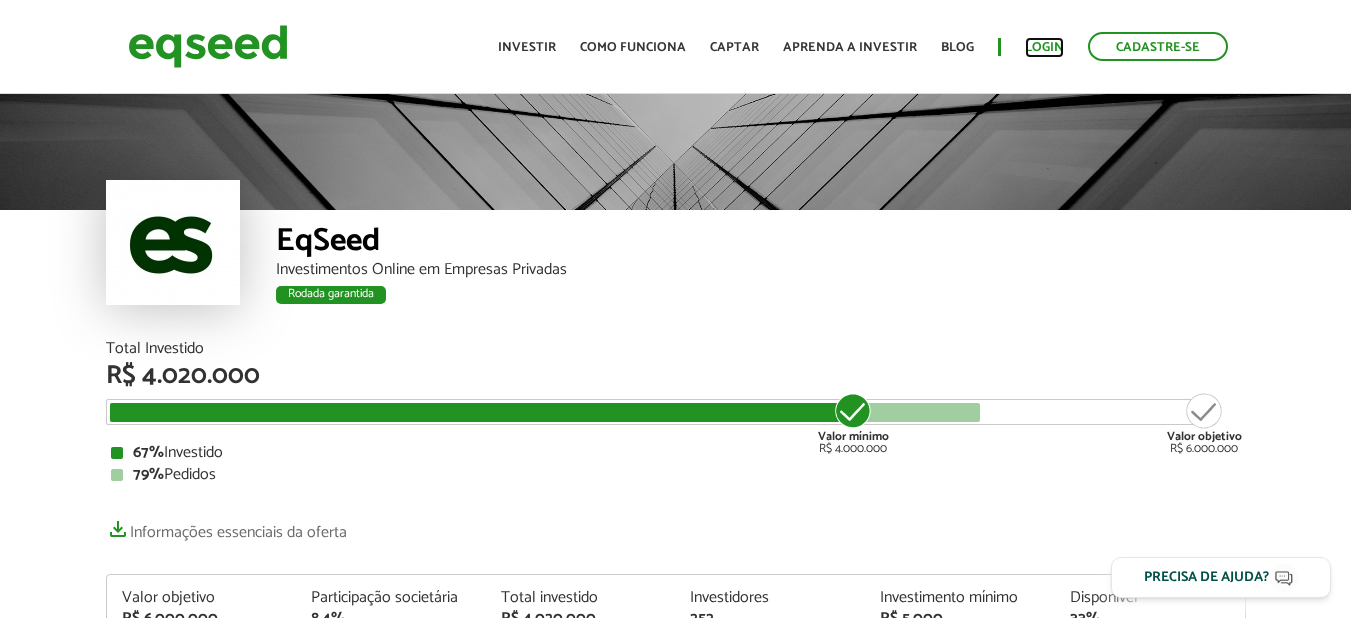 click on "Login" at bounding box center (1044, 47) 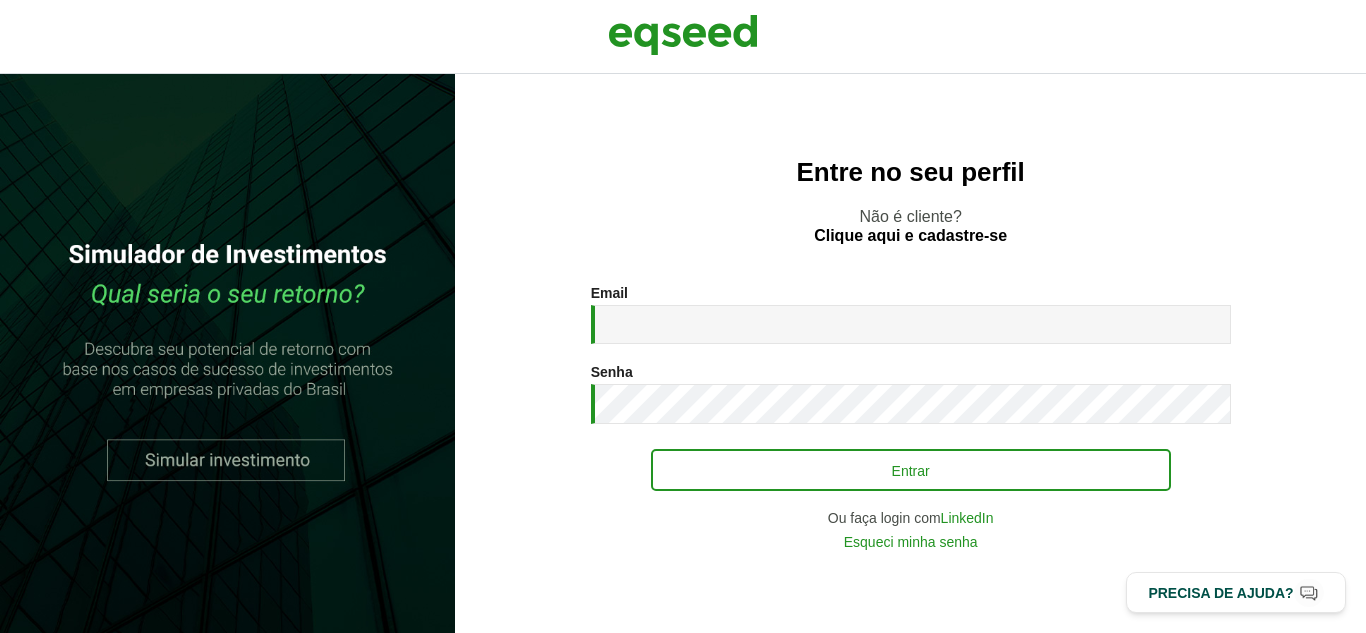 scroll, scrollTop: 0, scrollLeft: 0, axis: both 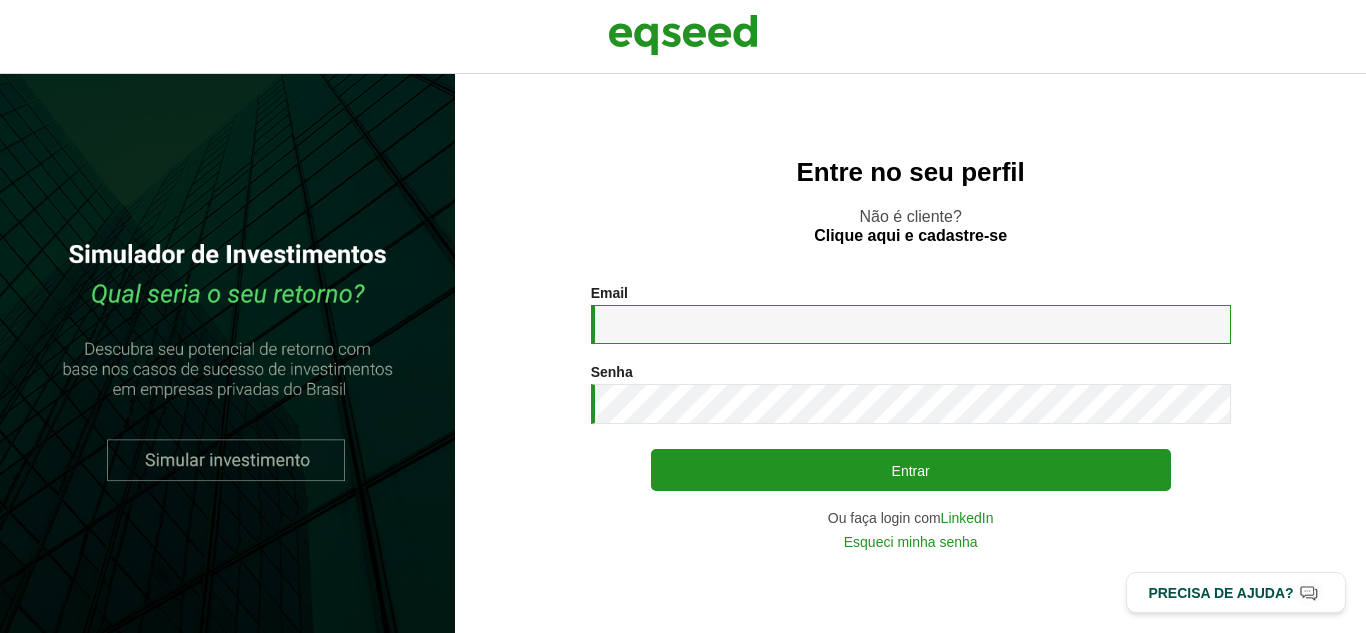click on "Email  *" at bounding box center (911, 324) 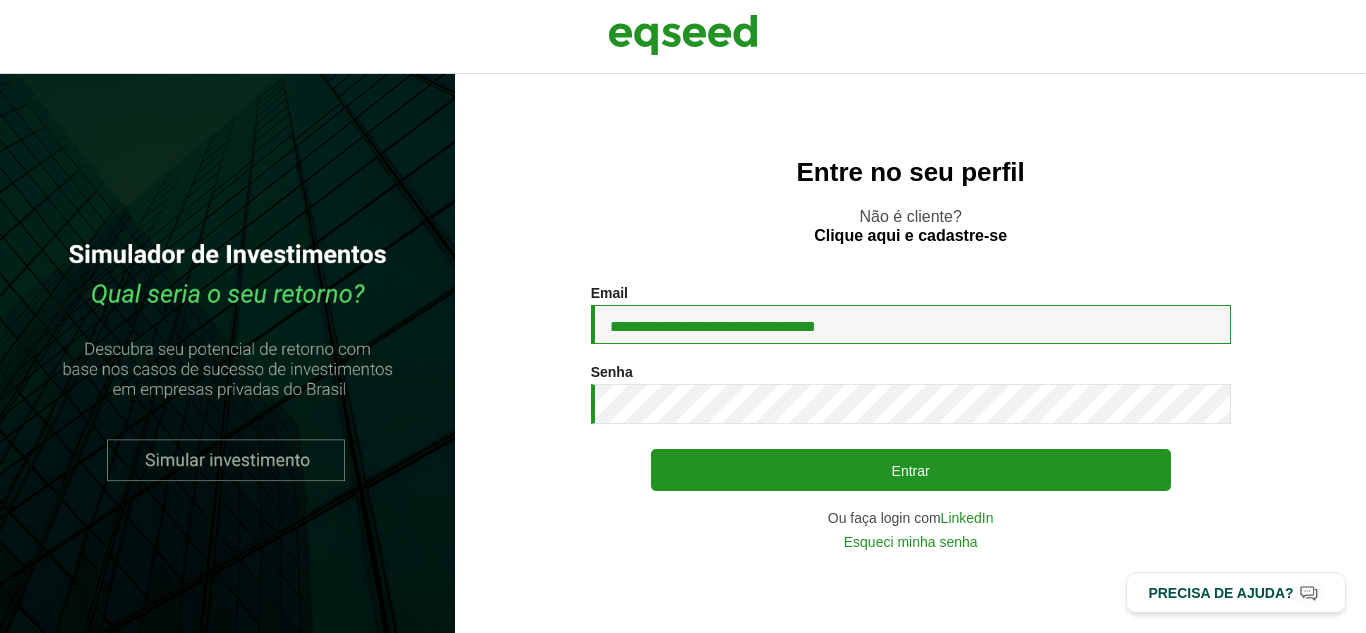 type on "**********" 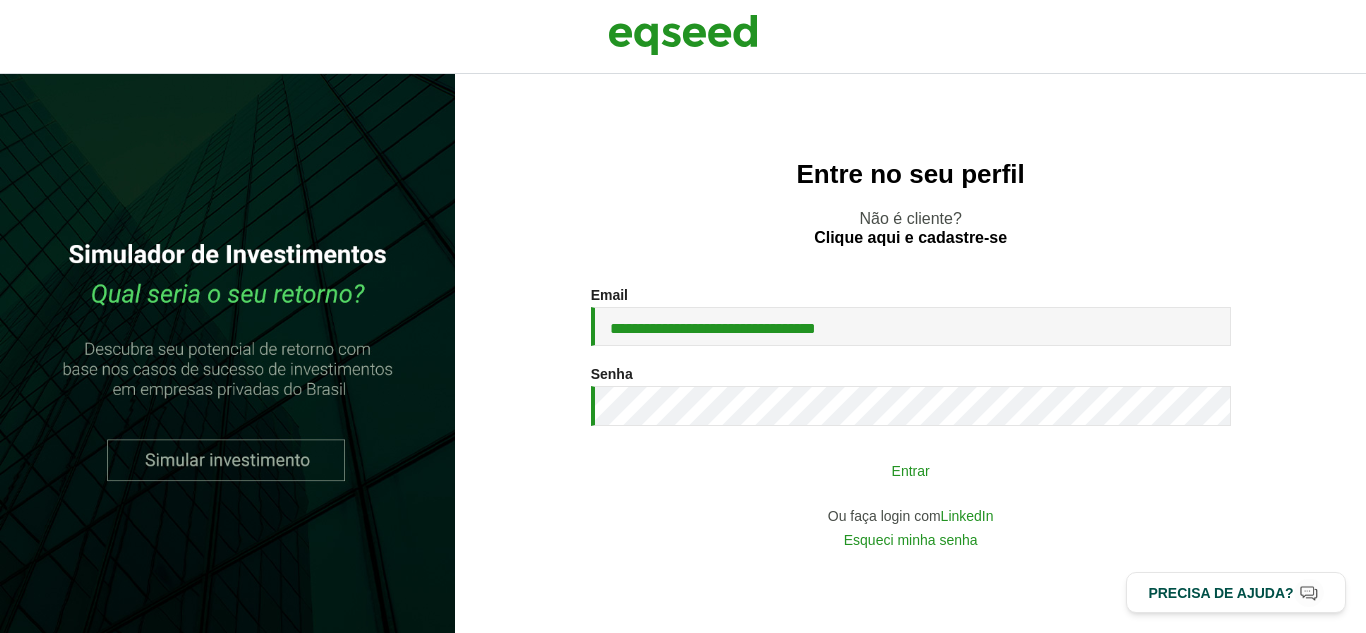 click on "Entrar" at bounding box center [911, 470] 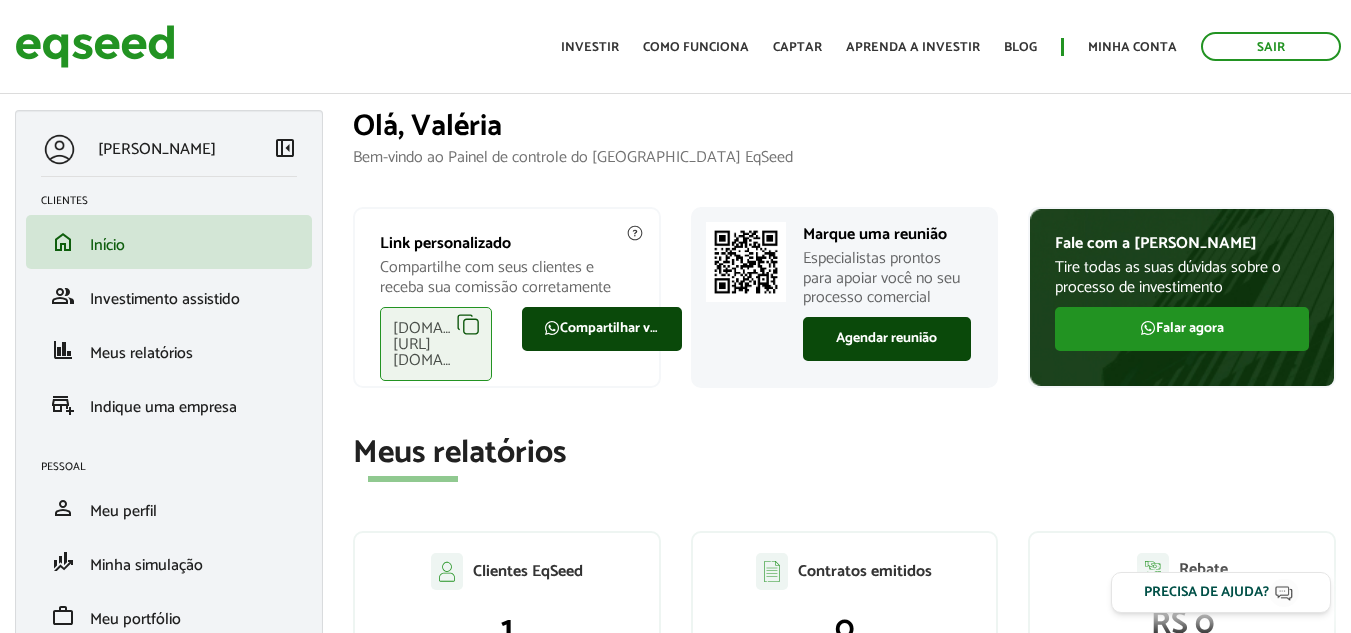 scroll, scrollTop: 0, scrollLeft: 0, axis: both 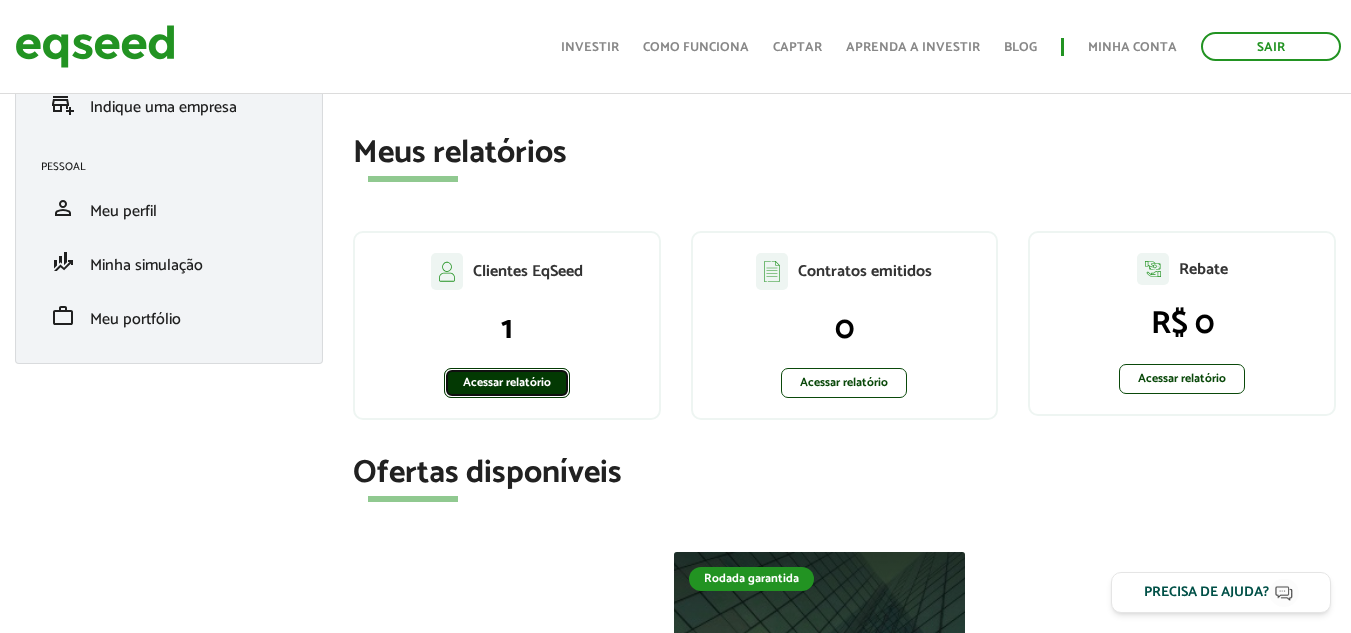 click on "Acessar relatório" at bounding box center [507, 383] 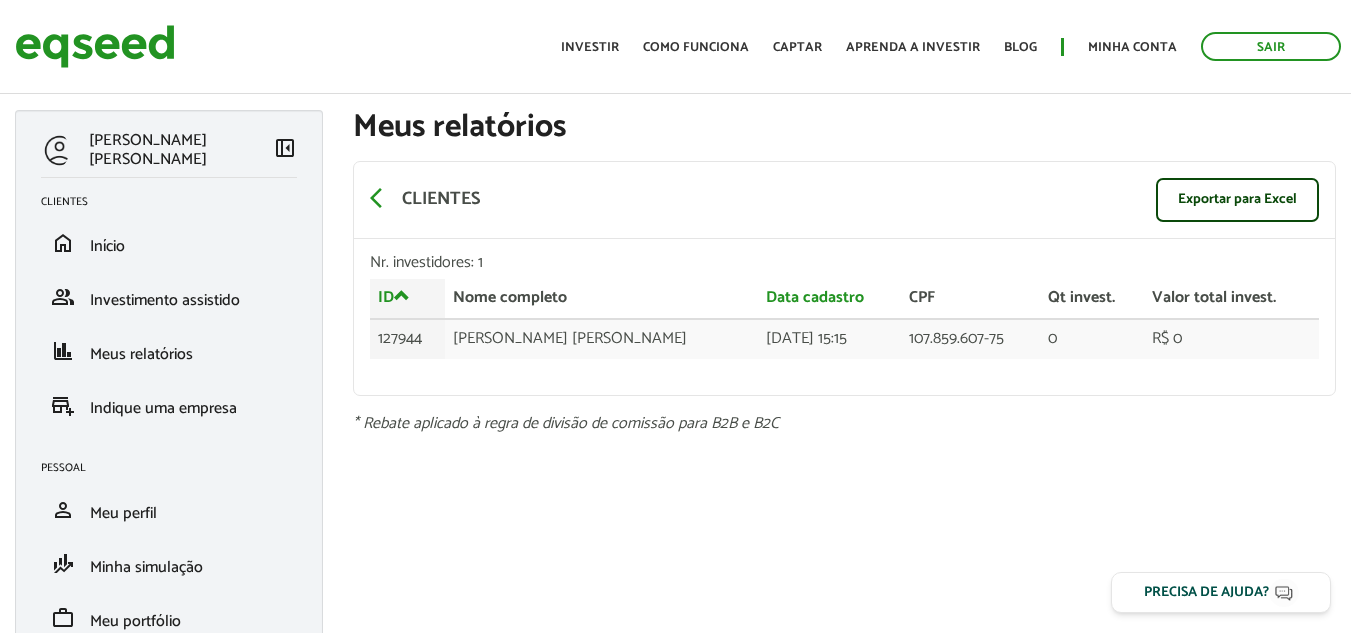 scroll, scrollTop: 0, scrollLeft: 0, axis: both 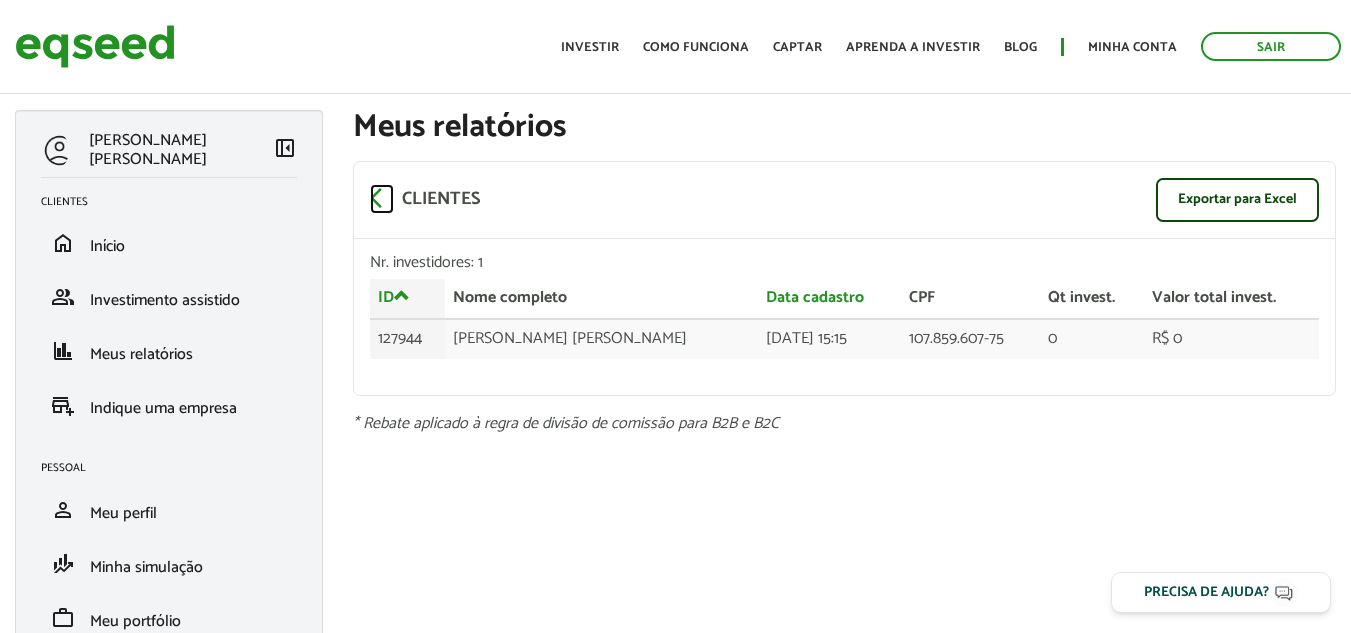 click on "arrow_back_ios" at bounding box center (382, 198) 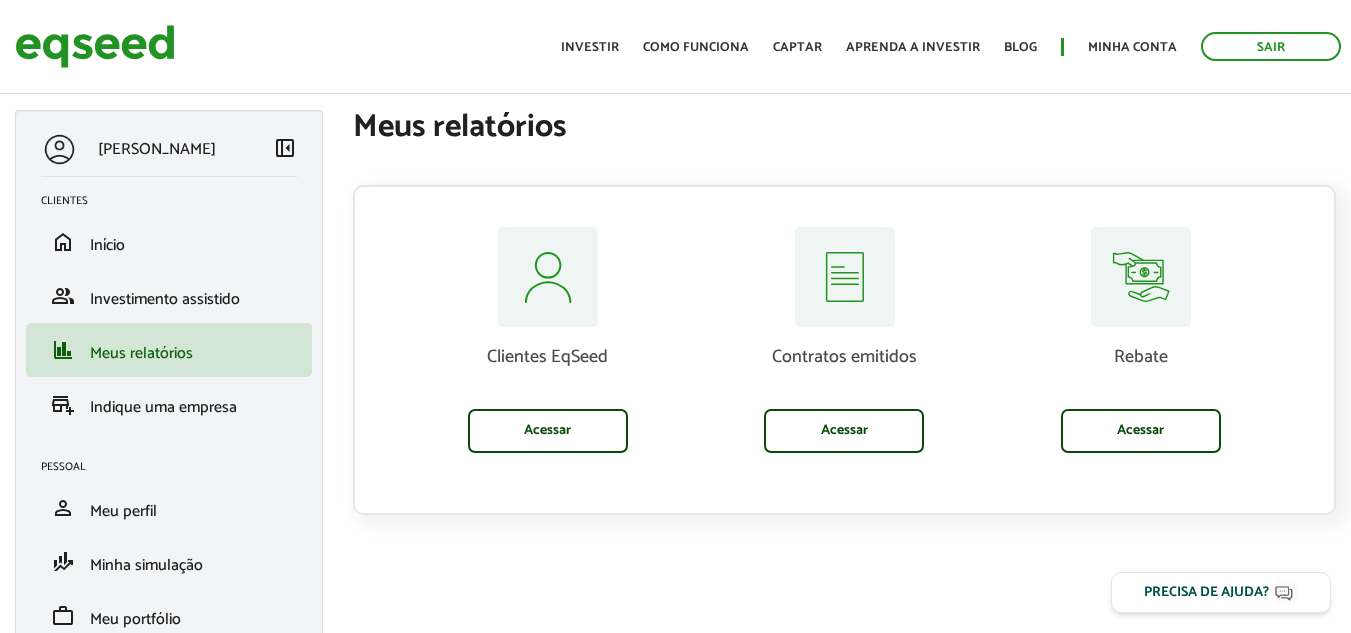 scroll, scrollTop: 0, scrollLeft: 0, axis: both 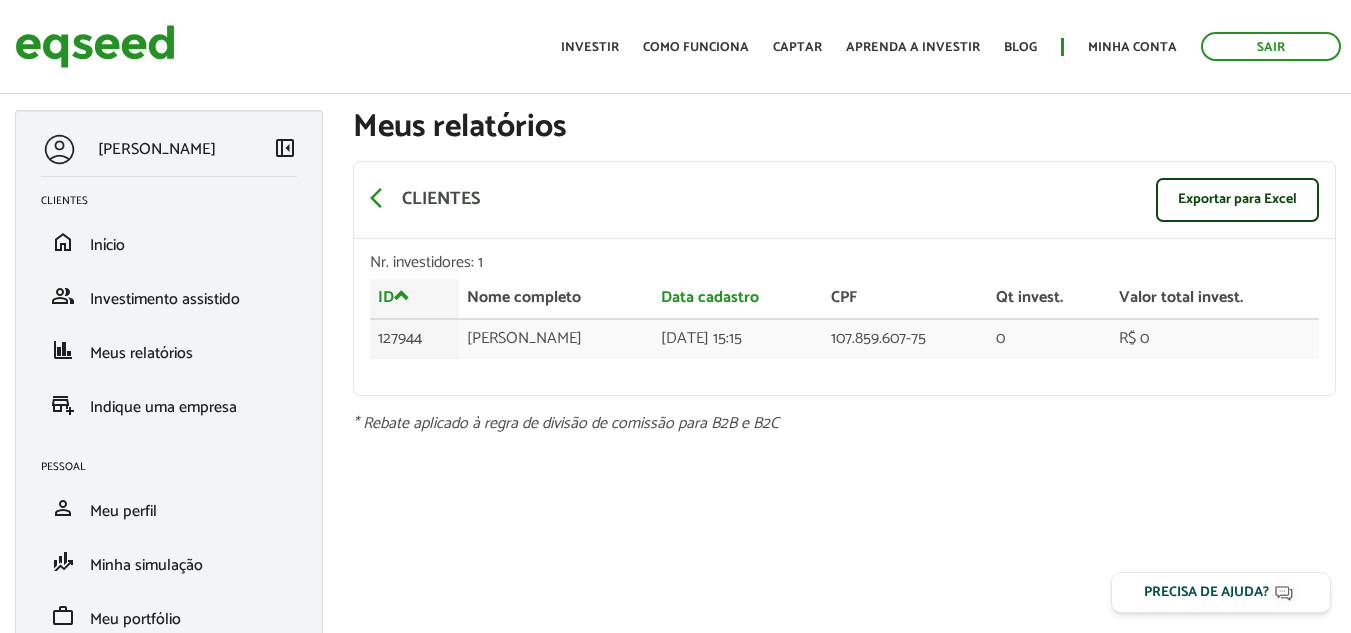 click on "[PERSON_NAME]" at bounding box center (157, 149) 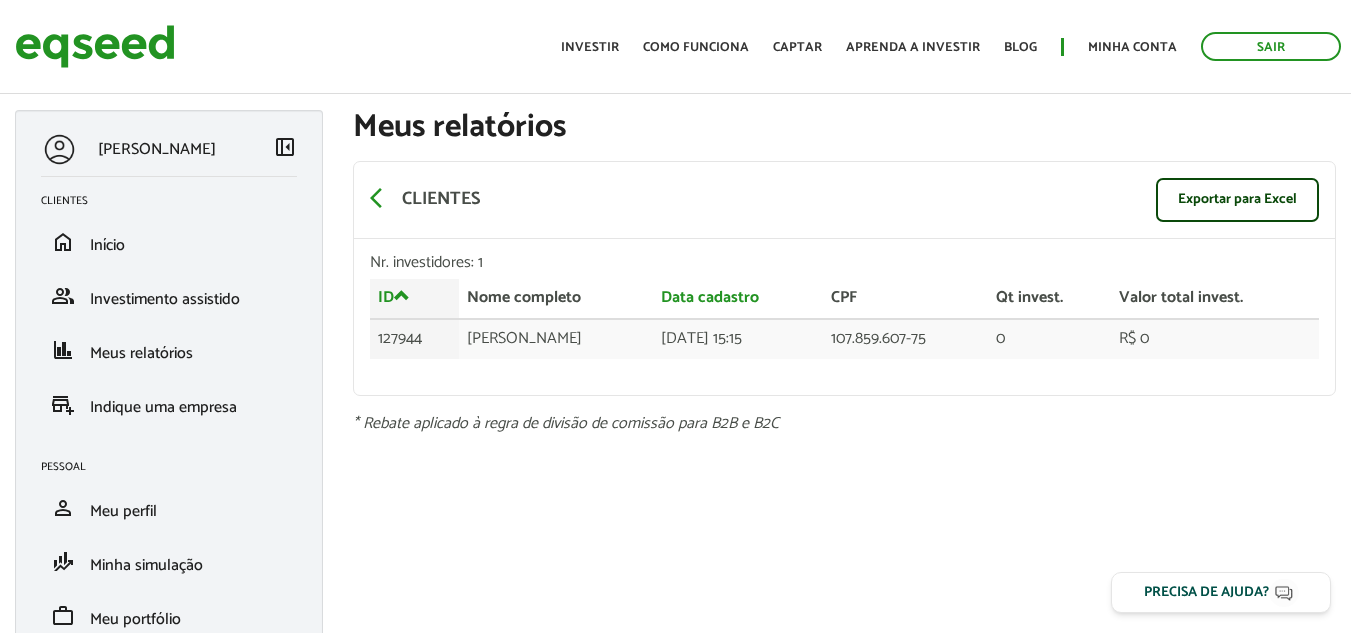 click on "left_panel_close" at bounding box center [285, 147] 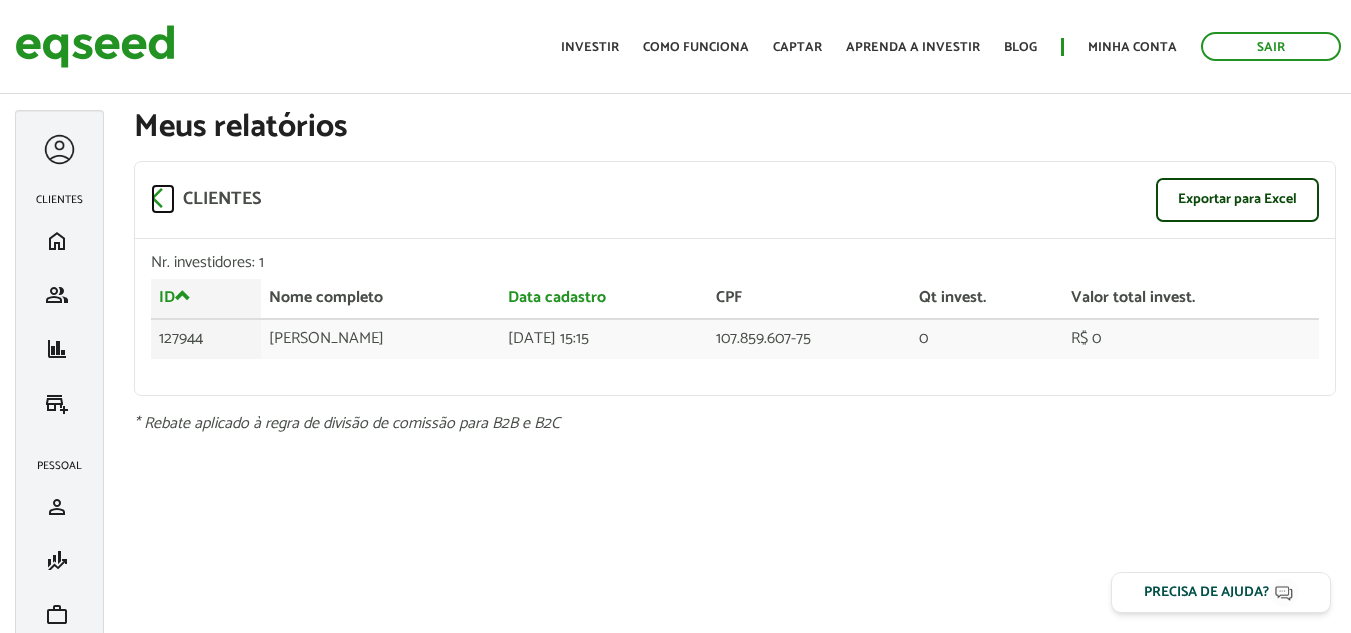 click on "arrow_back_ios" at bounding box center [163, 198] 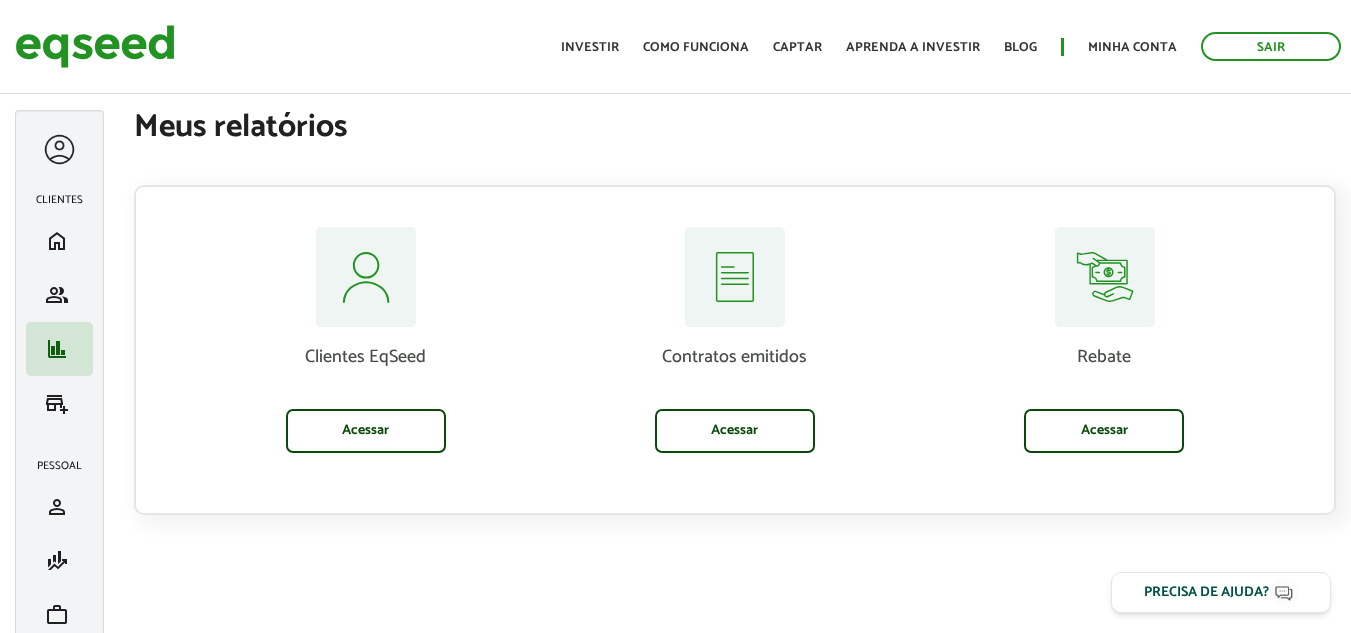 scroll, scrollTop: 0, scrollLeft: 0, axis: both 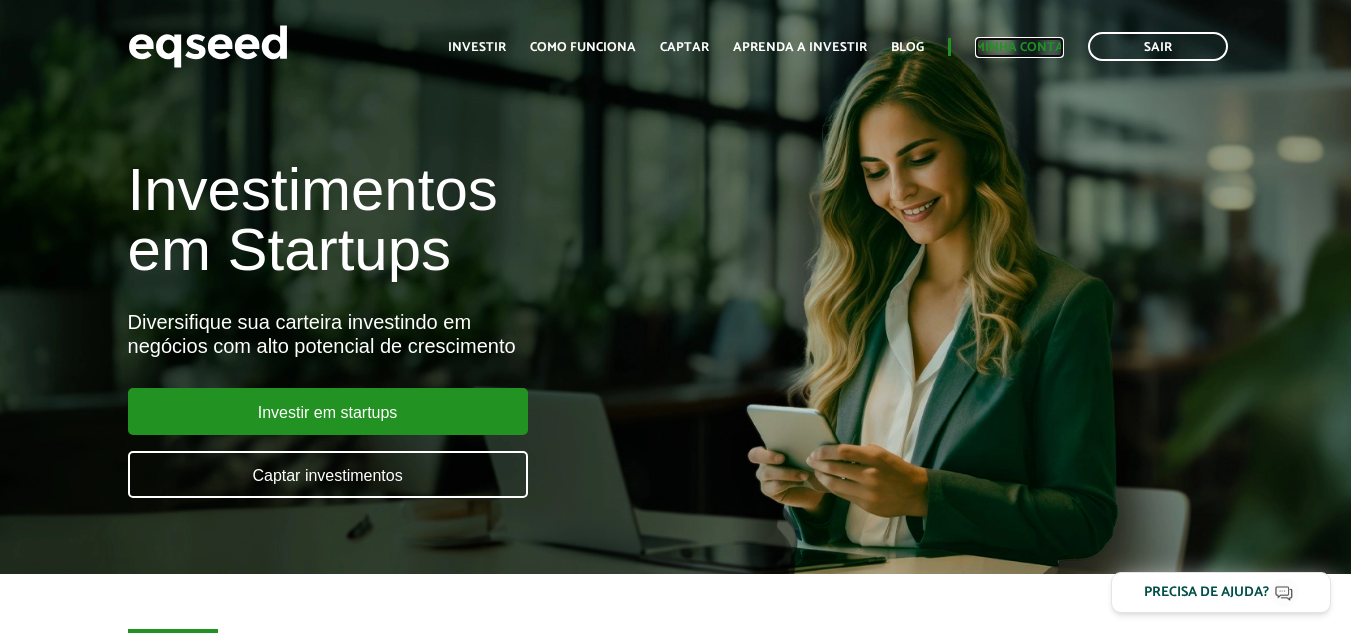 click on "Minha conta" at bounding box center (1019, 47) 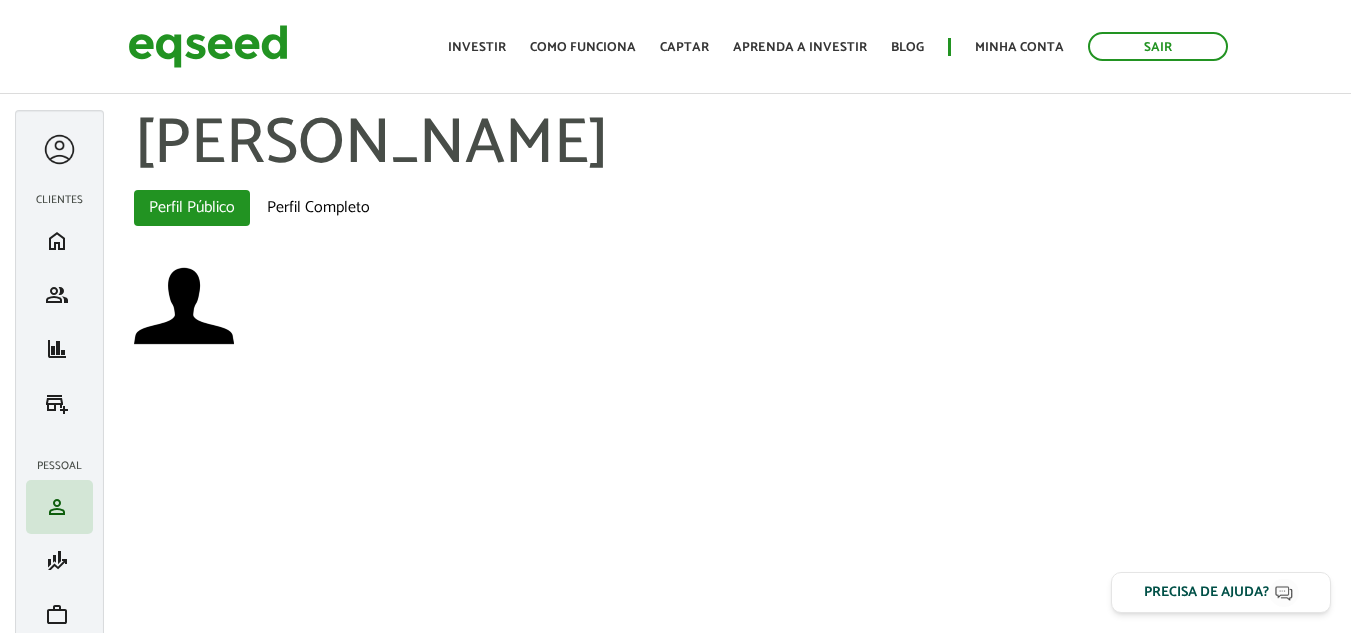 scroll, scrollTop: 0, scrollLeft: 0, axis: both 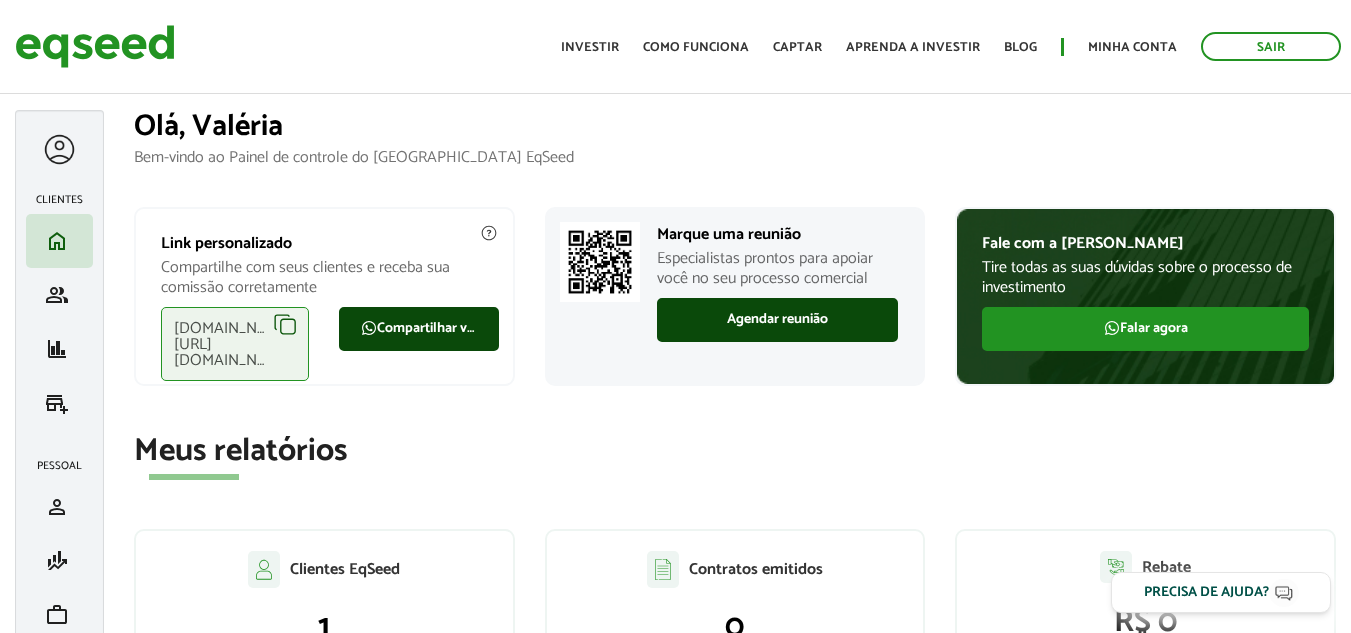 click on "eqseed.com/a/is/valeria.martins" at bounding box center (235, 344) 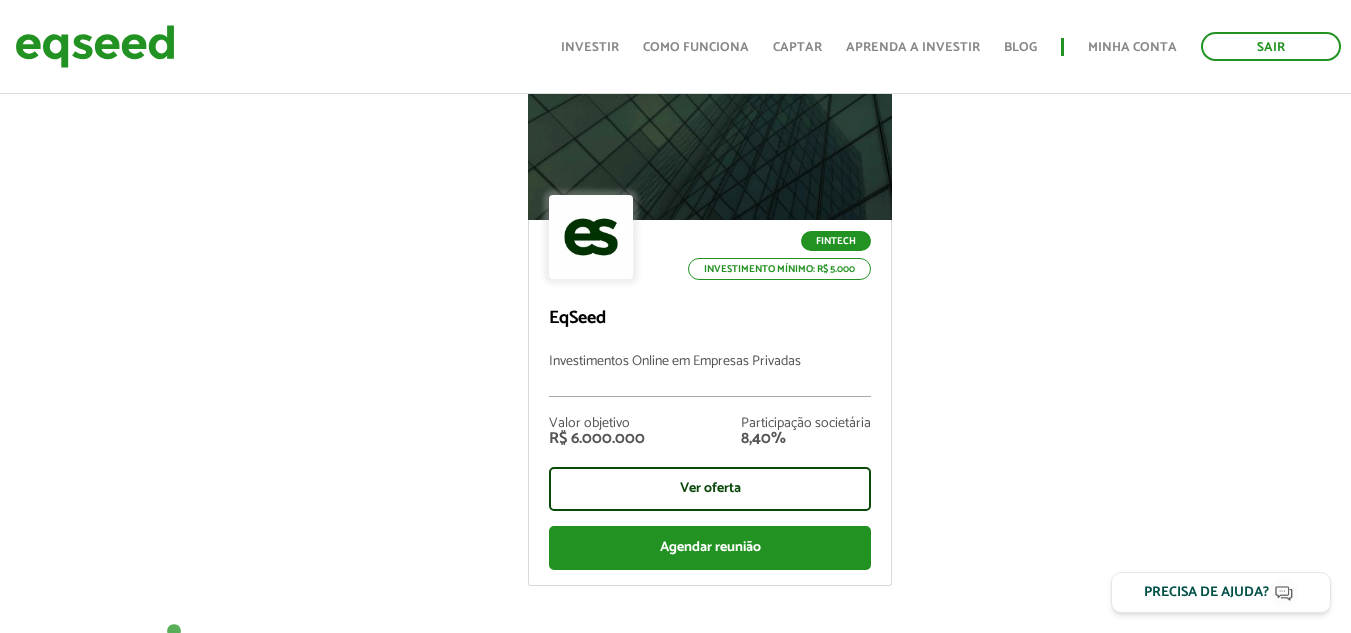 scroll, scrollTop: 800, scrollLeft: 0, axis: vertical 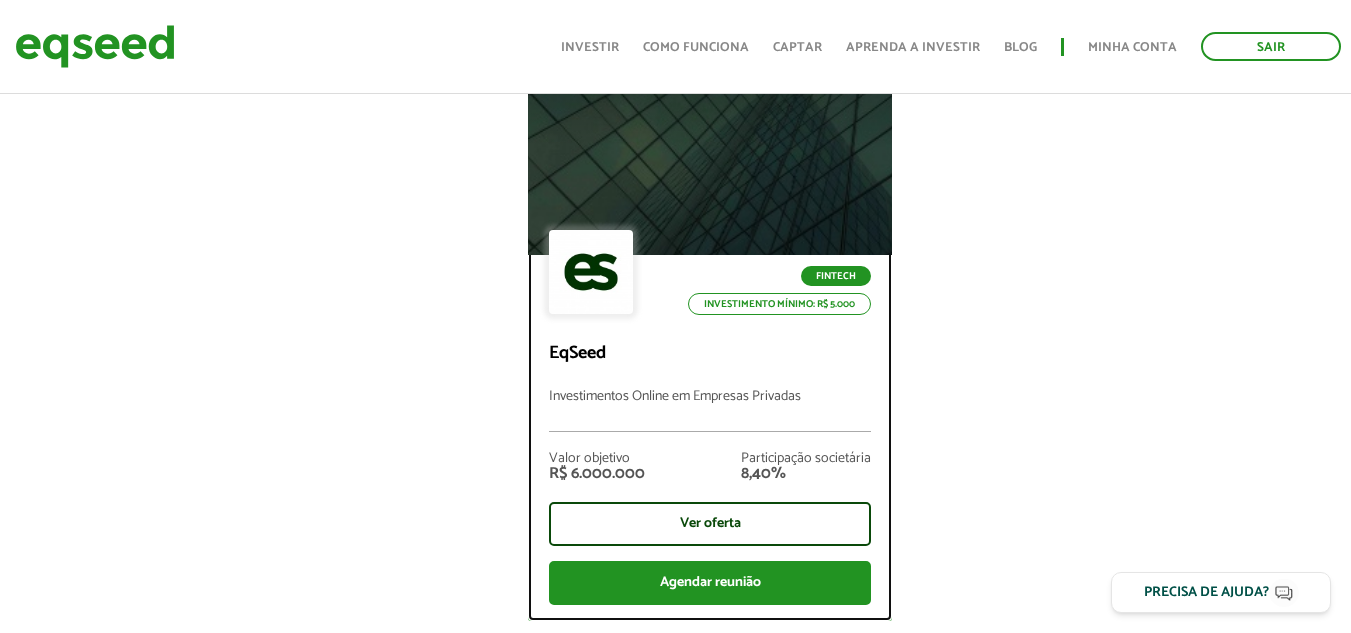 click at bounding box center [591, 272] 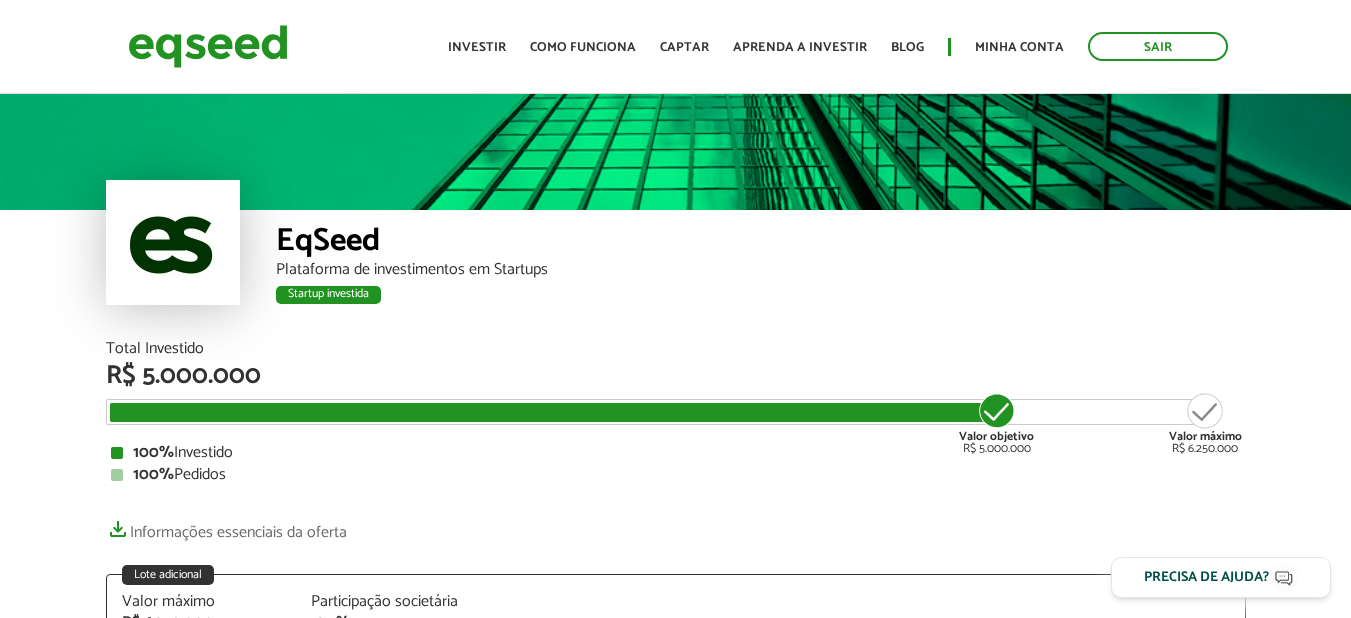 scroll, scrollTop: 0, scrollLeft: 0, axis: both 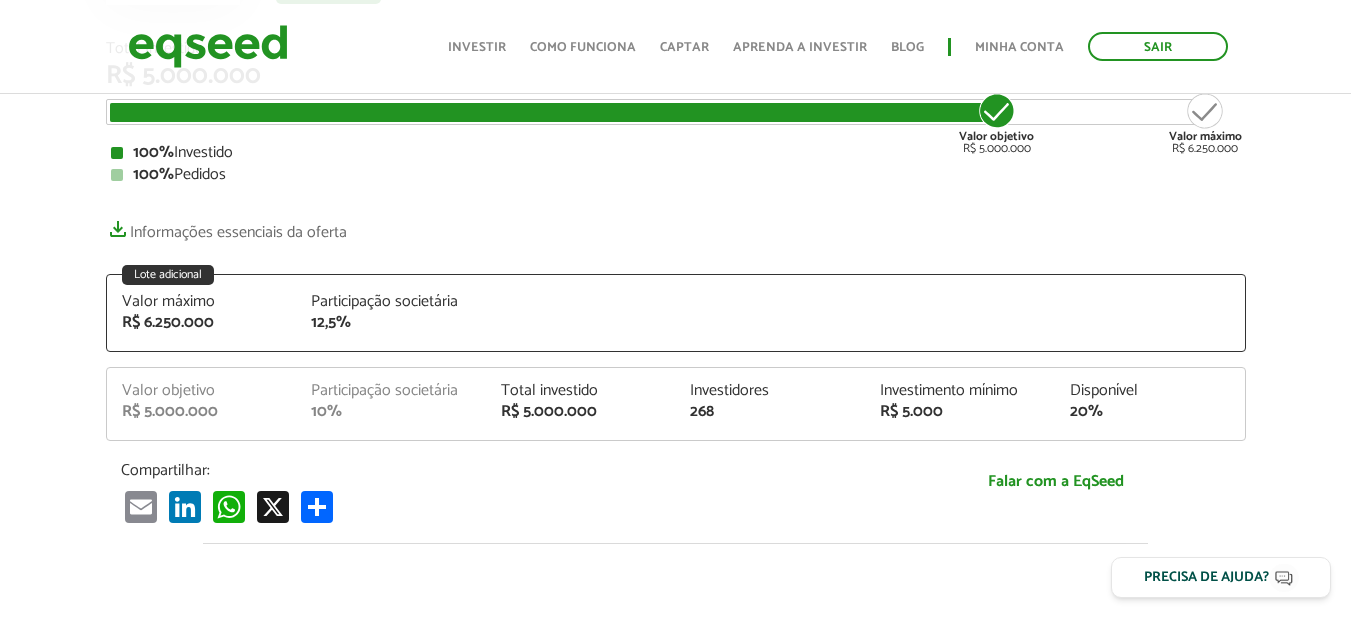 click on "Participação societária
10%" at bounding box center (391, 401) 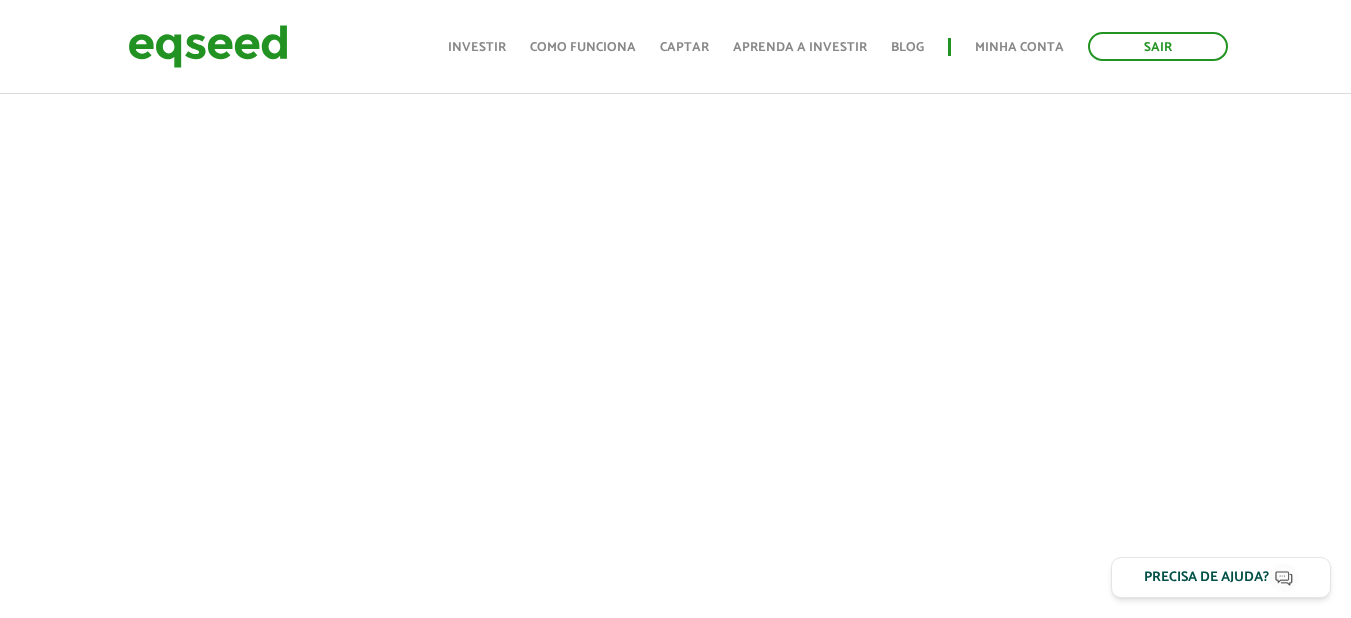 scroll, scrollTop: 907, scrollLeft: 0, axis: vertical 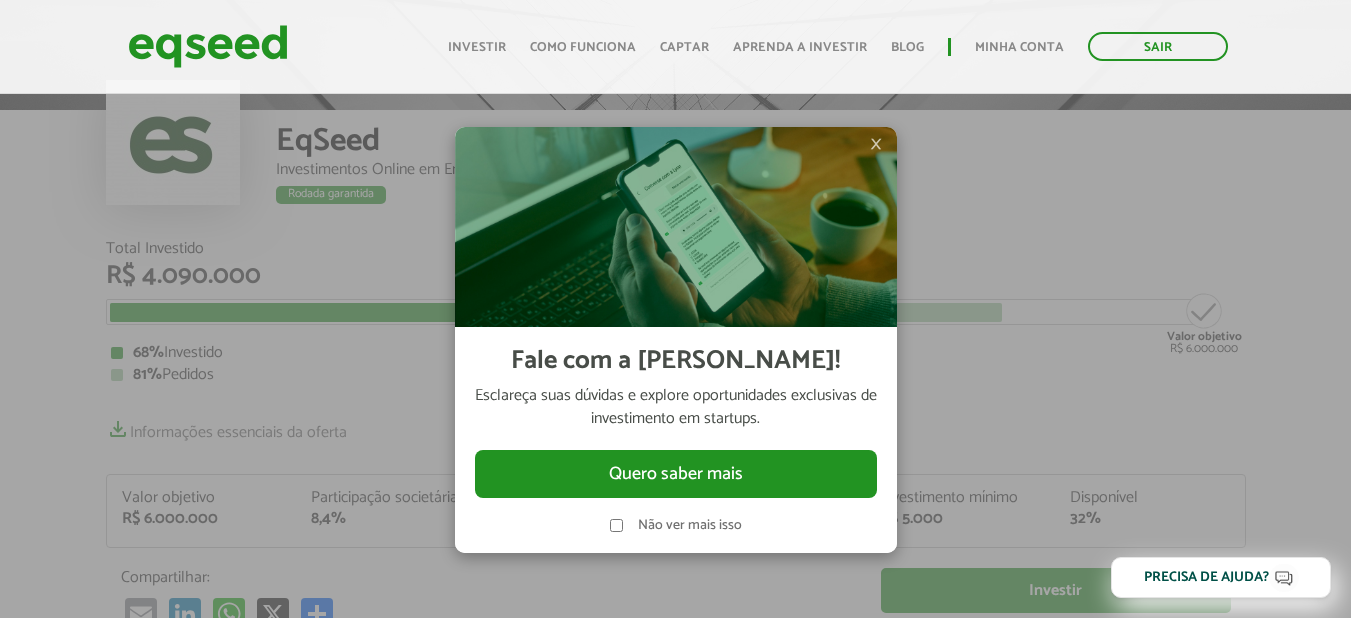 click at bounding box center (676, 227) 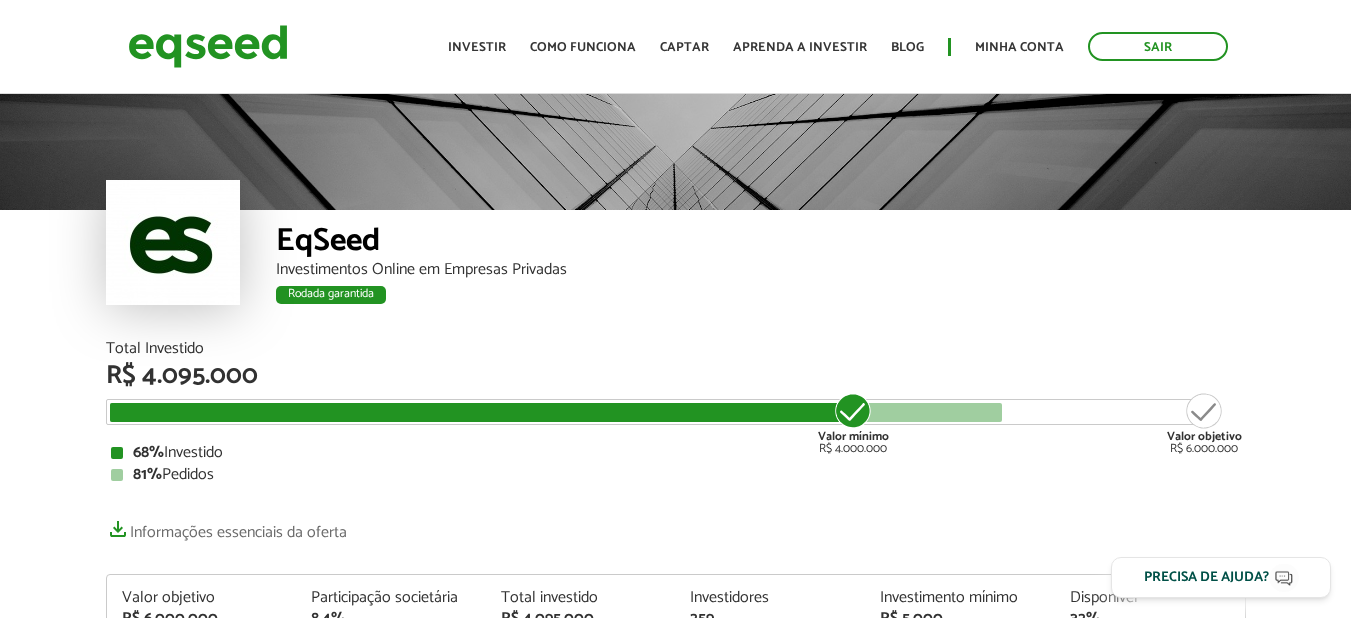 scroll, scrollTop: 0, scrollLeft: 0, axis: both 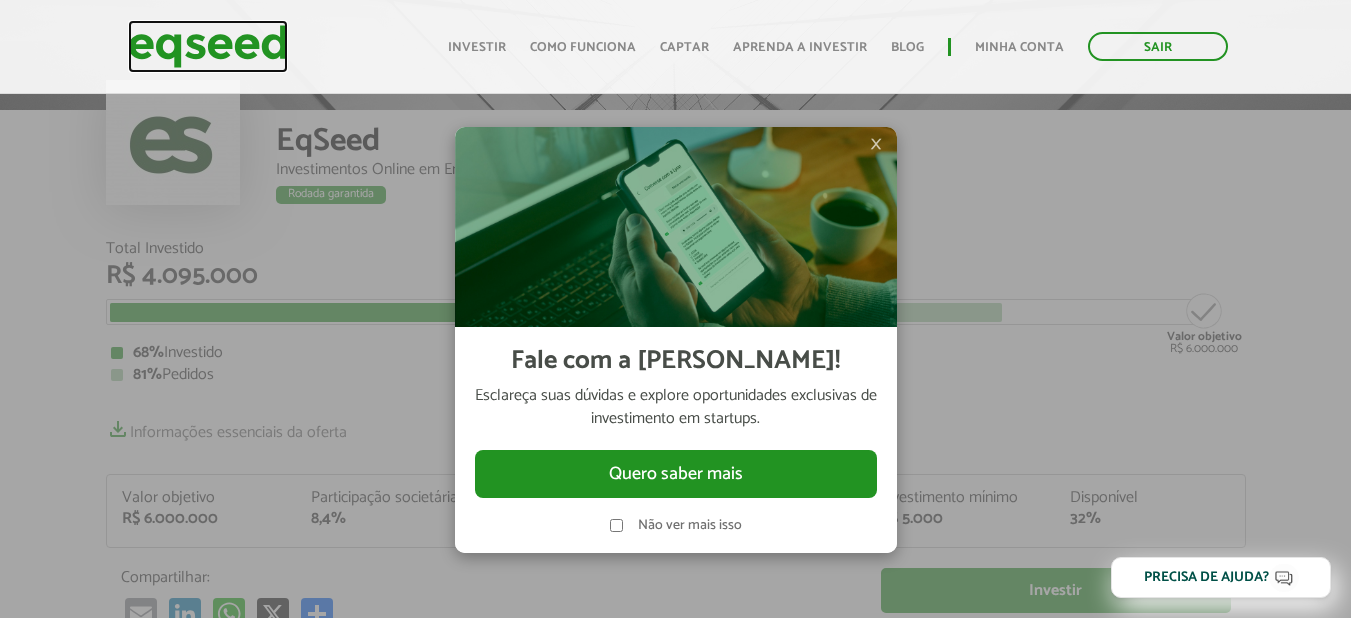 click at bounding box center (208, 46) 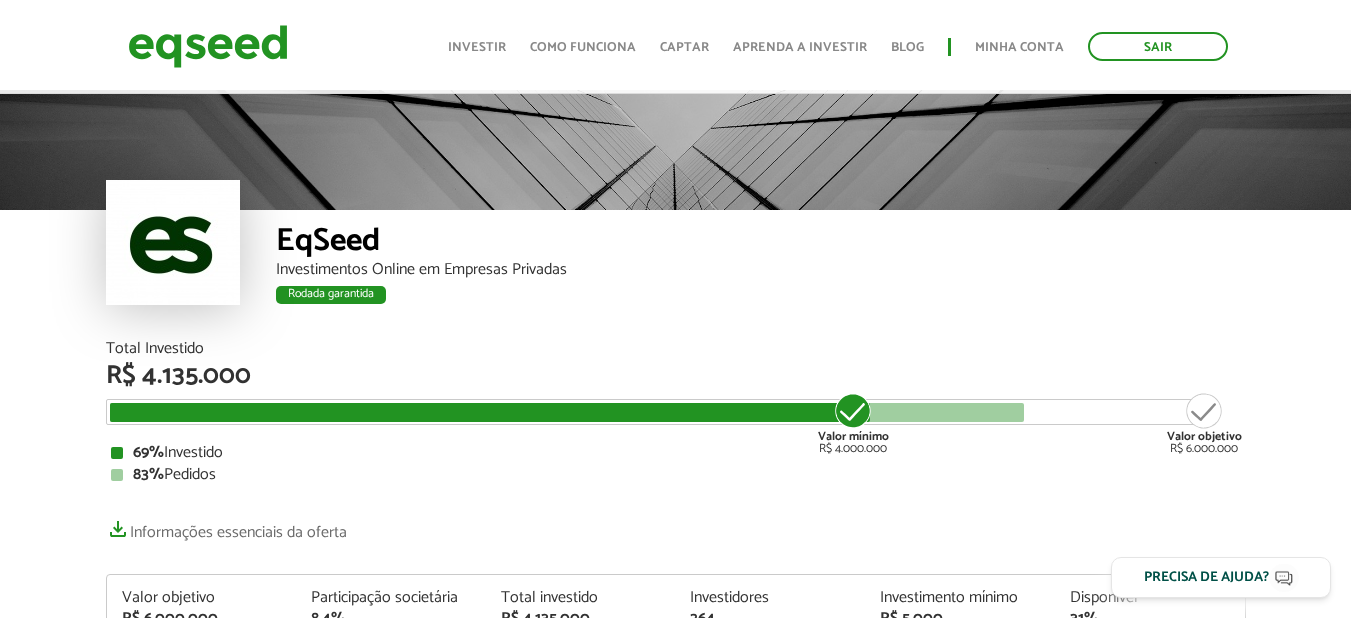 scroll, scrollTop: 100, scrollLeft: 0, axis: vertical 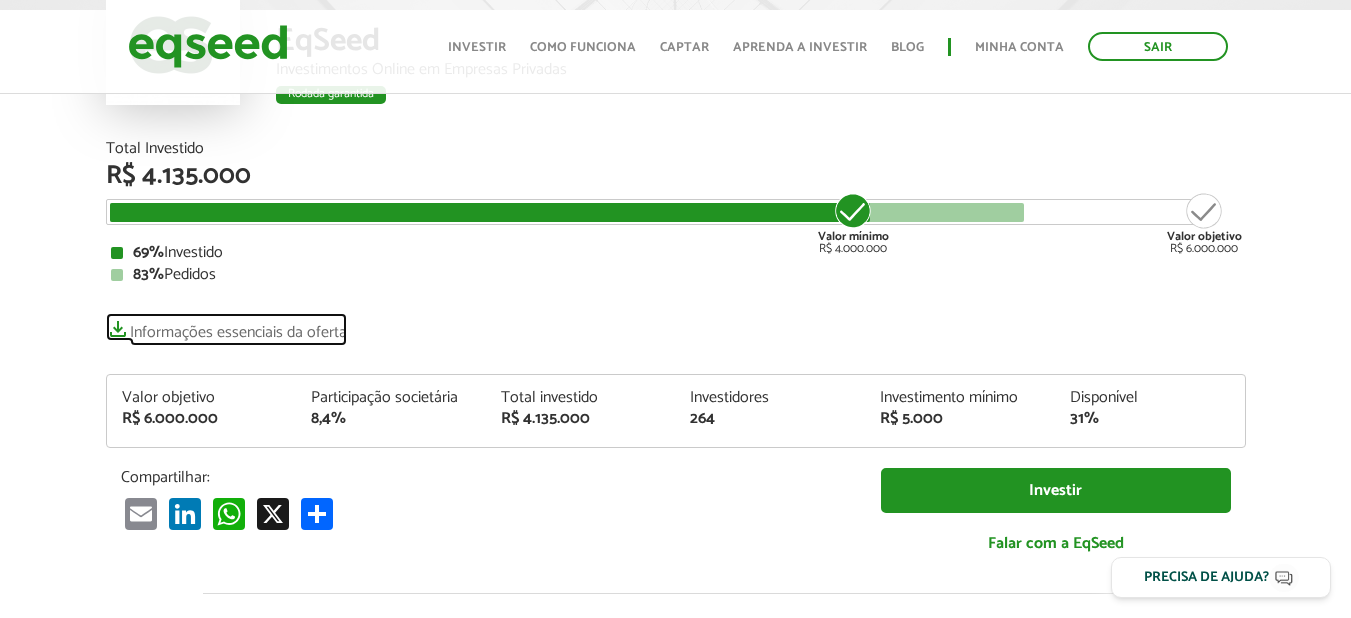 click on "Informações essenciais da oferta" at bounding box center (226, 327) 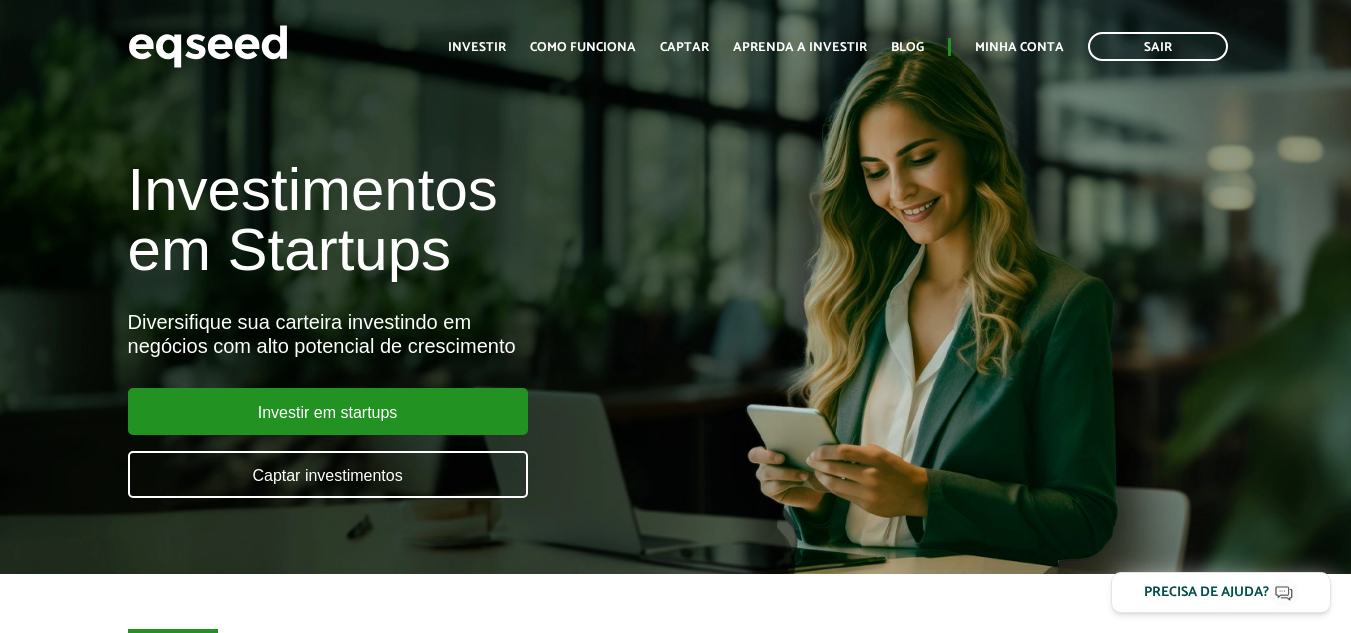 scroll, scrollTop: 0, scrollLeft: 0, axis: both 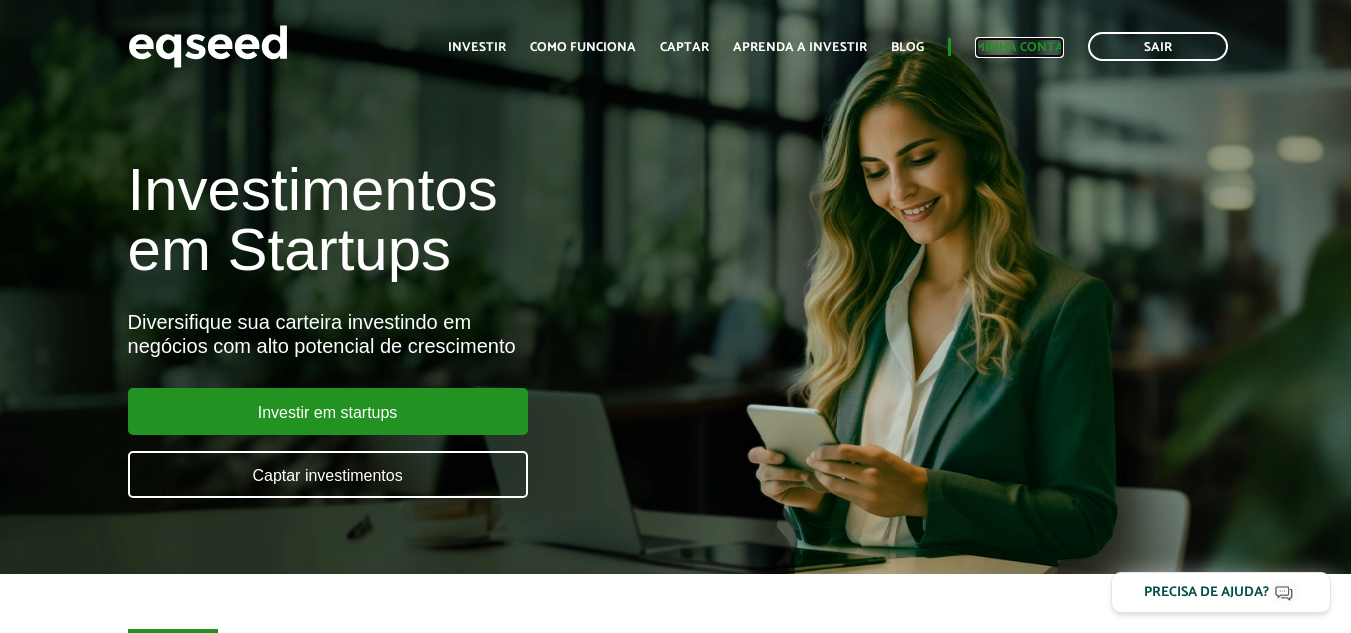 click on "Minha conta" at bounding box center (1019, 47) 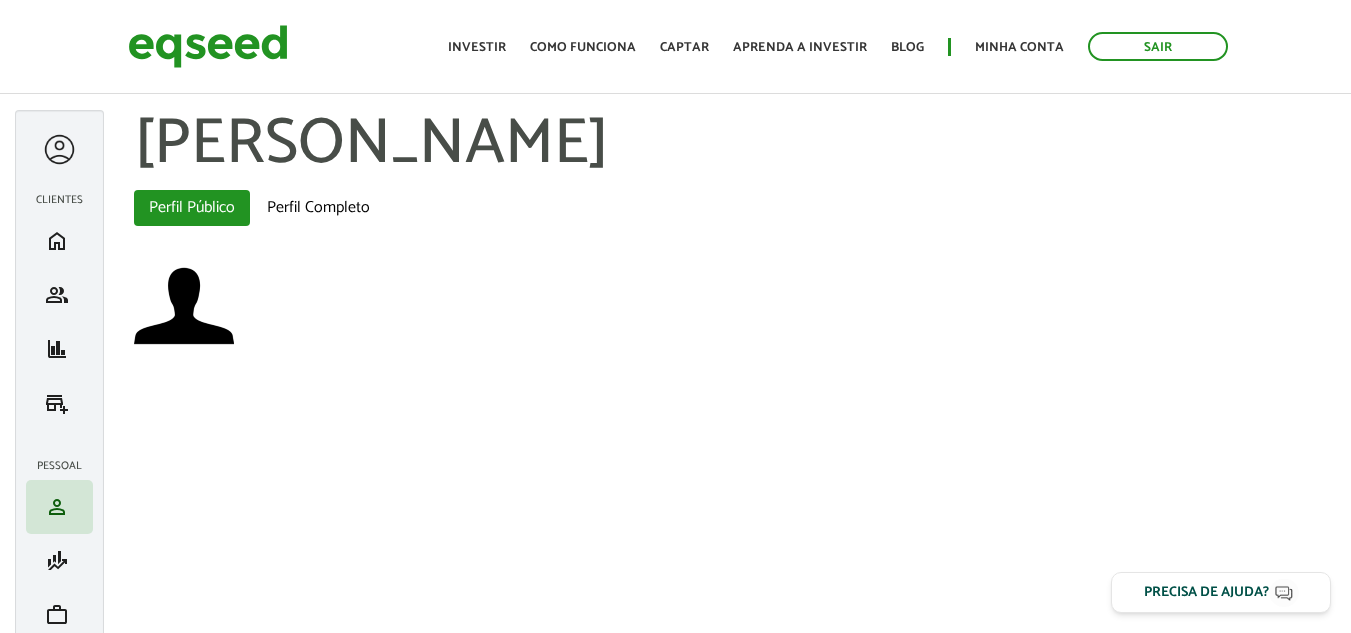 scroll, scrollTop: 0, scrollLeft: 0, axis: both 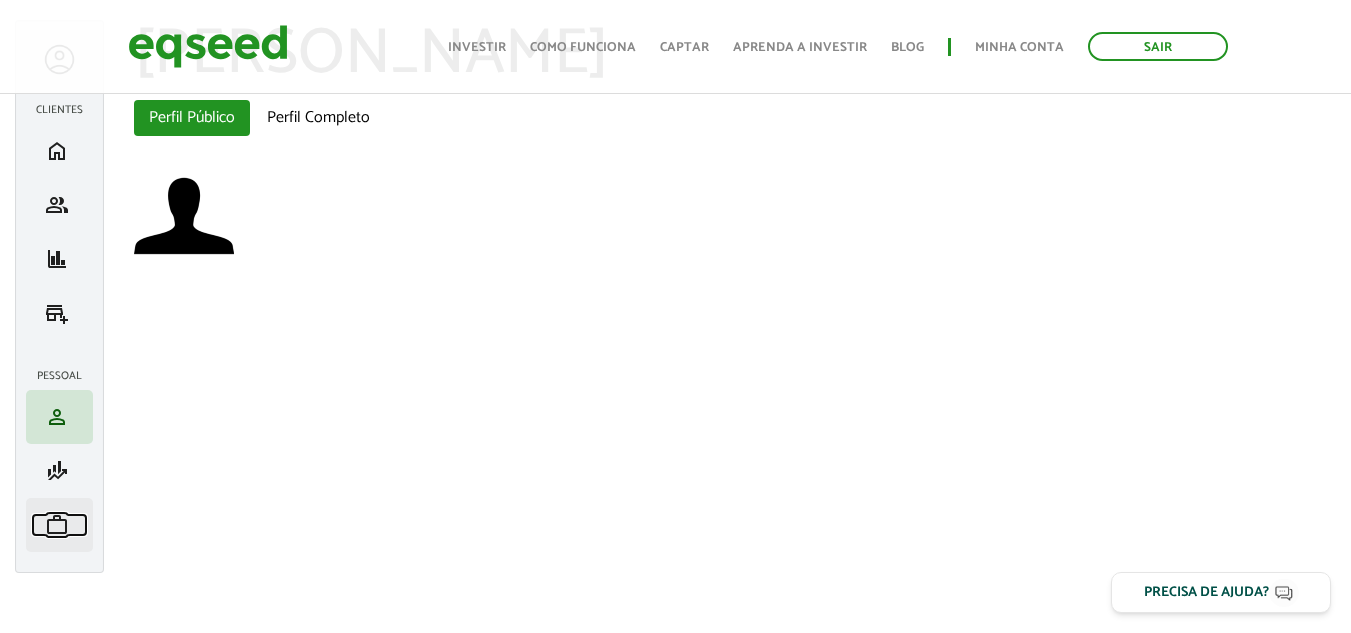 click on "work" at bounding box center (57, 525) 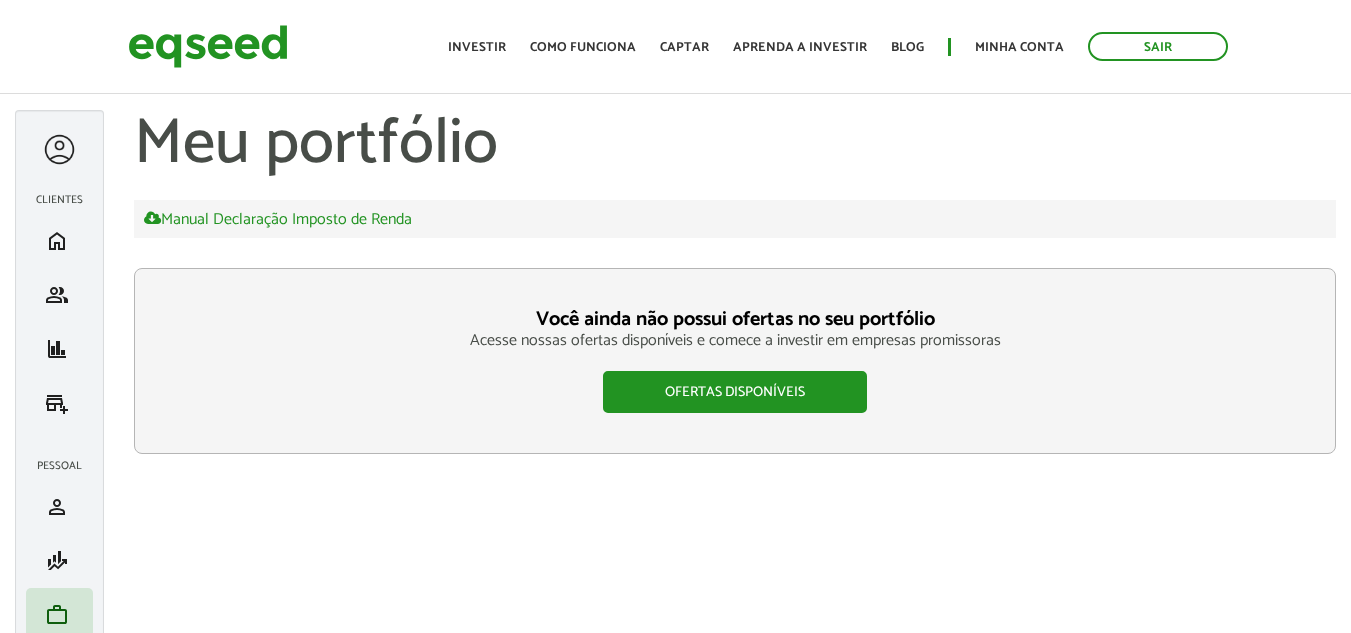 scroll, scrollTop: 0, scrollLeft: 0, axis: both 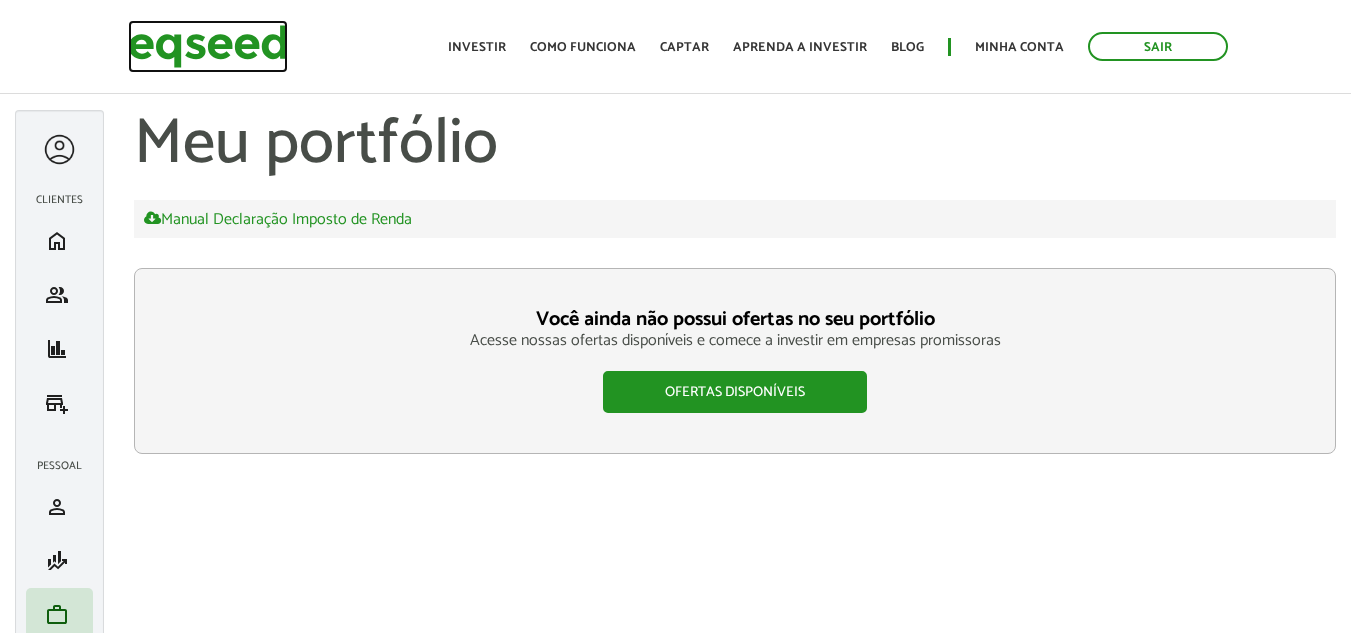 click at bounding box center [208, 46] 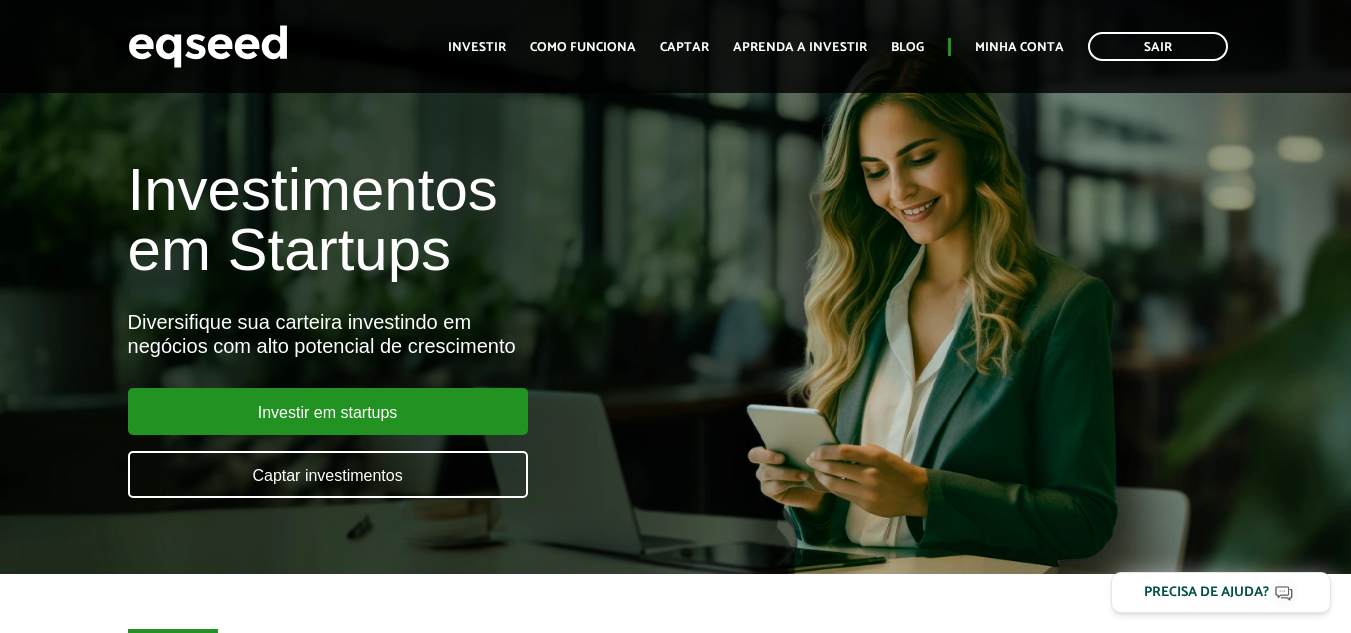 scroll, scrollTop: 242, scrollLeft: 0, axis: vertical 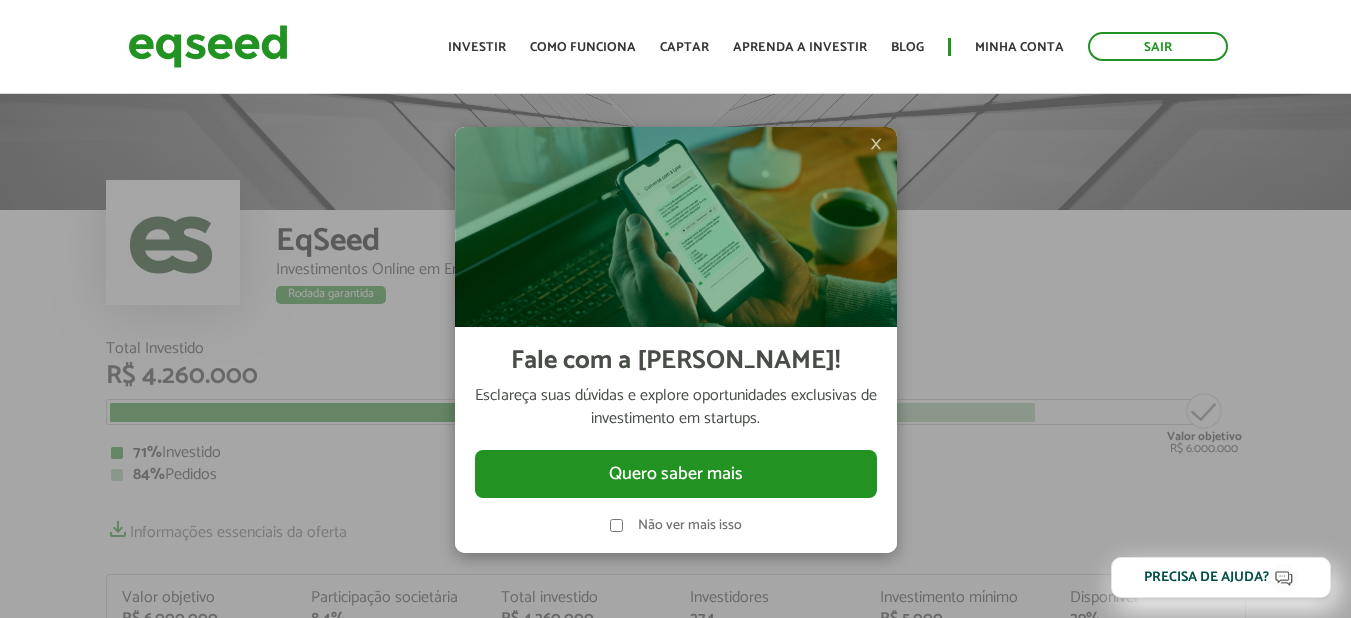 click on "×" at bounding box center [876, 144] 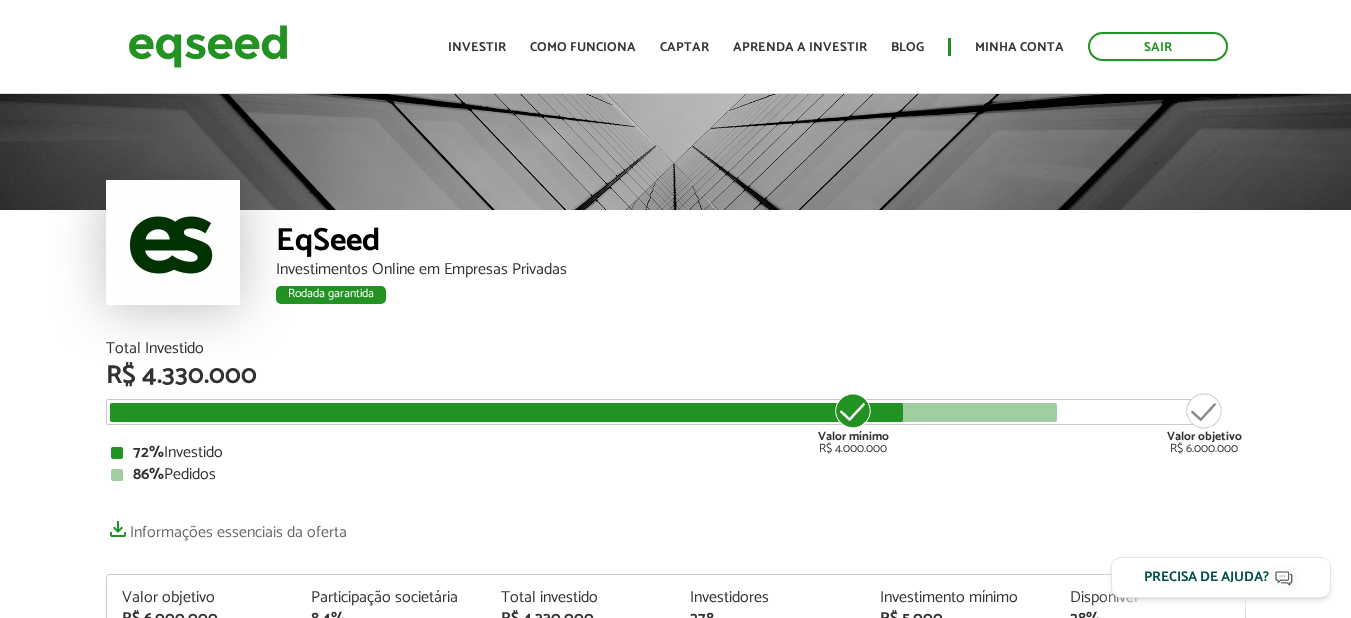 scroll, scrollTop: 0, scrollLeft: 0, axis: both 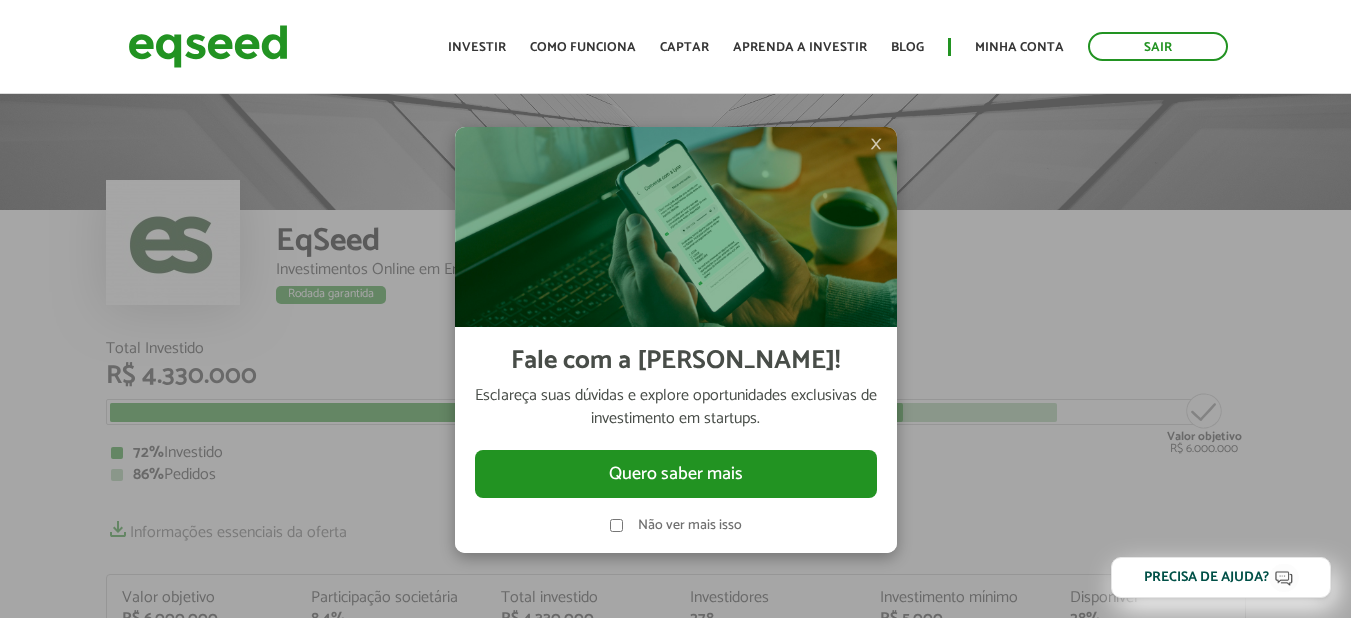 click on "×" at bounding box center (876, 144) 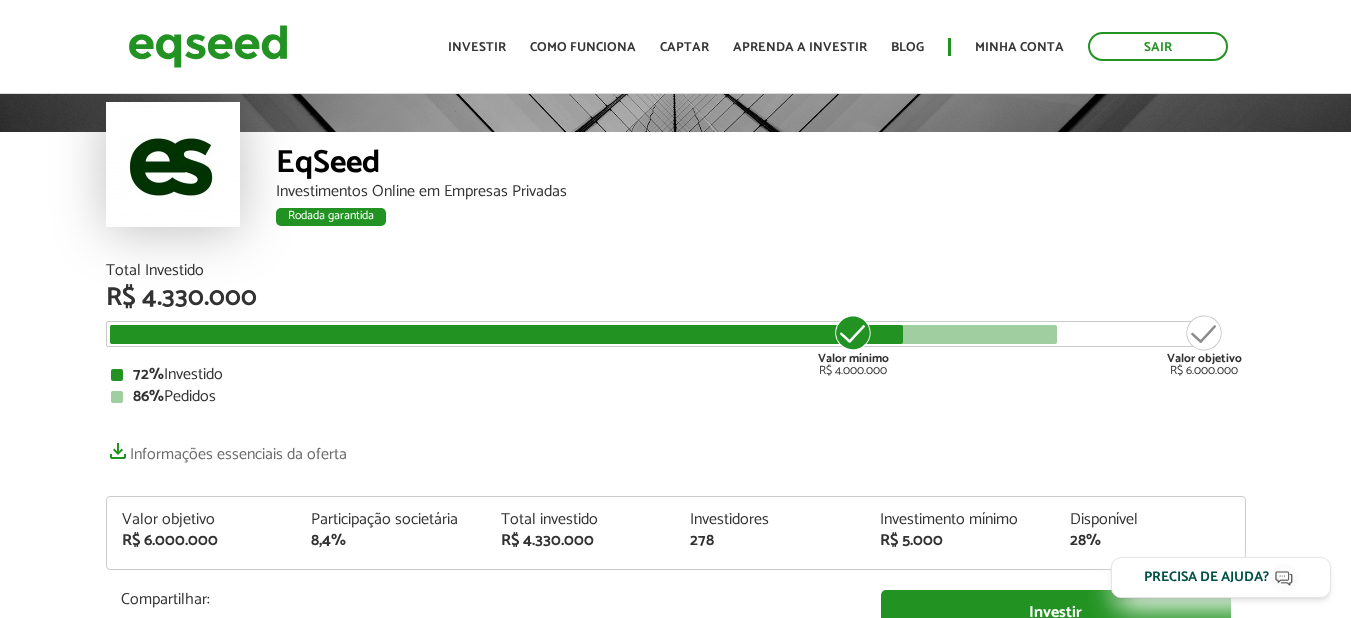 scroll, scrollTop: 0, scrollLeft: 0, axis: both 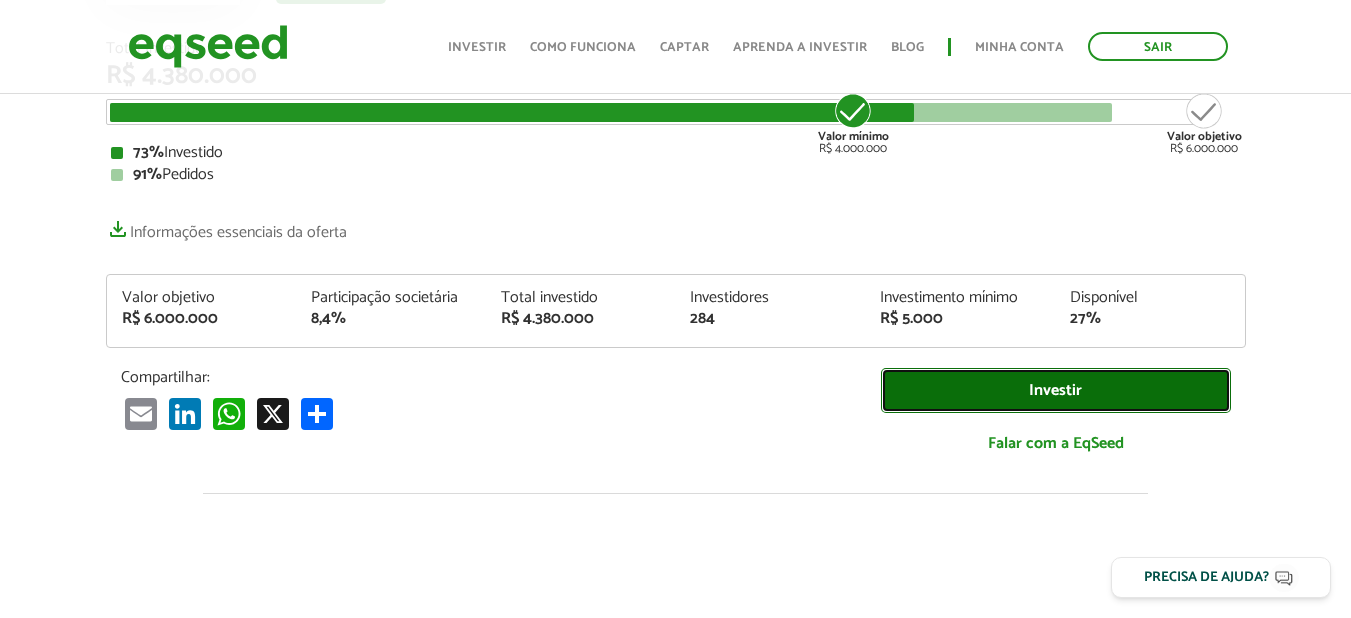 click on "Investir" at bounding box center [1056, 390] 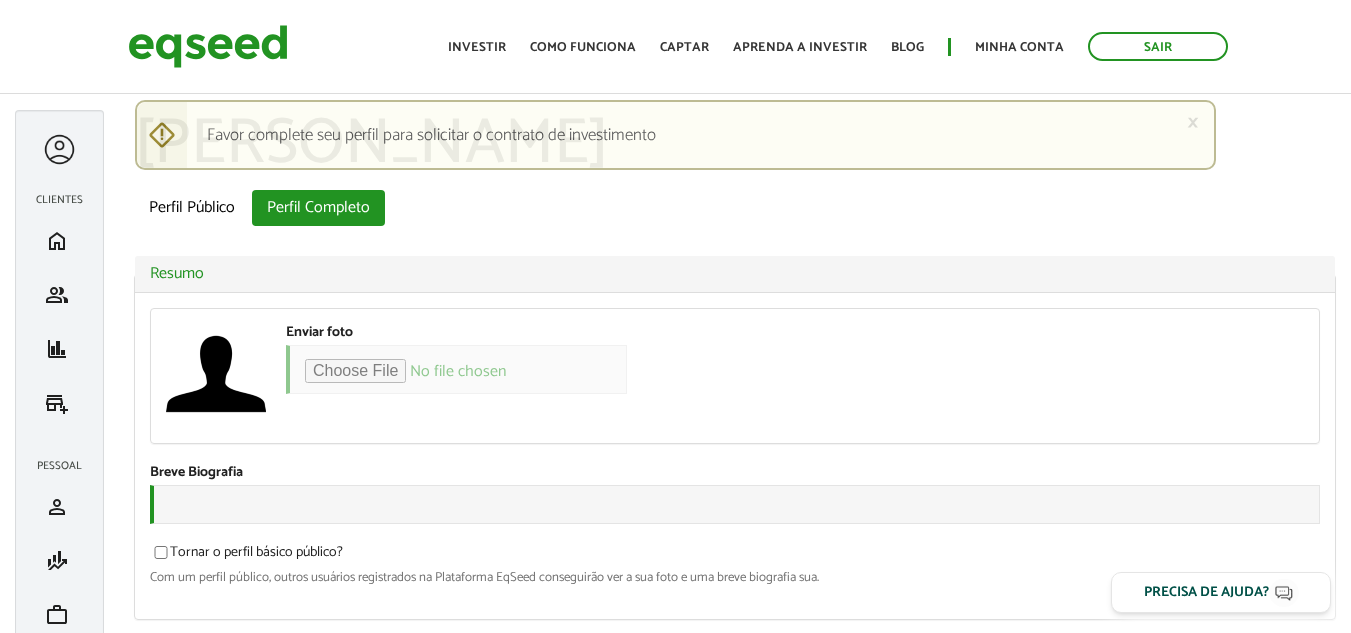 scroll, scrollTop: 0, scrollLeft: 0, axis: both 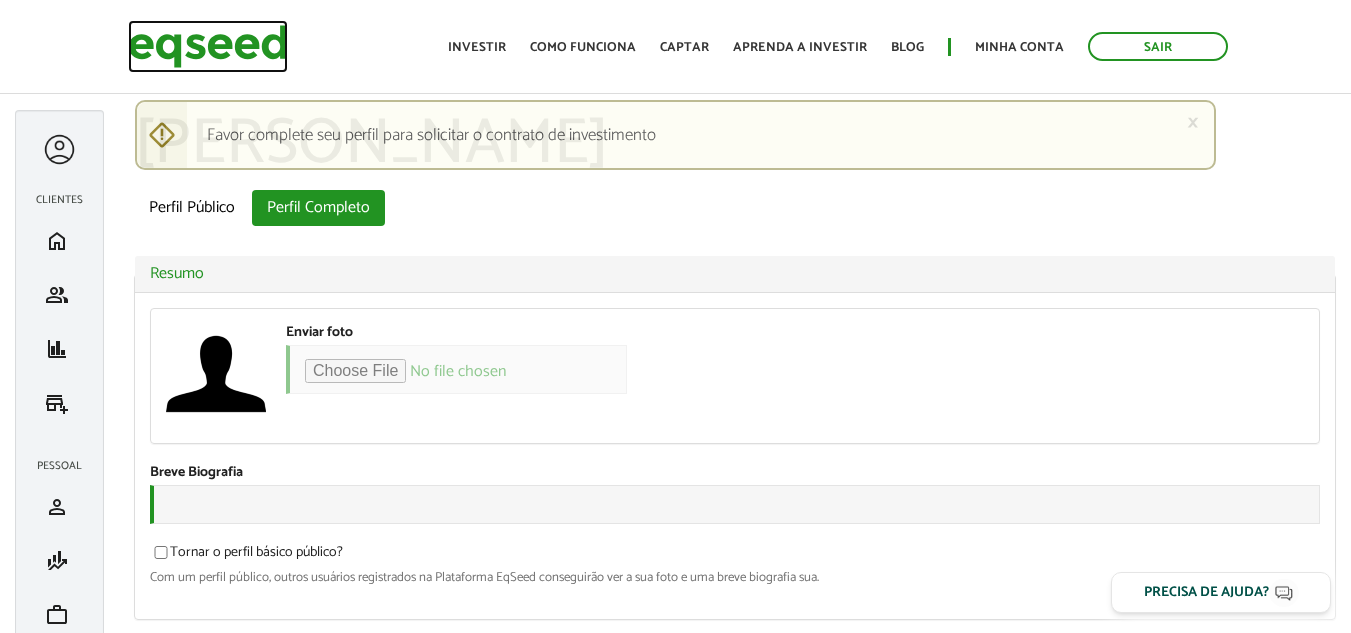click at bounding box center (208, 46) 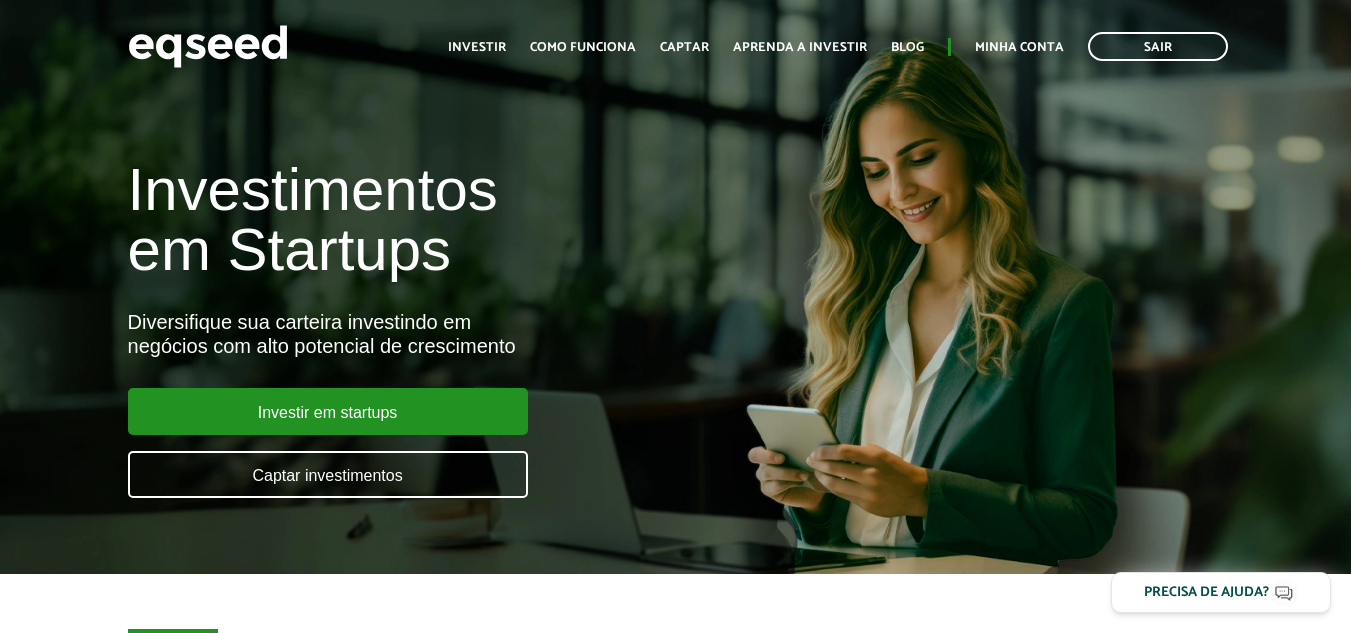 scroll, scrollTop: 0, scrollLeft: 0, axis: both 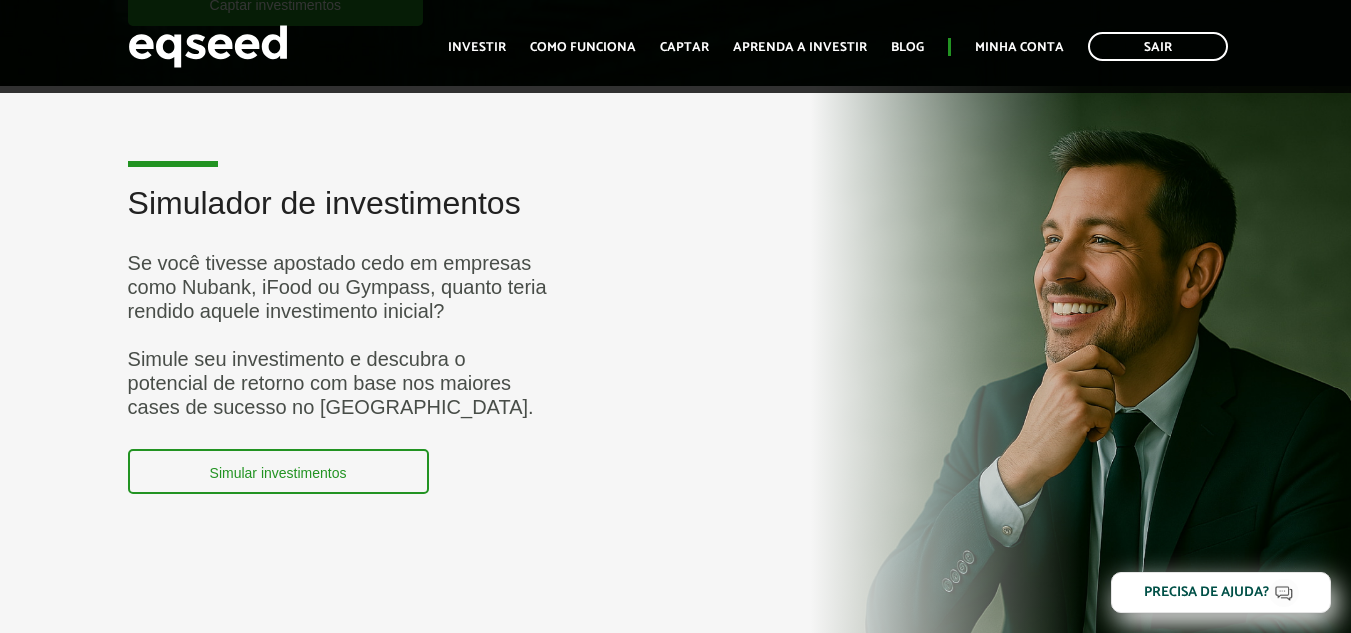 click on "Simular investimentos" at bounding box center (278, 471) 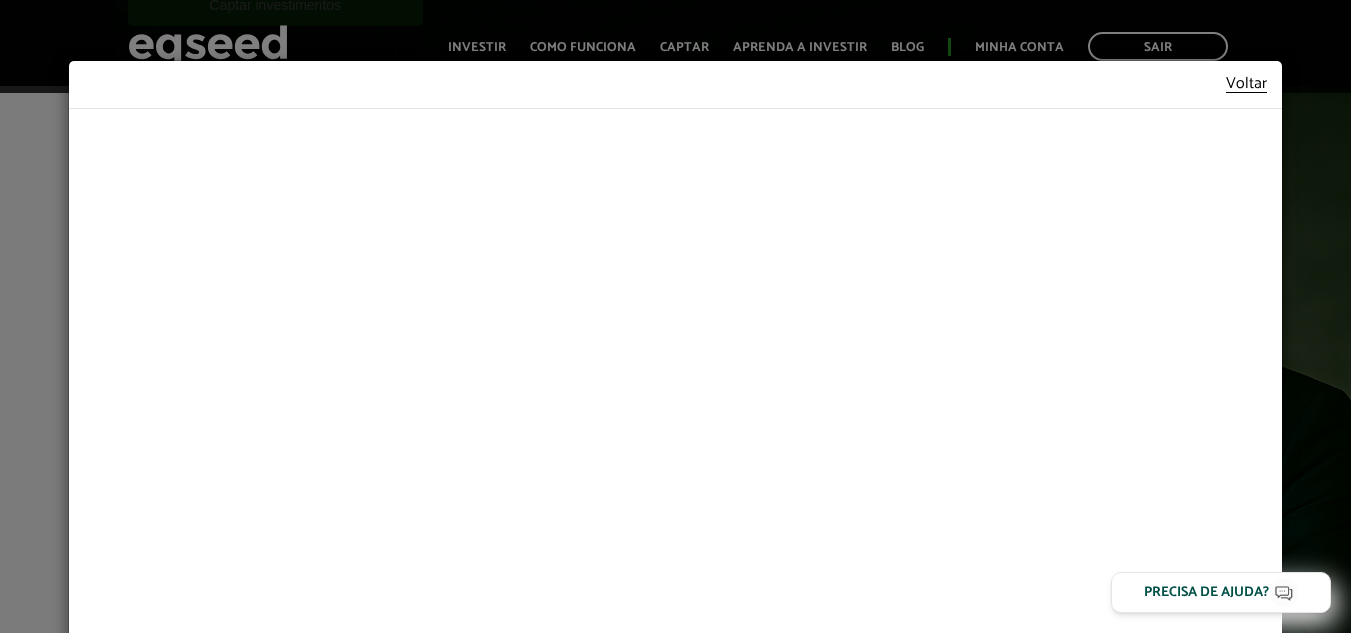 scroll, scrollTop: 71, scrollLeft: 0, axis: vertical 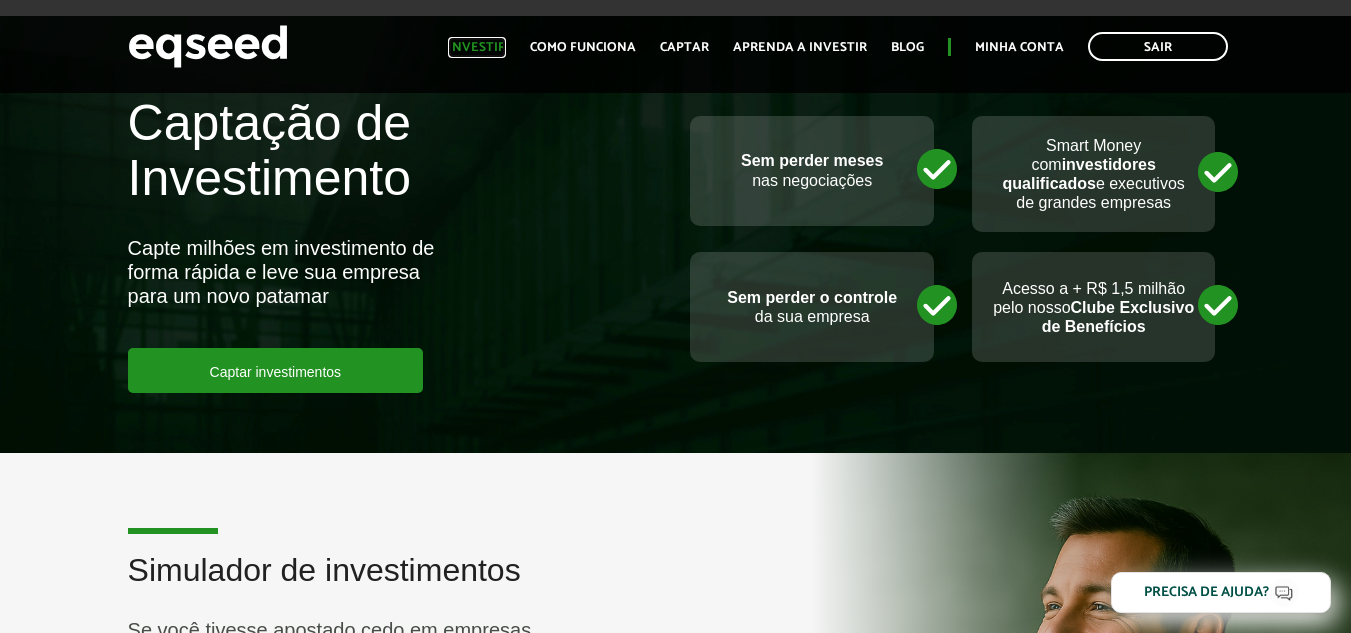 click on "Investir" at bounding box center (477, 47) 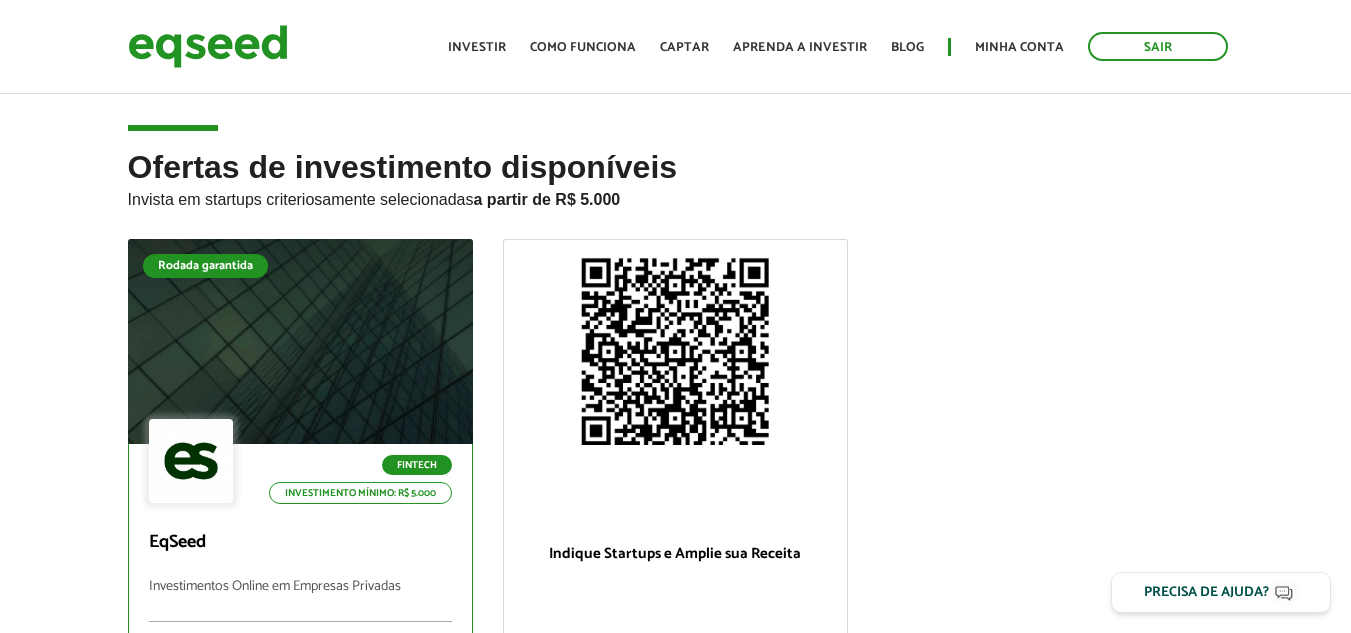 scroll, scrollTop: 0, scrollLeft: 0, axis: both 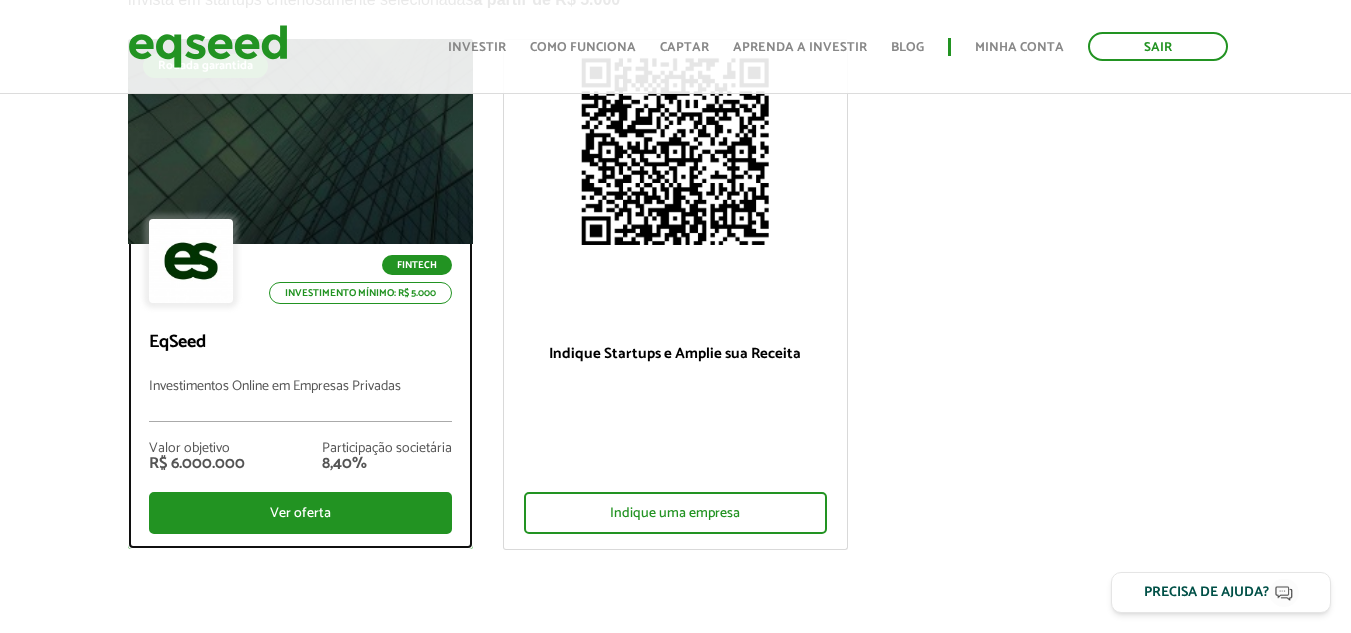 click at bounding box center [300, 142] 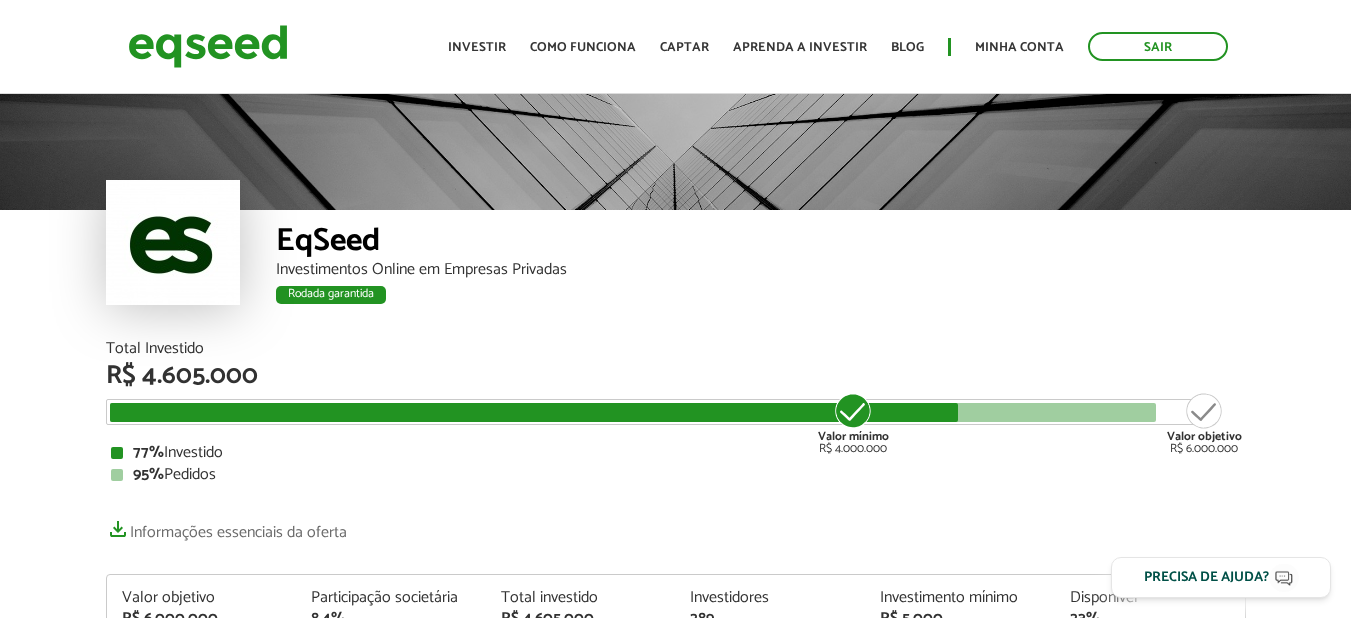 scroll, scrollTop: 0, scrollLeft: 0, axis: both 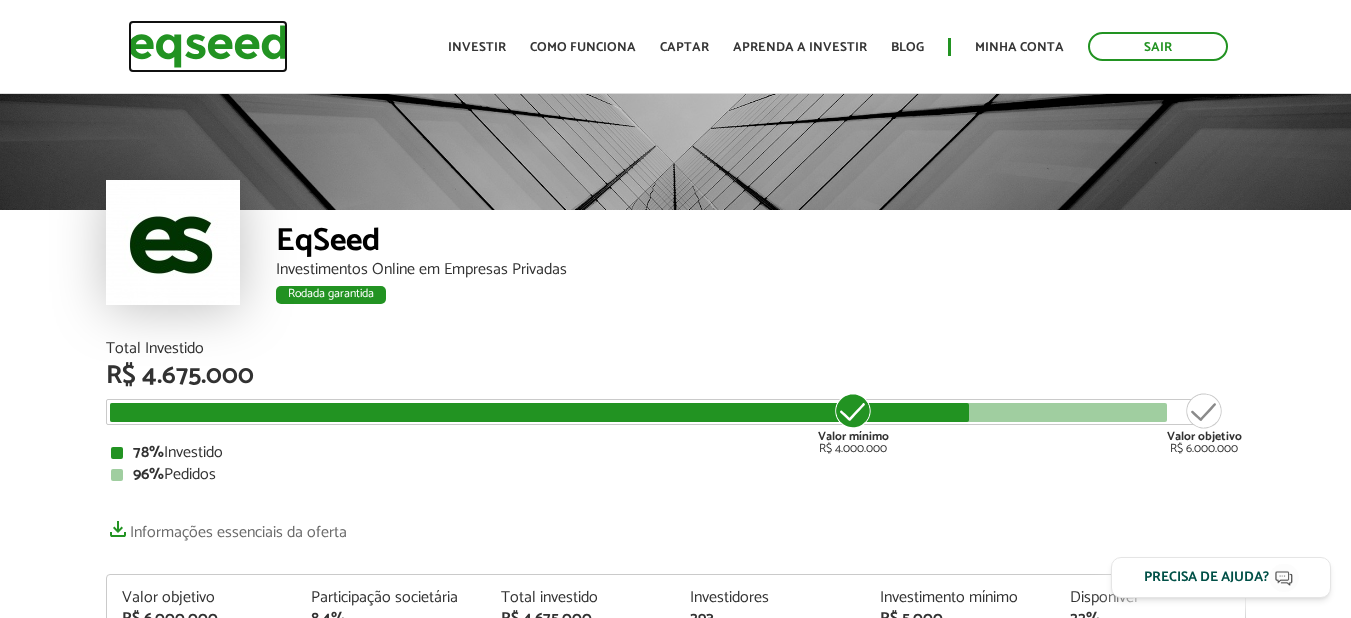 click at bounding box center [208, 46] 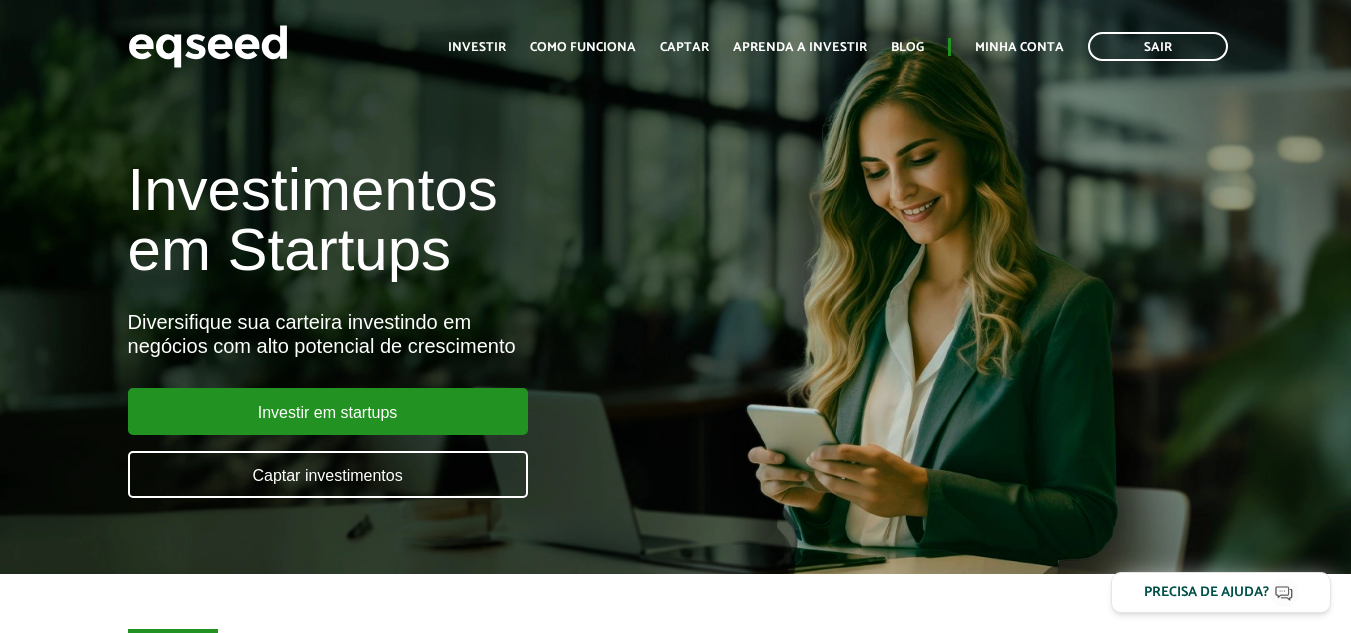 scroll, scrollTop: 0, scrollLeft: 0, axis: both 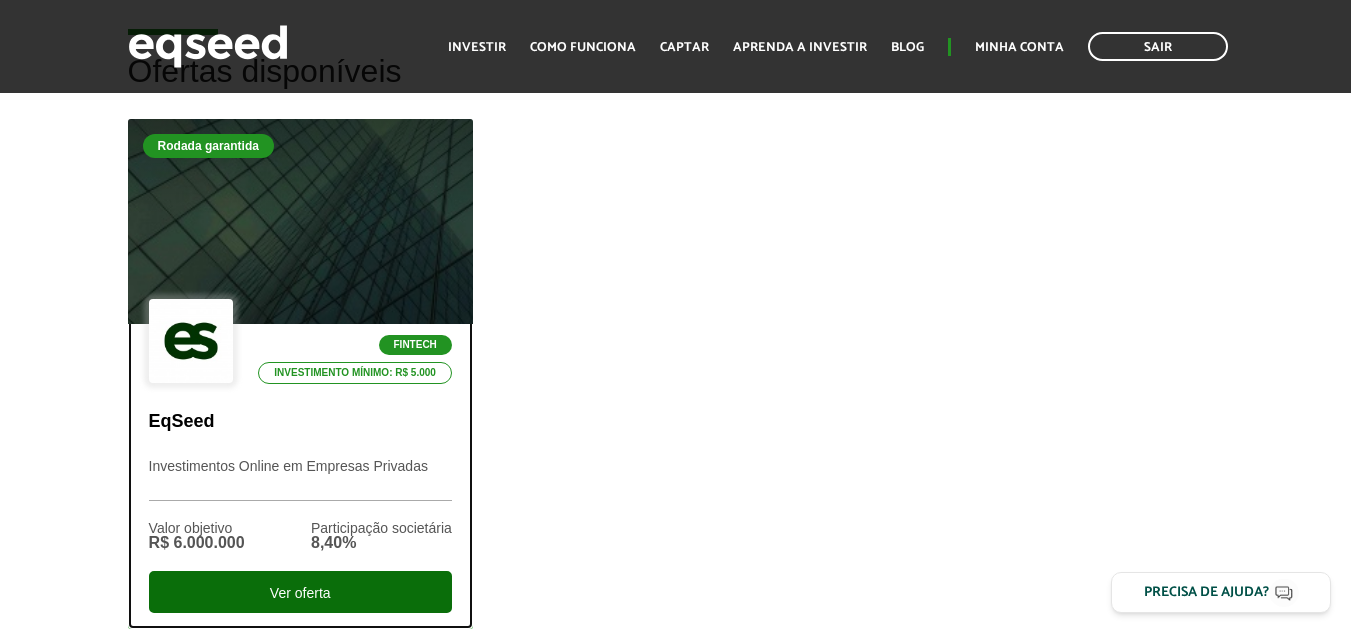 click on "Ver oferta" at bounding box center [300, 592] 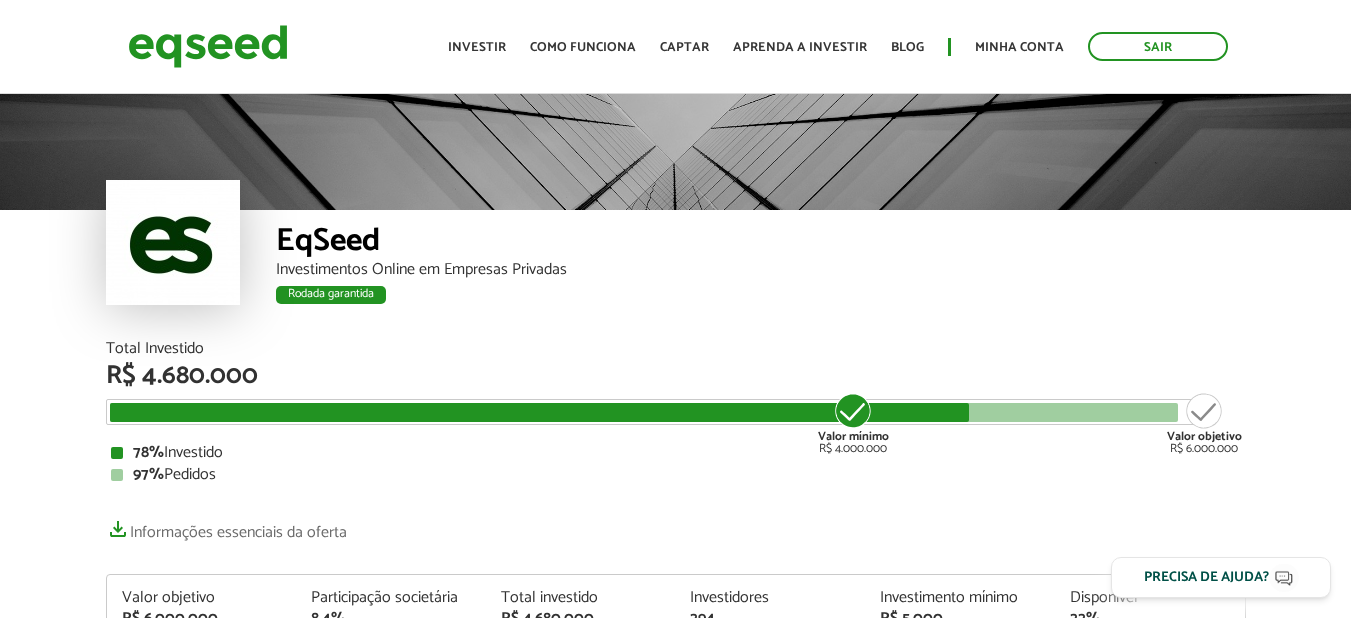 scroll, scrollTop: 0, scrollLeft: 0, axis: both 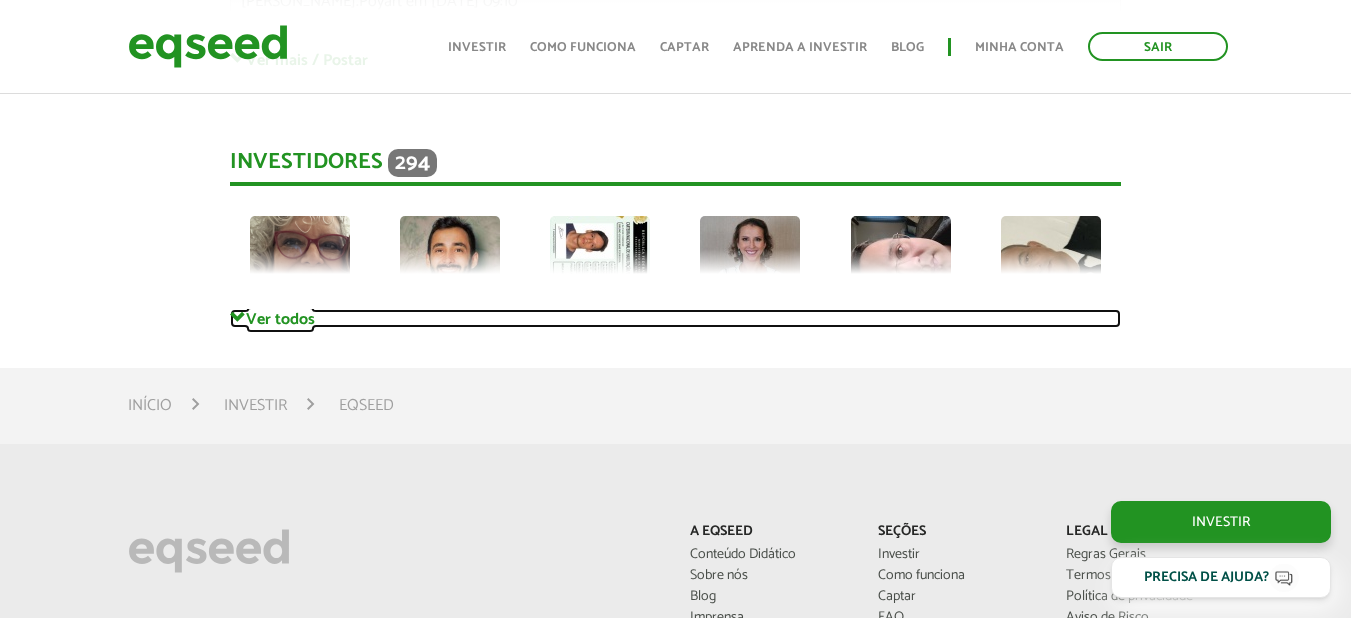 click on "Ver todos" at bounding box center [675, 318] 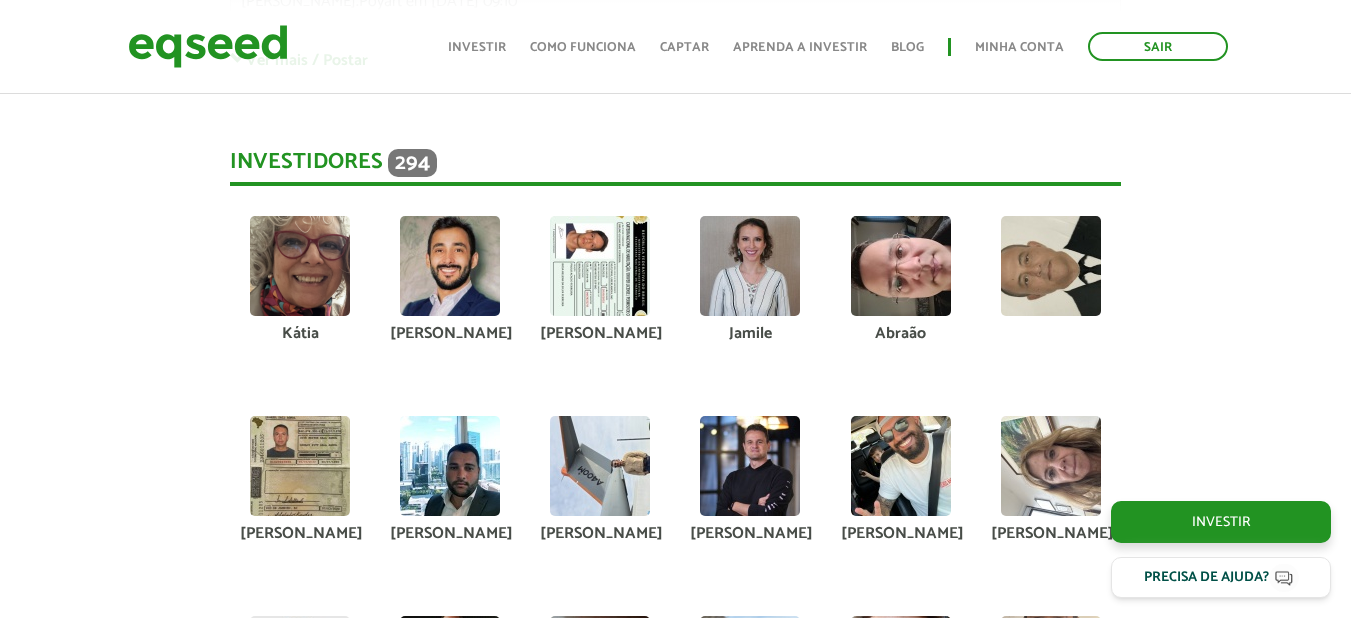 click at bounding box center (600, 266) 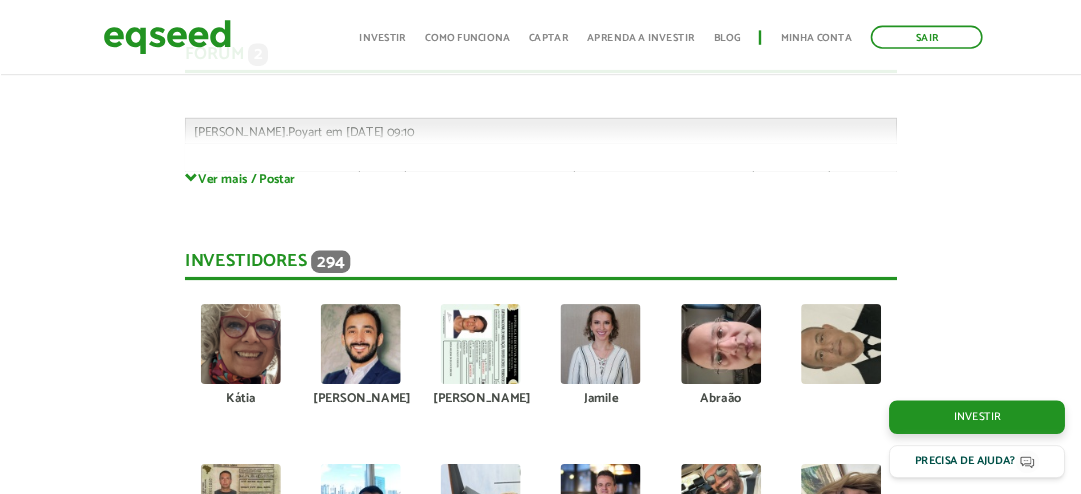 scroll, scrollTop: 5300, scrollLeft: 0, axis: vertical 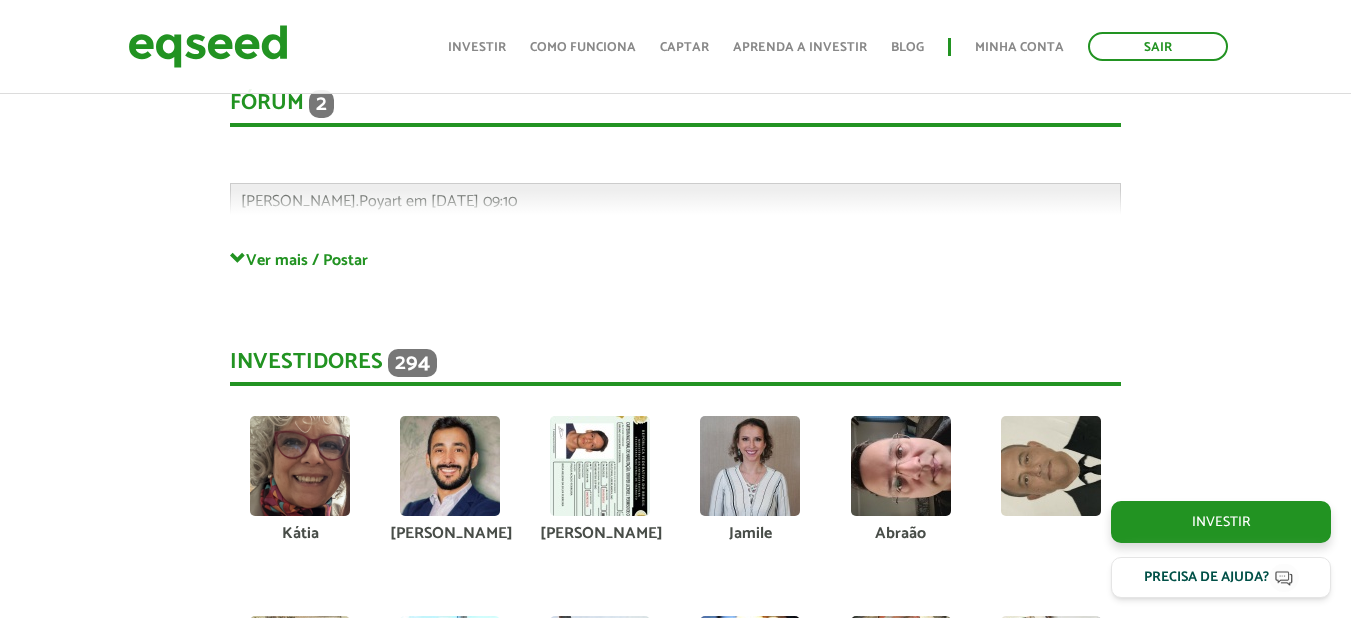 click at bounding box center [600, 466] 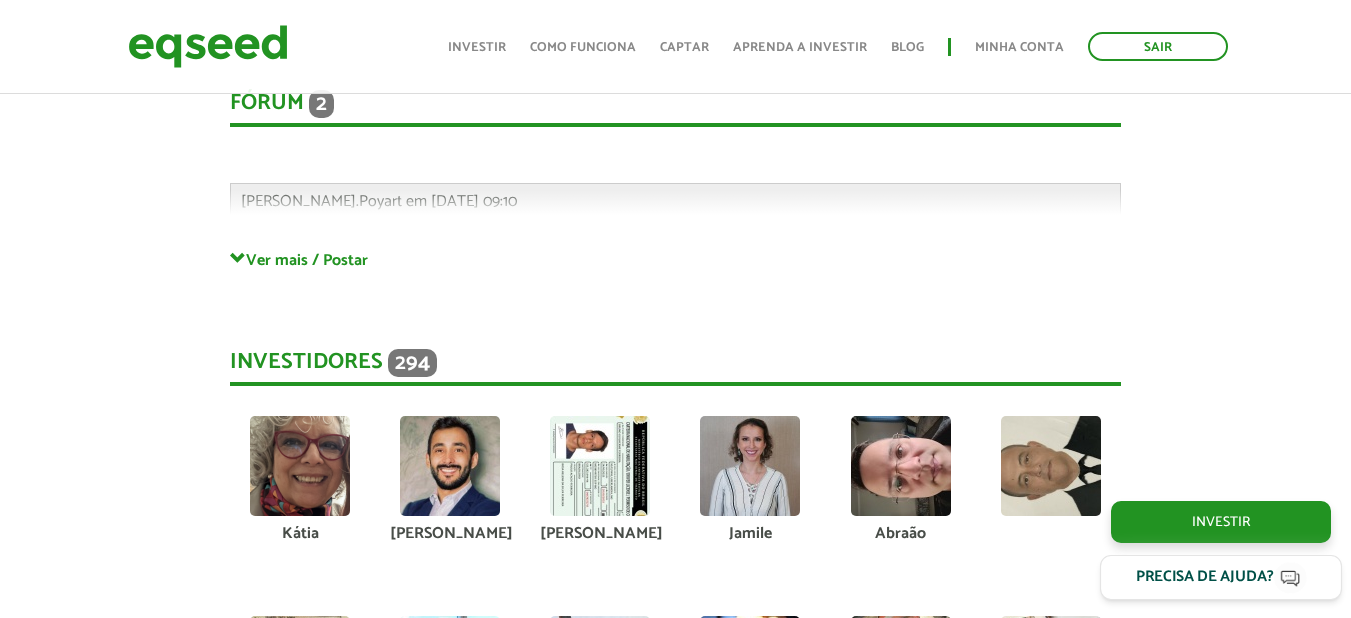 drag, startPoint x: 612, startPoint y: 426, endPoint x: 1126, endPoint y: 568, distance: 533.25415 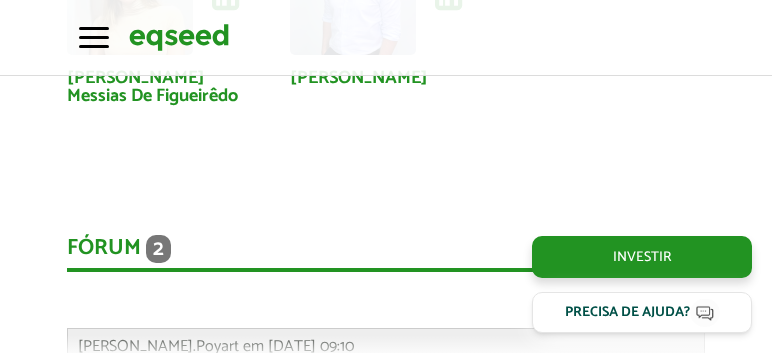 scroll, scrollTop: 5766, scrollLeft: 0, axis: vertical 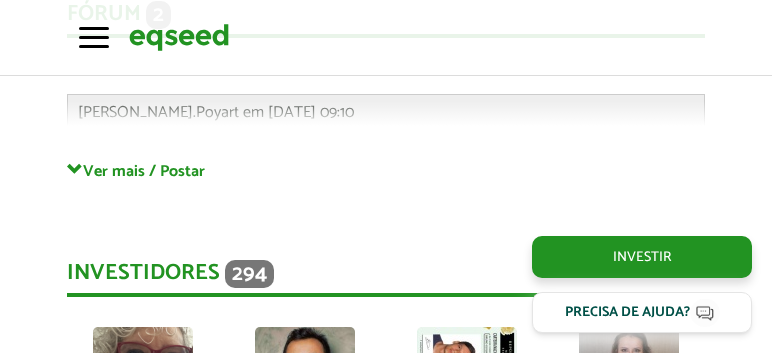 click at bounding box center (467, 377) 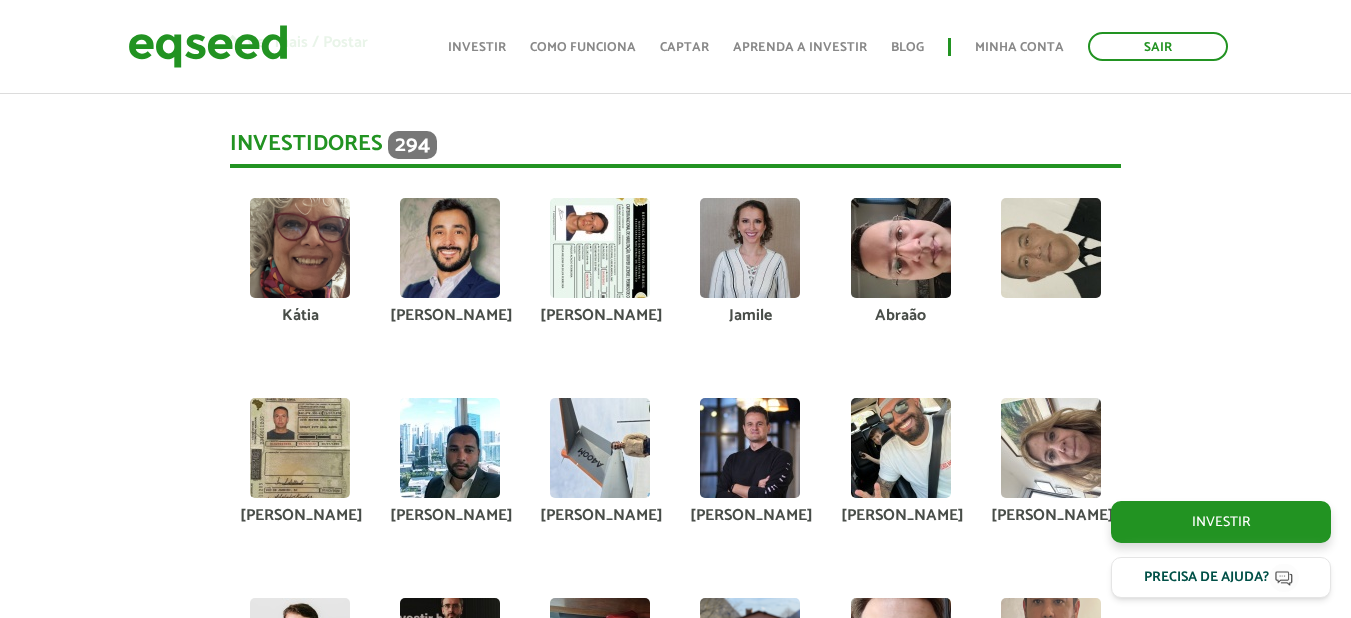 scroll, scrollTop: 5483, scrollLeft: 0, axis: vertical 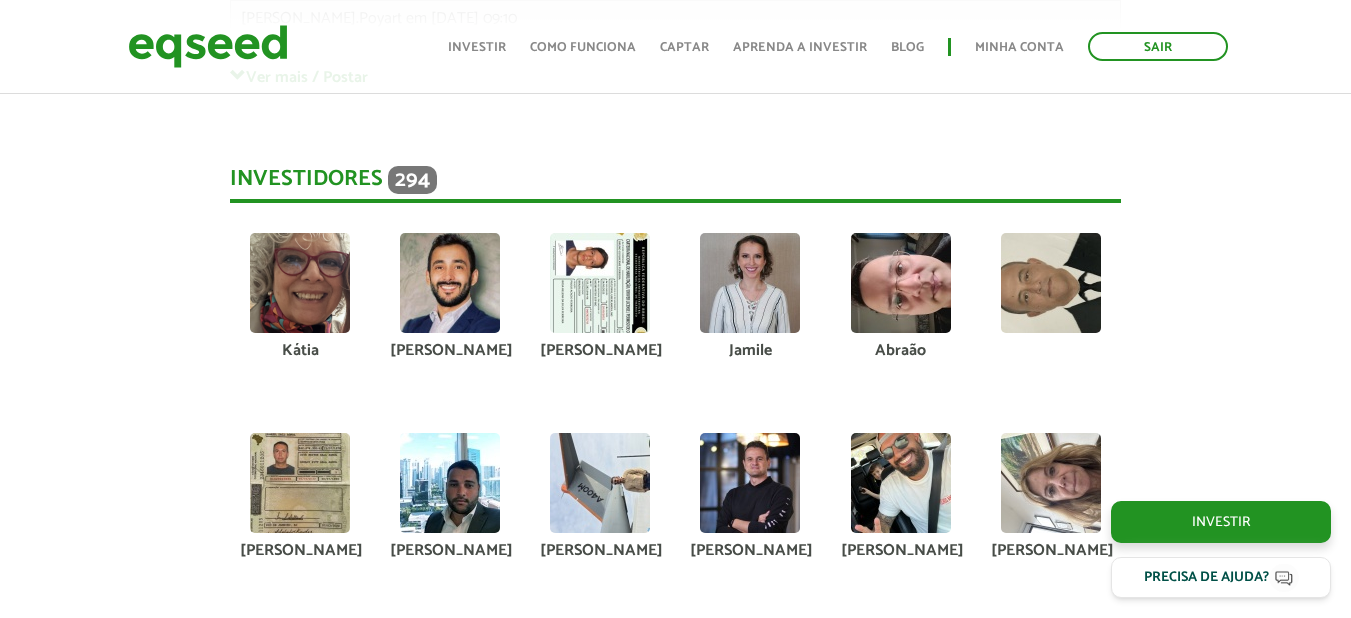click at bounding box center (600, 283) 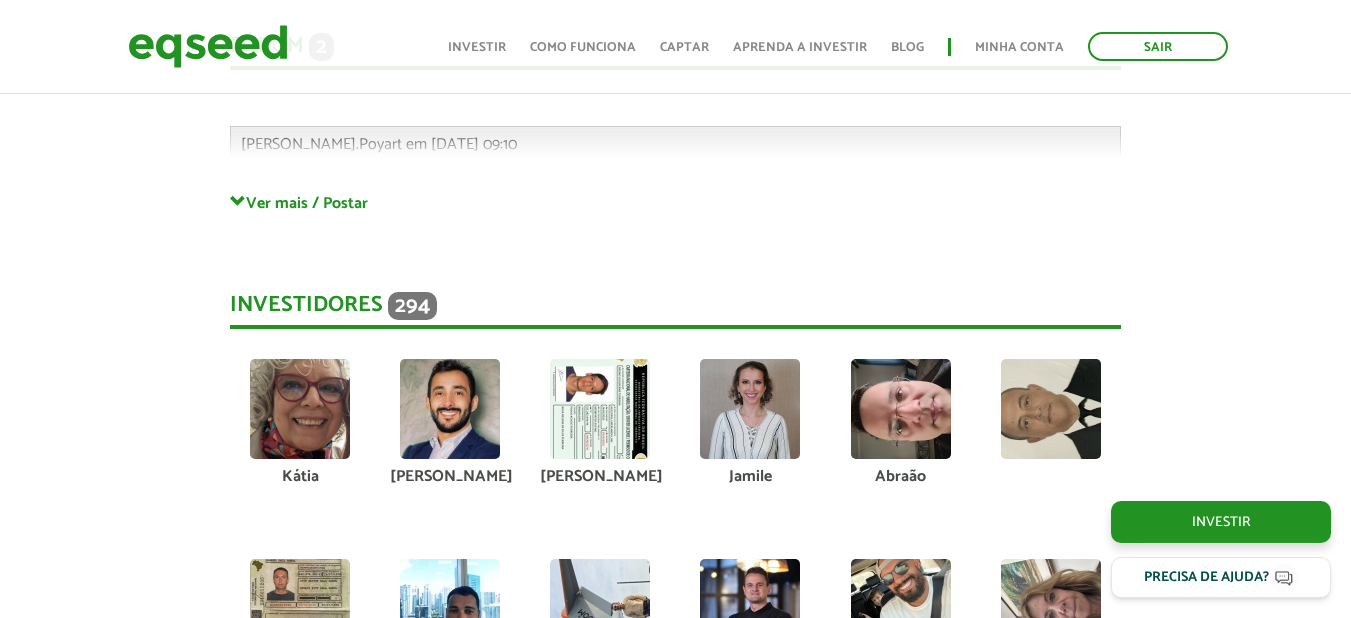 scroll, scrollTop: 5583, scrollLeft: 0, axis: vertical 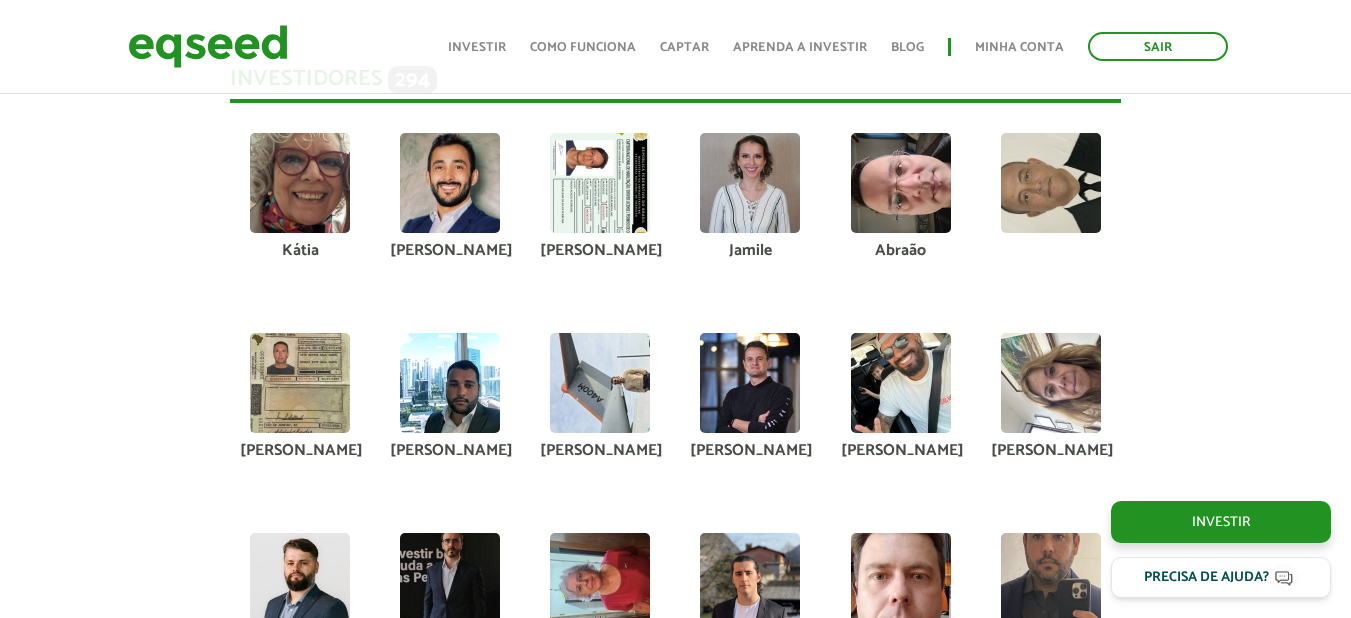 click at bounding box center (600, 183) 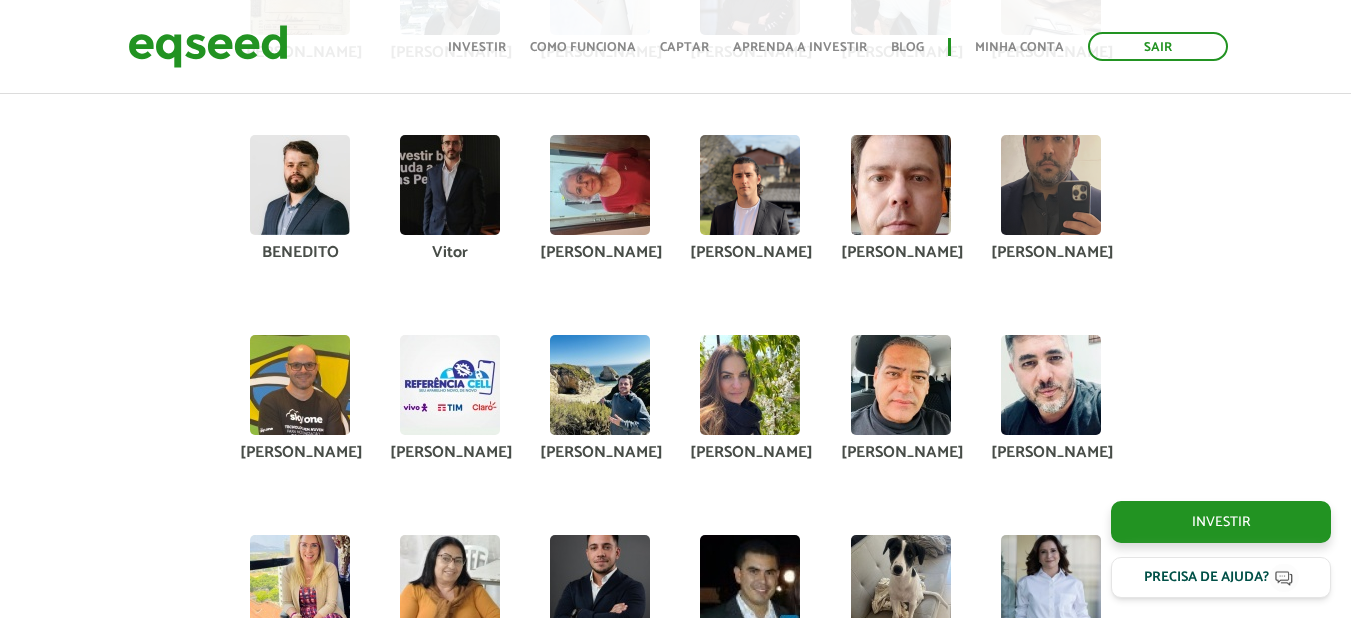 scroll, scrollTop: 5983, scrollLeft: 0, axis: vertical 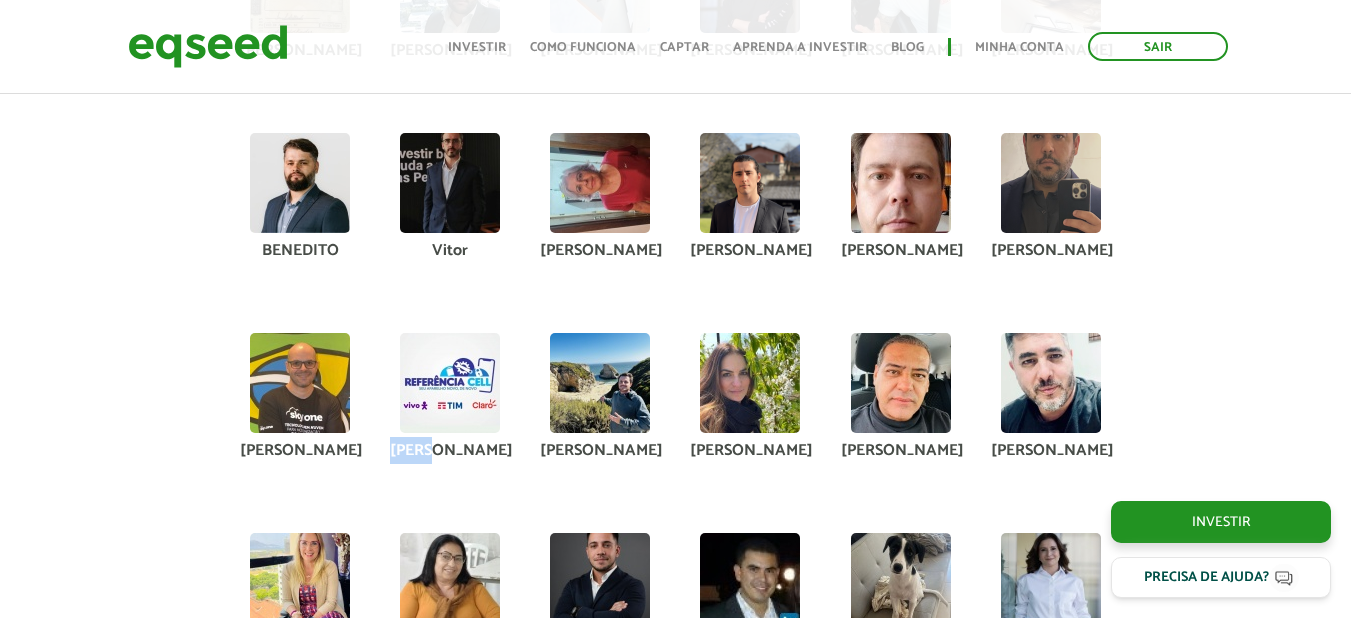 drag, startPoint x: 417, startPoint y: 429, endPoint x: 487, endPoint y: 429, distance: 70 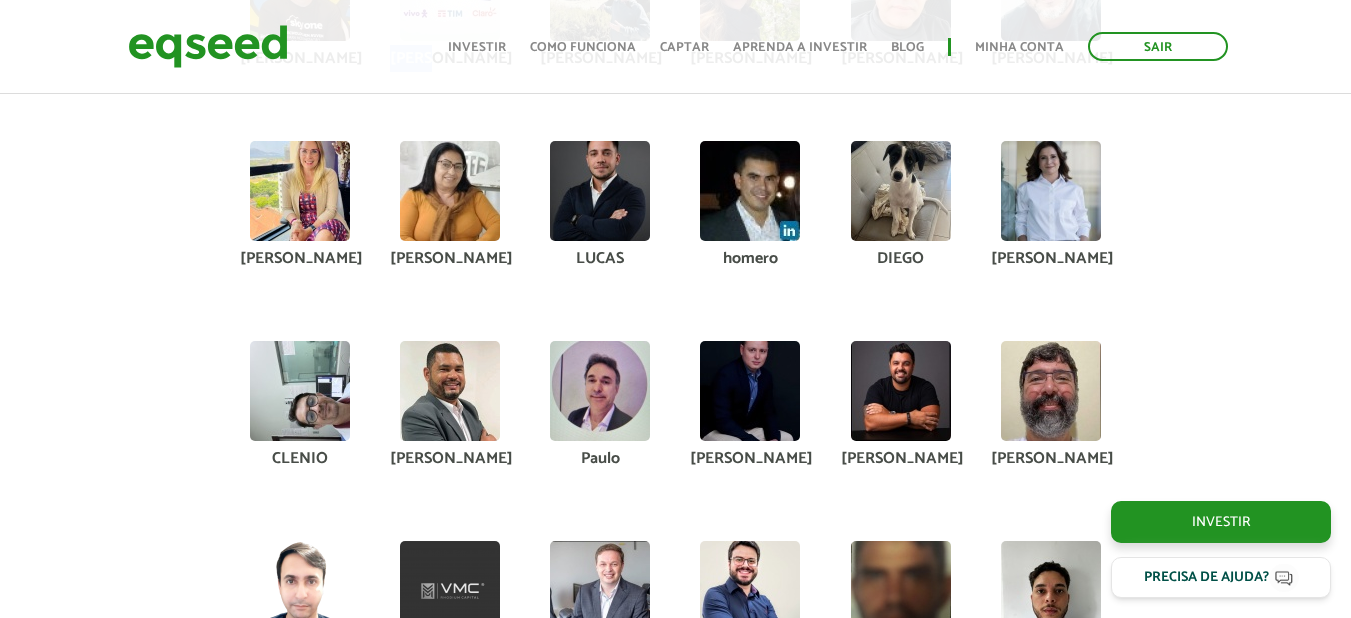 scroll, scrollTop: 5883, scrollLeft: 0, axis: vertical 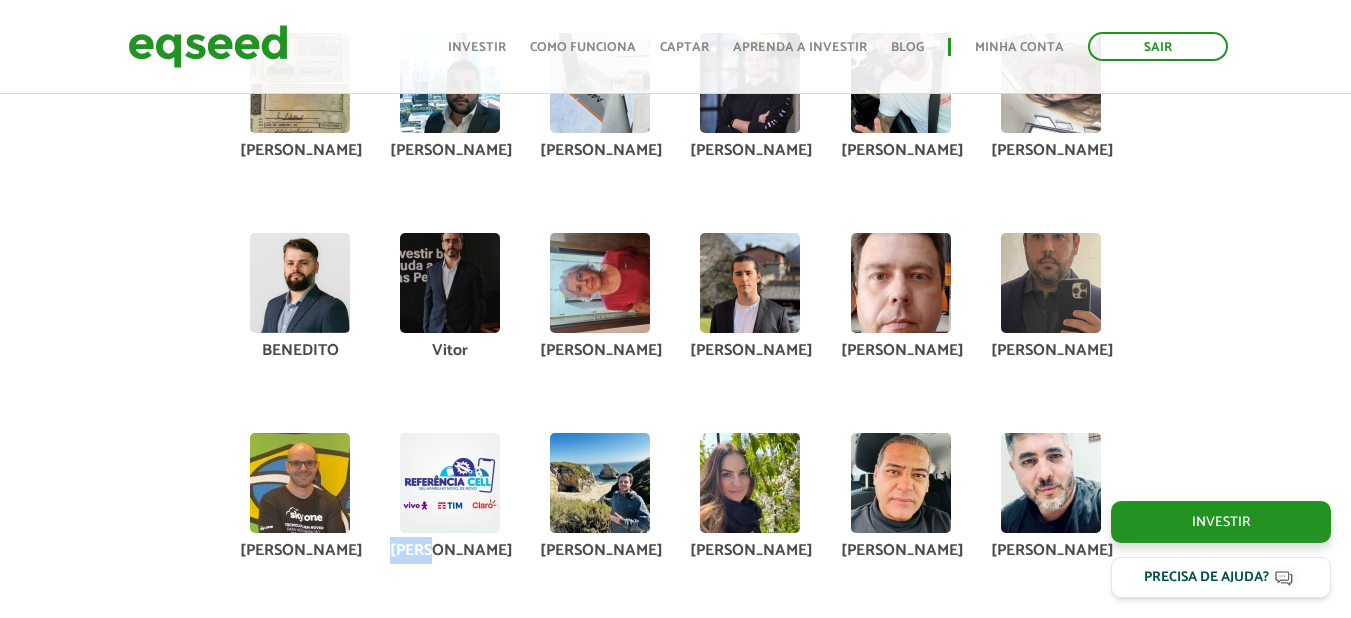 click on "BRUNO" at bounding box center [450, 513] 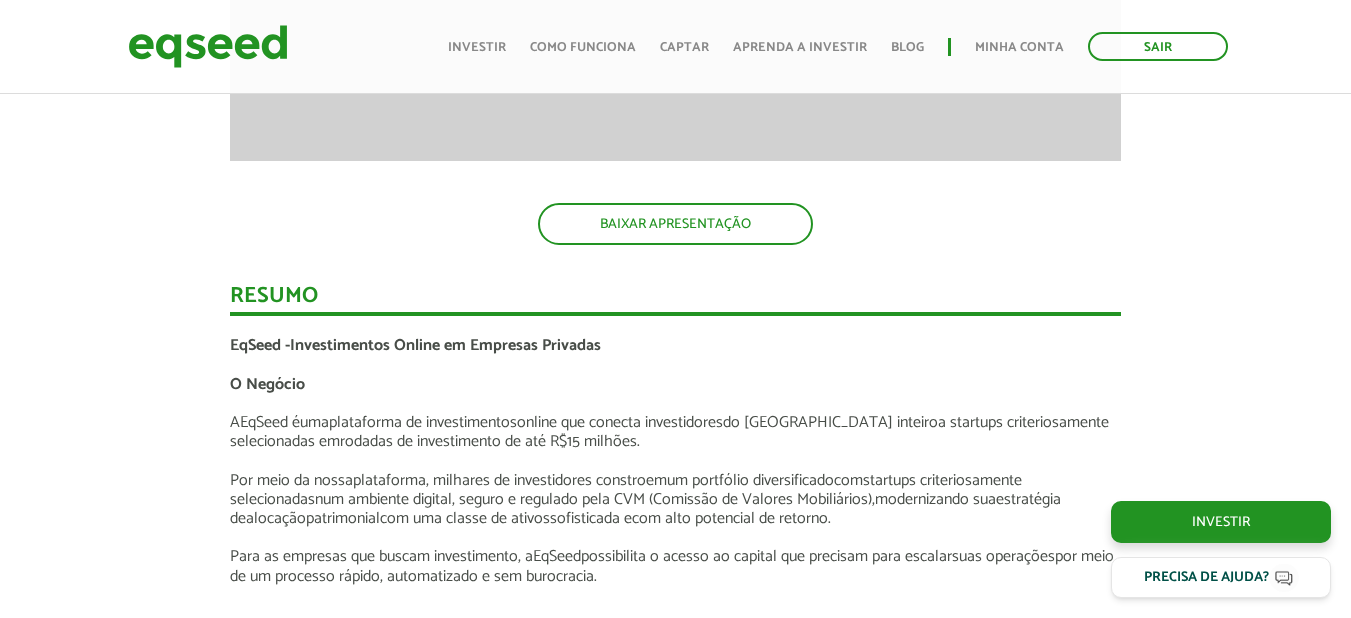 scroll, scrollTop: 1783, scrollLeft: 0, axis: vertical 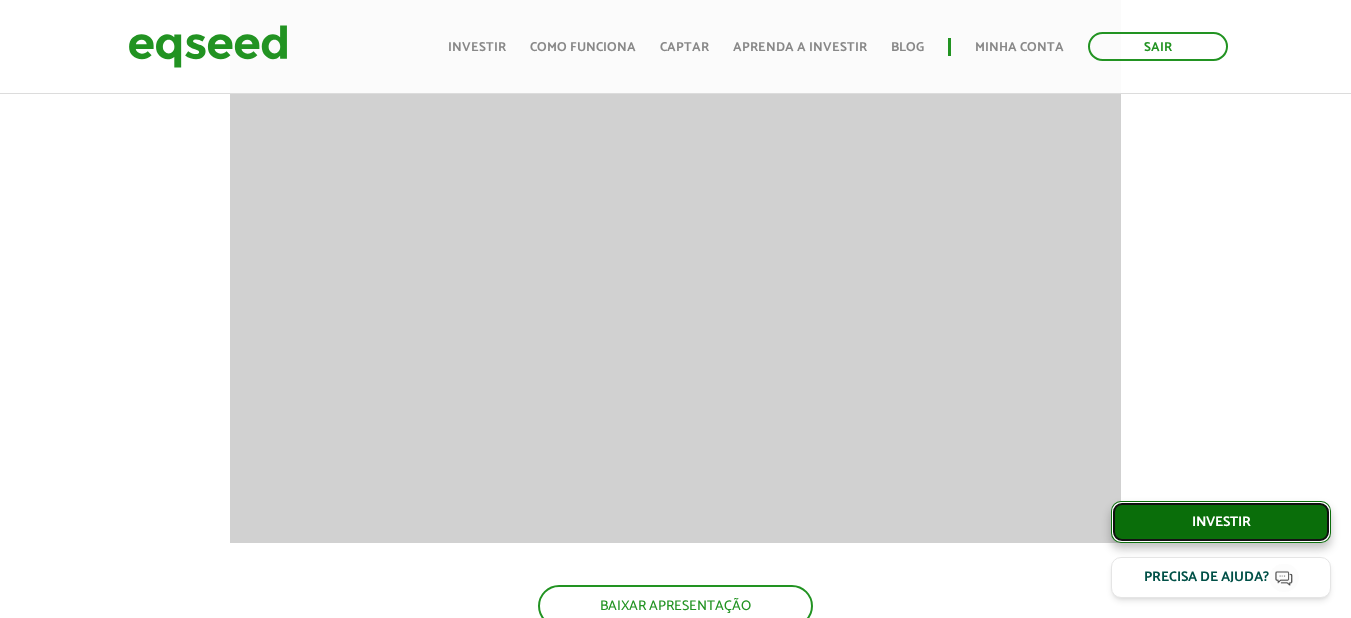 click on "Investir" at bounding box center [1221, 522] 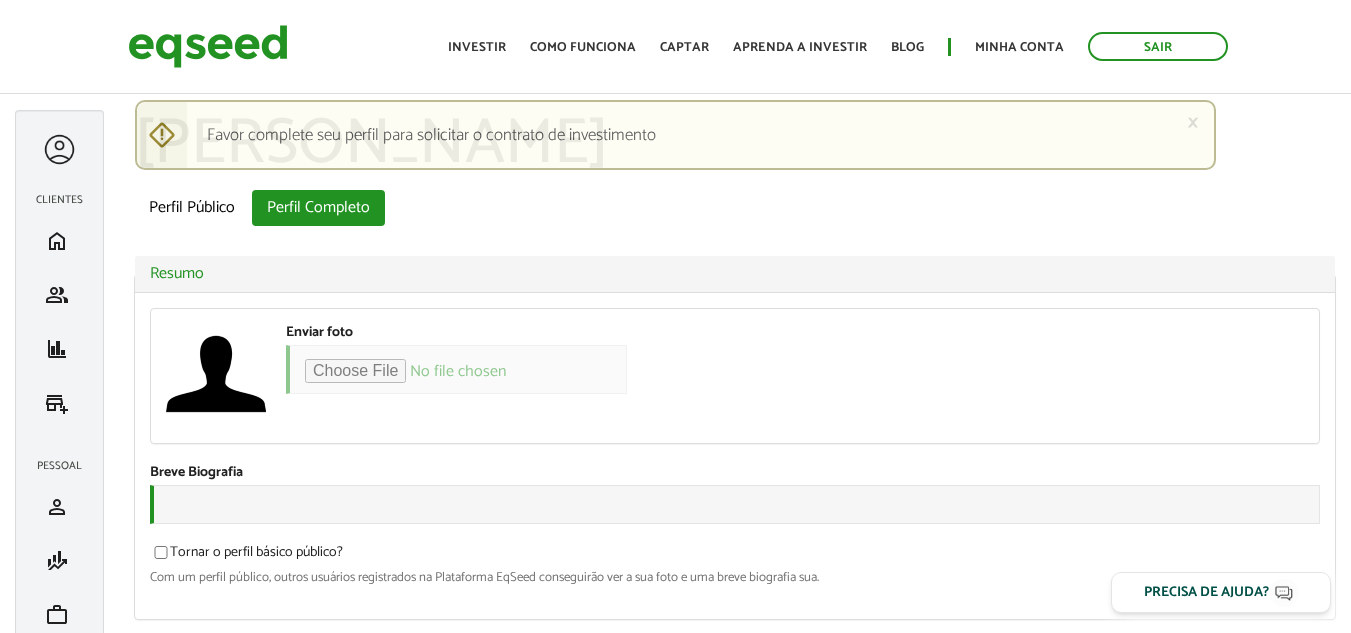 scroll, scrollTop: 0, scrollLeft: 0, axis: both 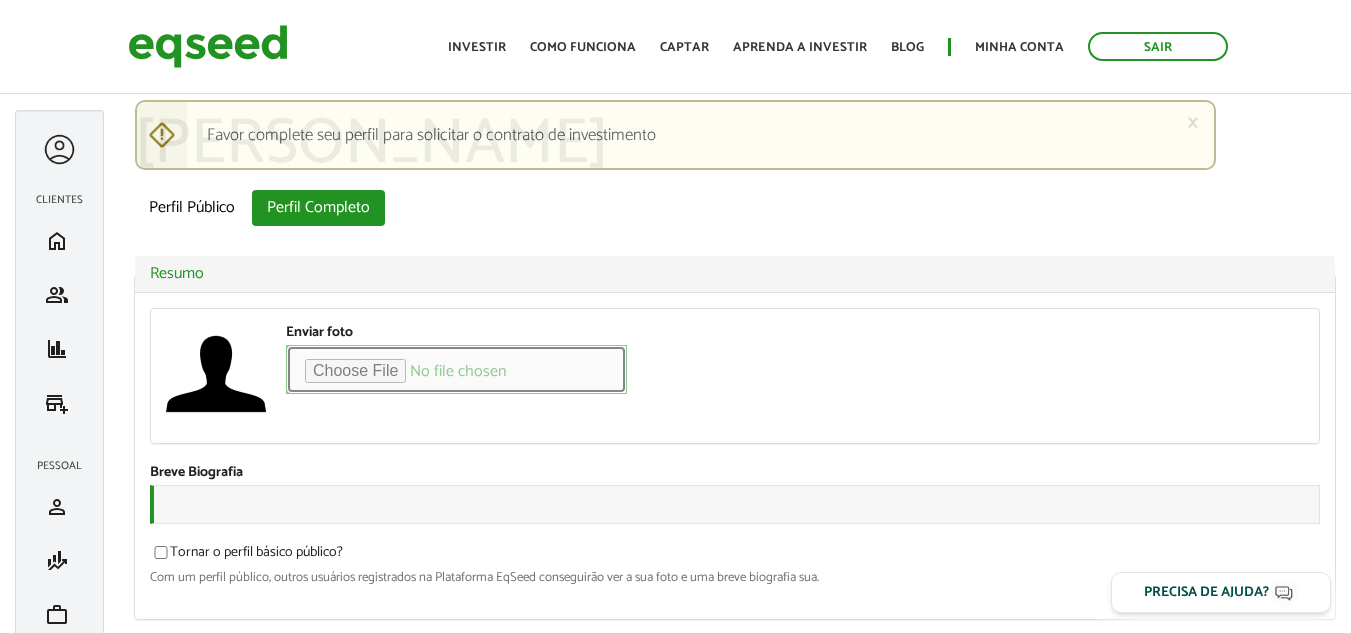 click on "Enviar foto" at bounding box center [456, 369] 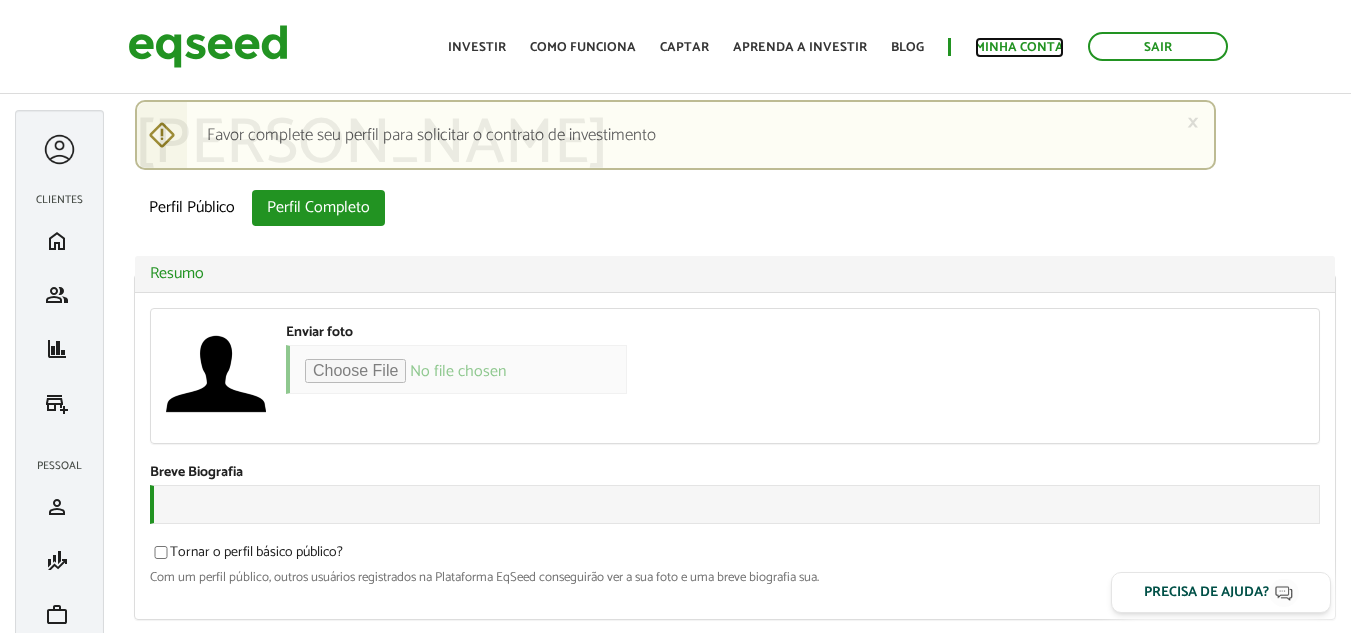 click on "Minha conta" at bounding box center (1019, 47) 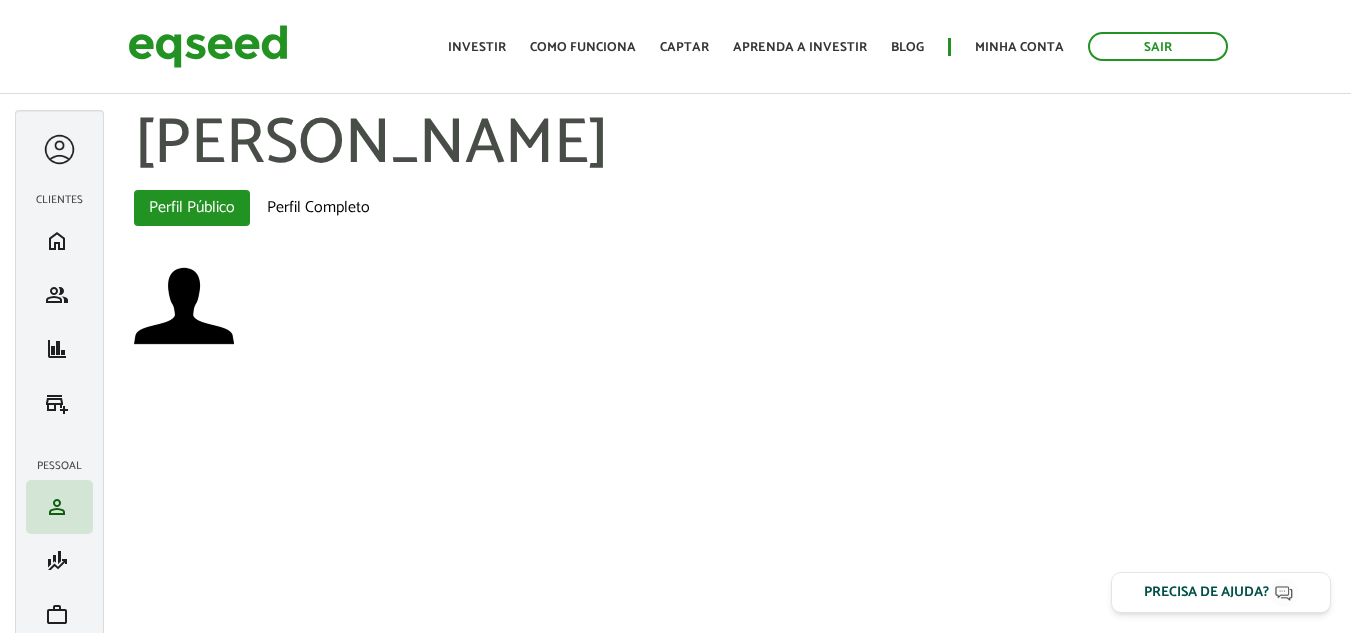 scroll, scrollTop: 0, scrollLeft: 0, axis: both 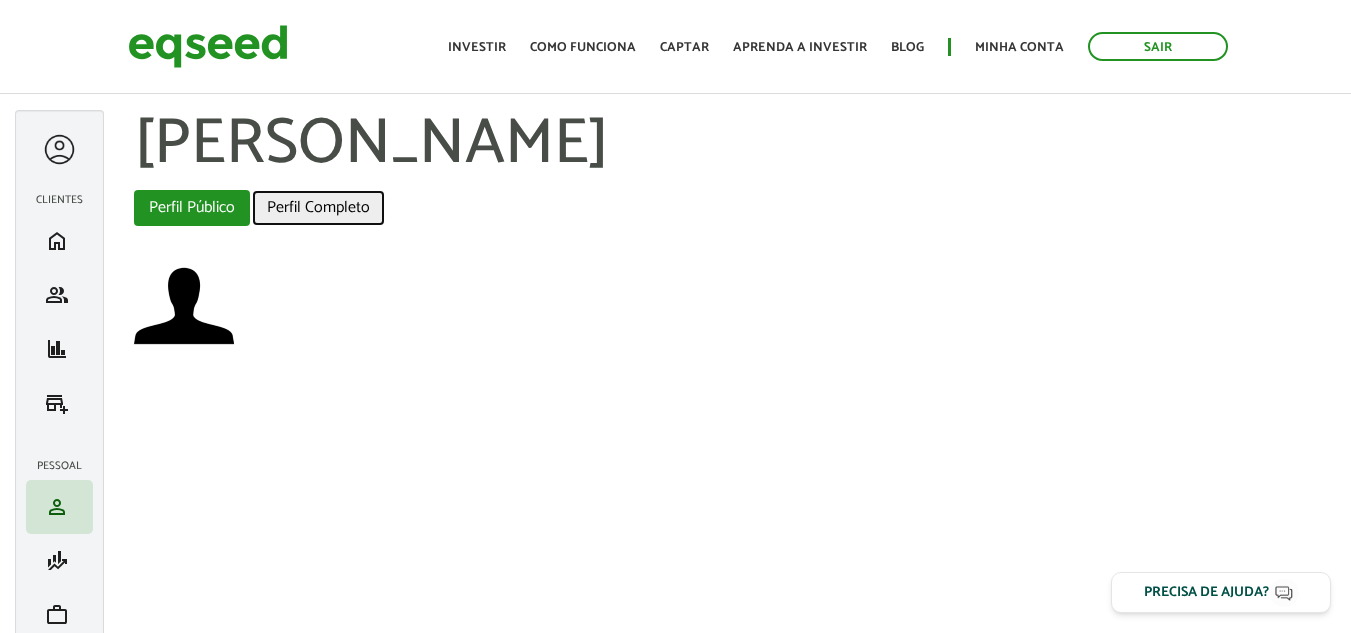 click on "Perfil Completo" at bounding box center [318, 208] 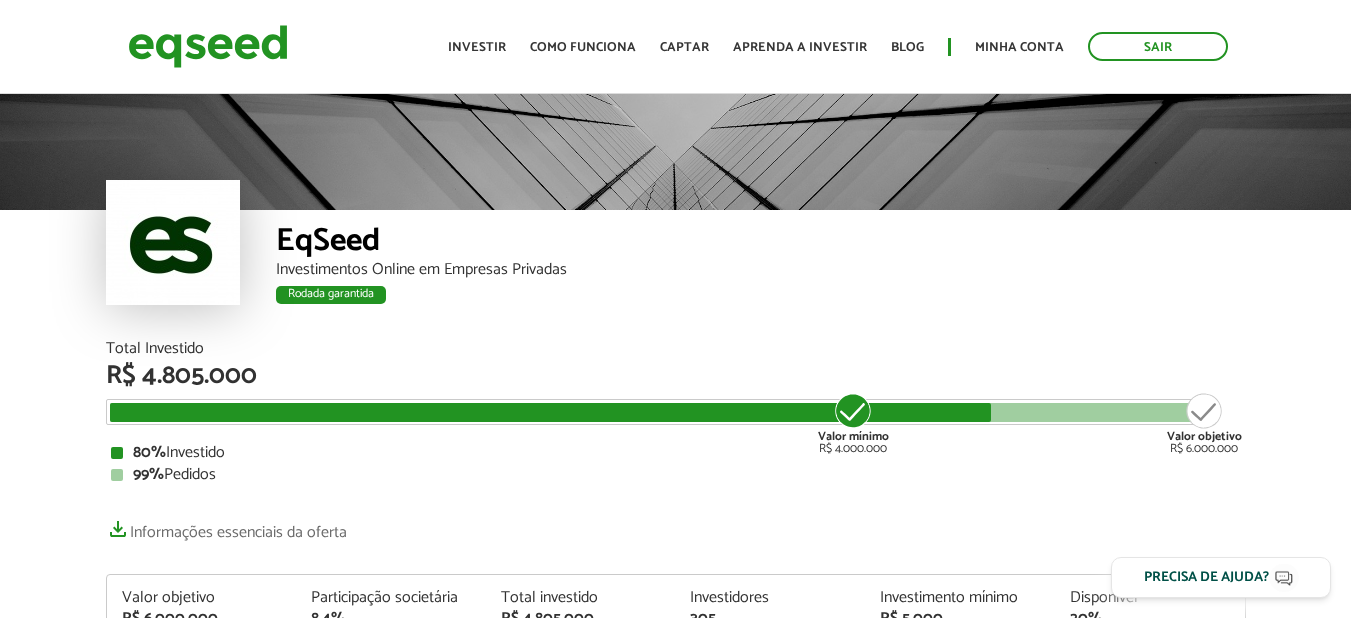 scroll, scrollTop: 0, scrollLeft: 0, axis: both 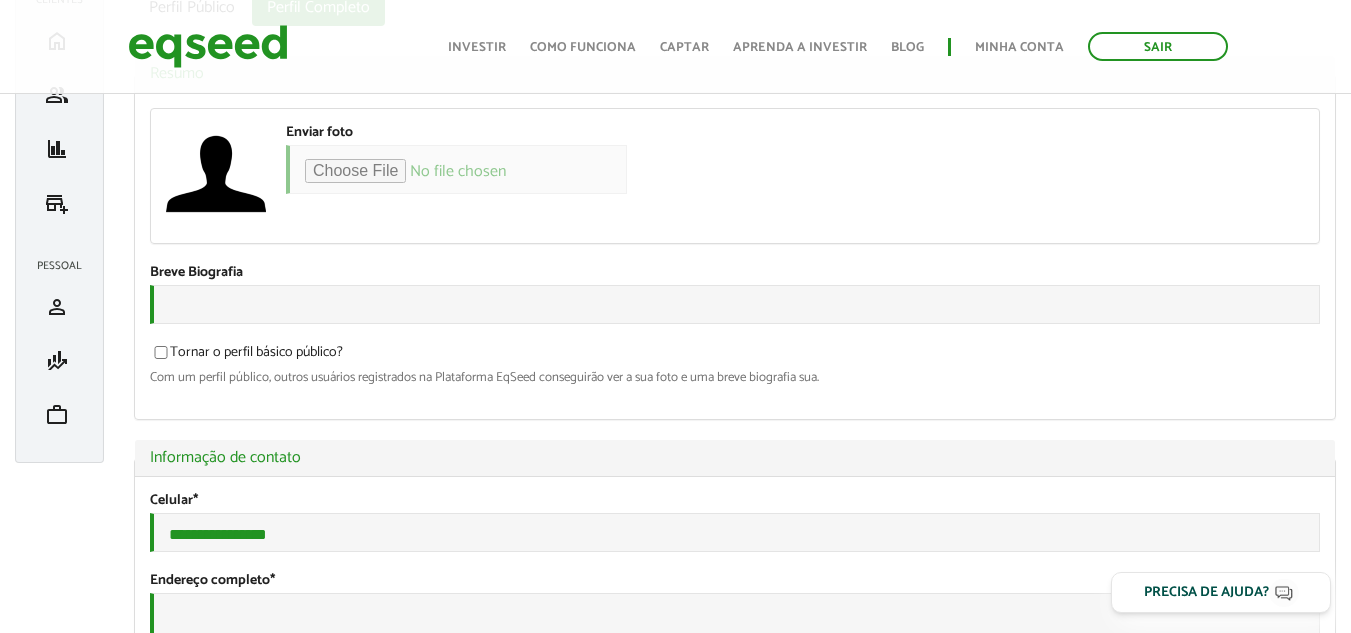type on "**********" 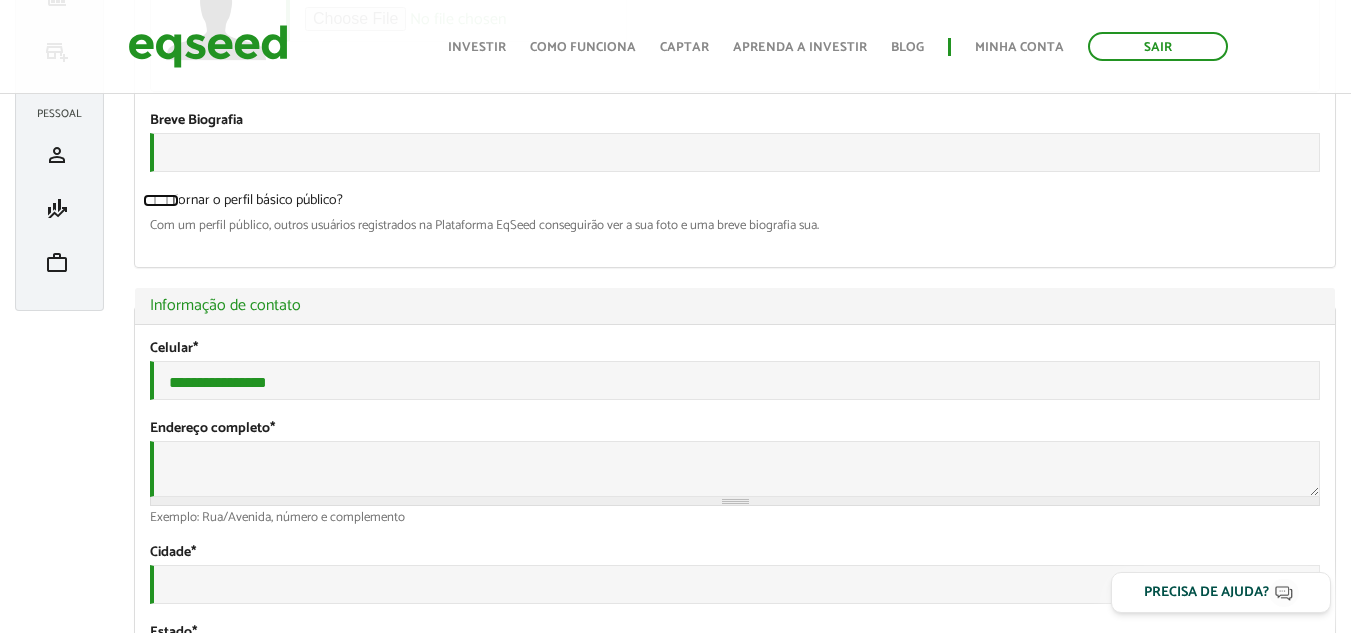 scroll, scrollTop: 400, scrollLeft: 0, axis: vertical 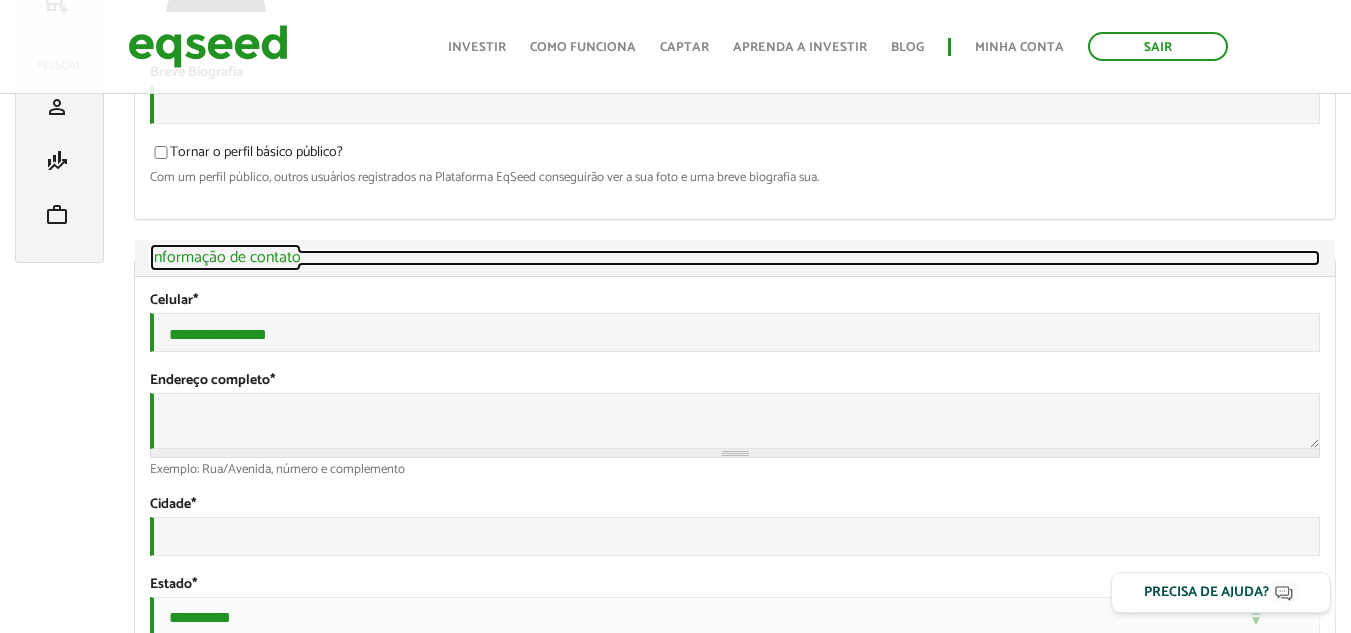 click on "Ocultar Informação de contato" at bounding box center [735, 258] 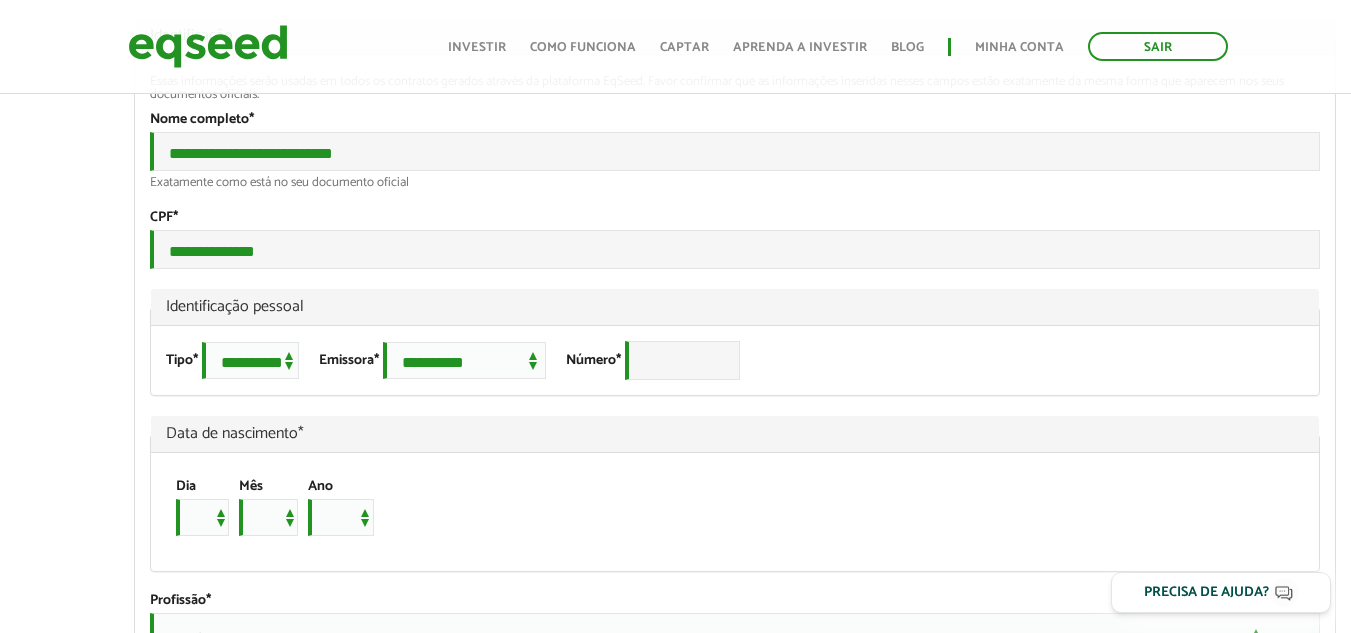 scroll, scrollTop: 700, scrollLeft: 0, axis: vertical 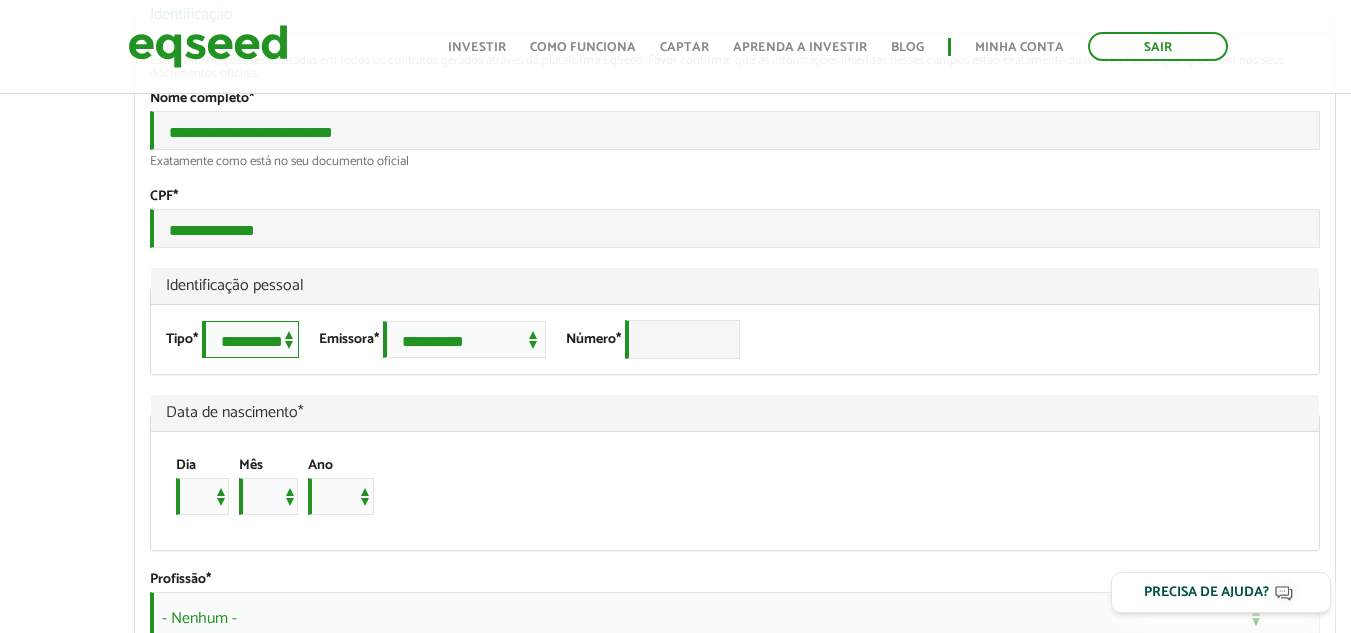 click on "**********" at bounding box center [250, 339] 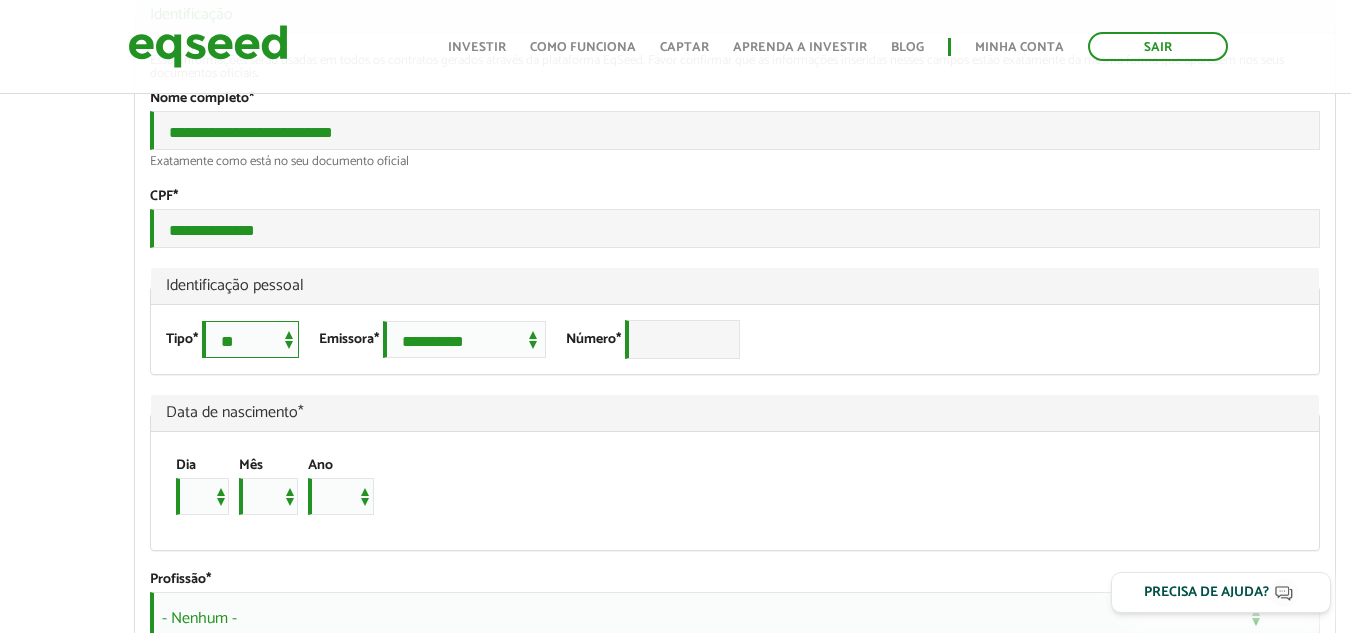 click on "**********" at bounding box center [250, 339] 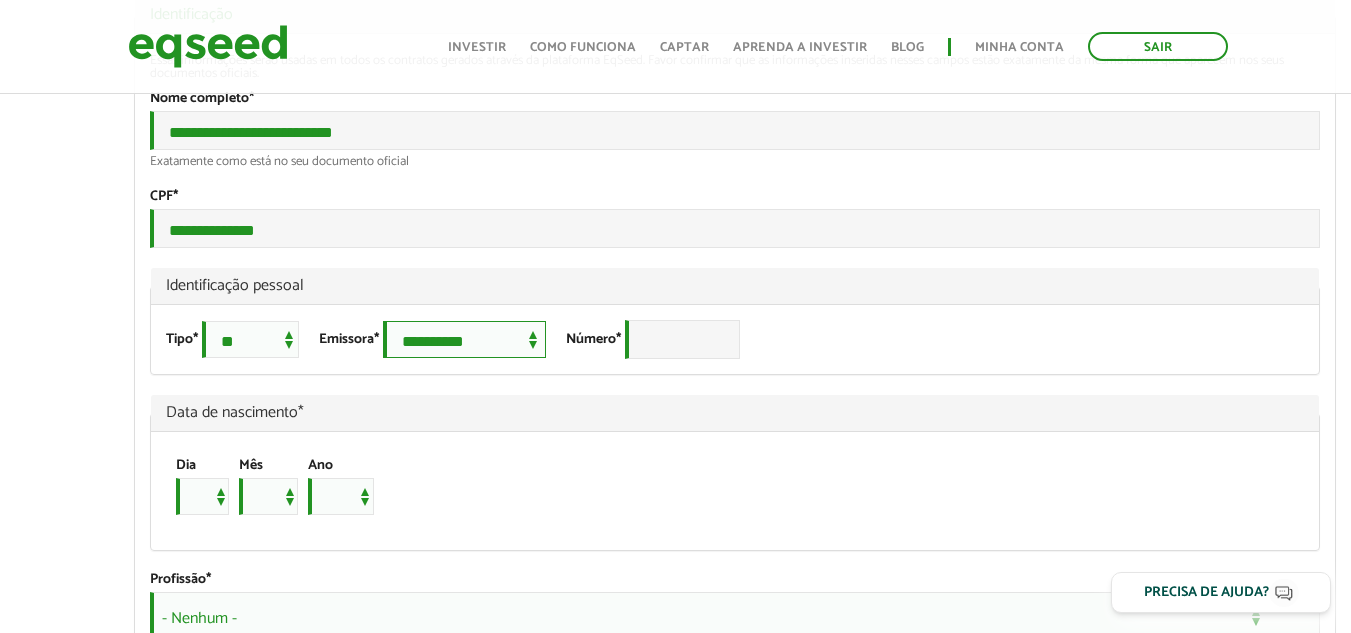 click on "**********" at bounding box center [464, 339] 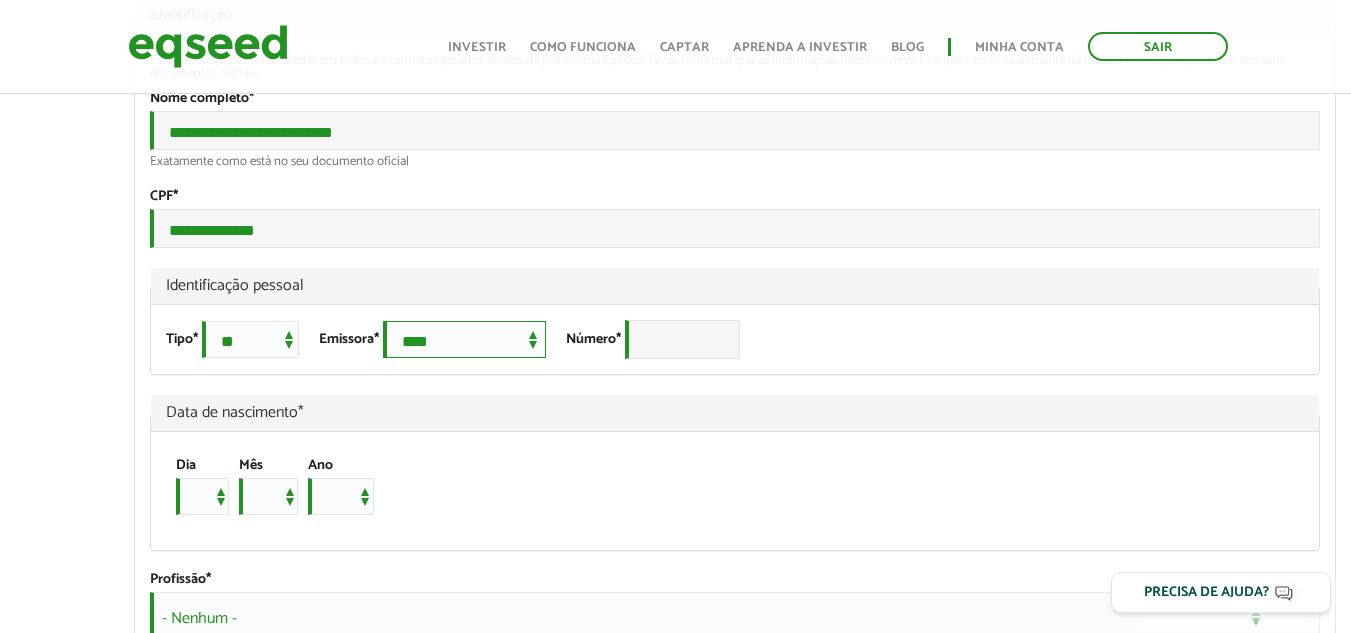 click on "**********" at bounding box center (464, 339) 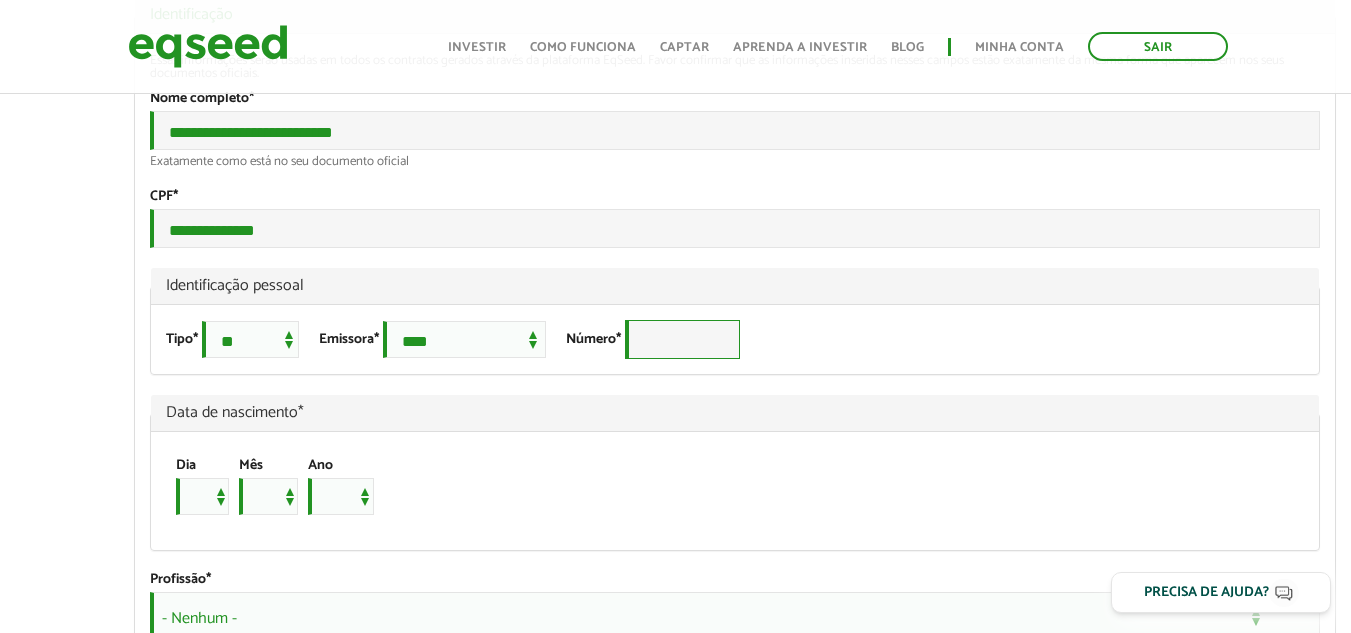 click on "Número  *" at bounding box center (682, 339) 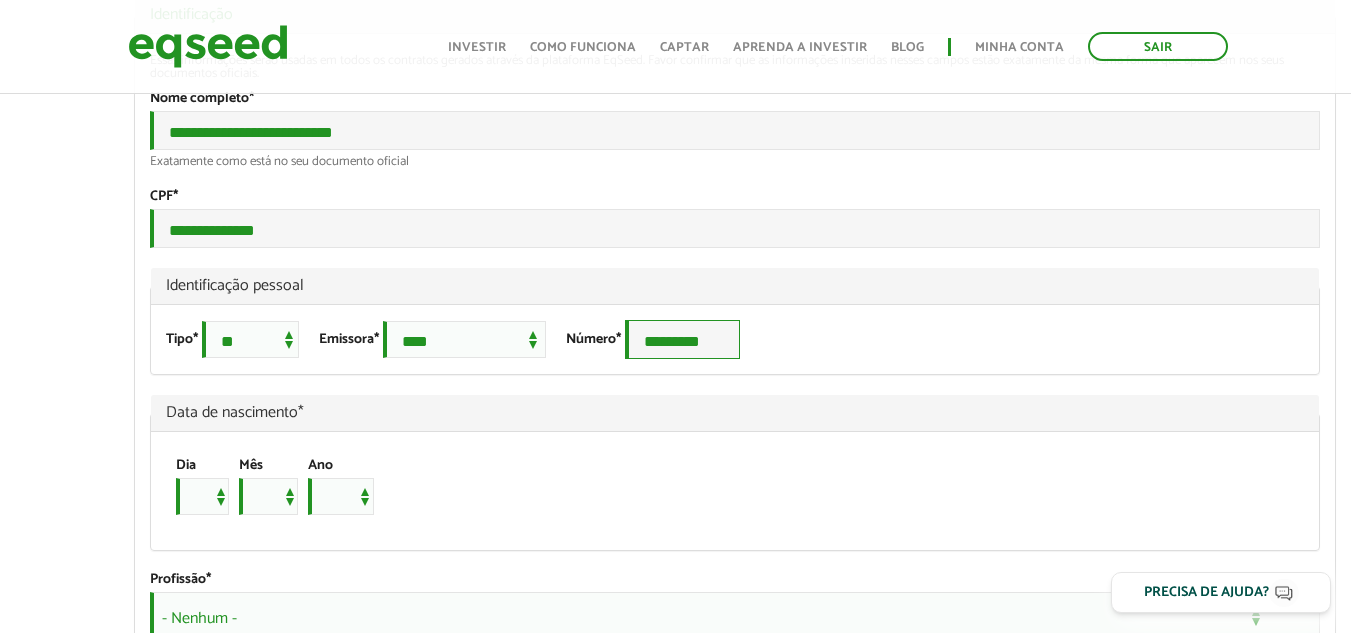 type on "*********" 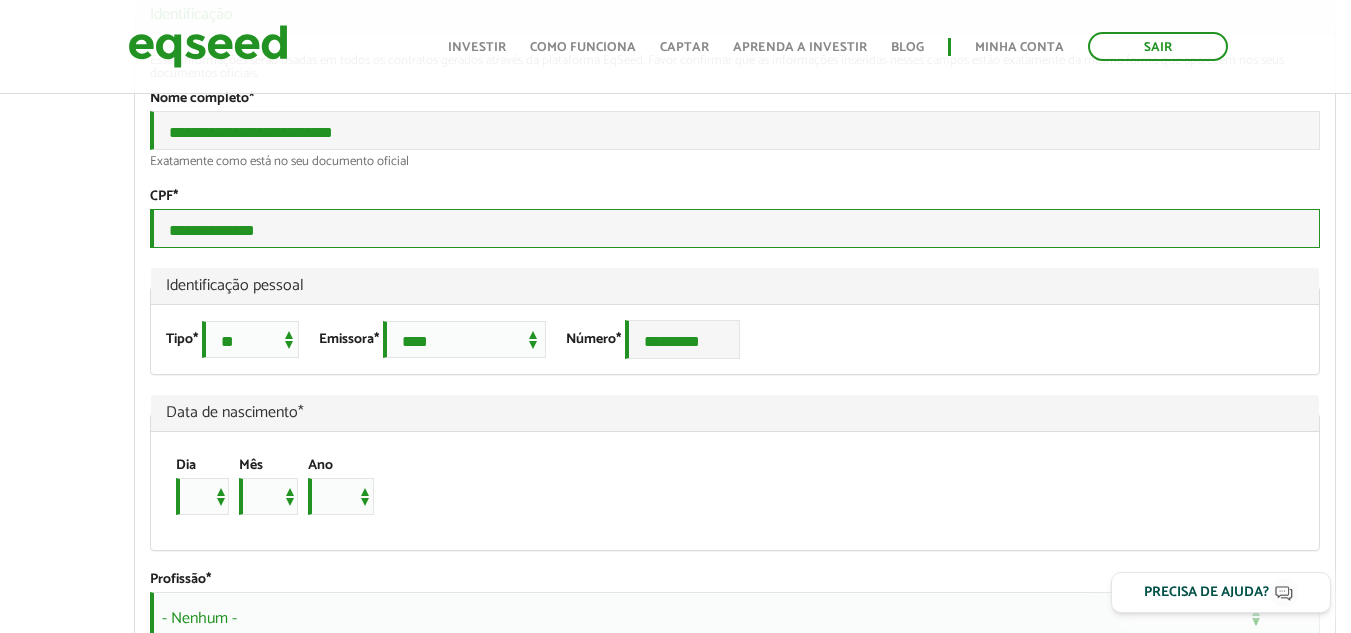 click on "**********" at bounding box center [735, 228] 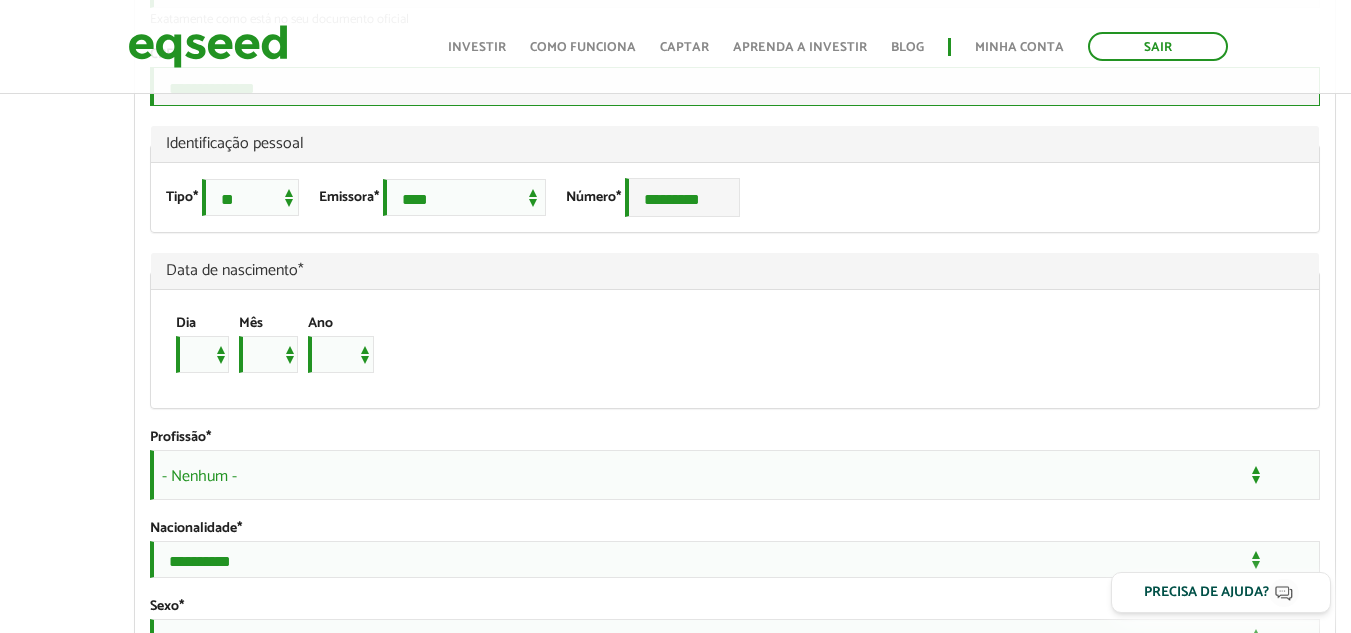 scroll, scrollTop: 900, scrollLeft: 0, axis: vertical 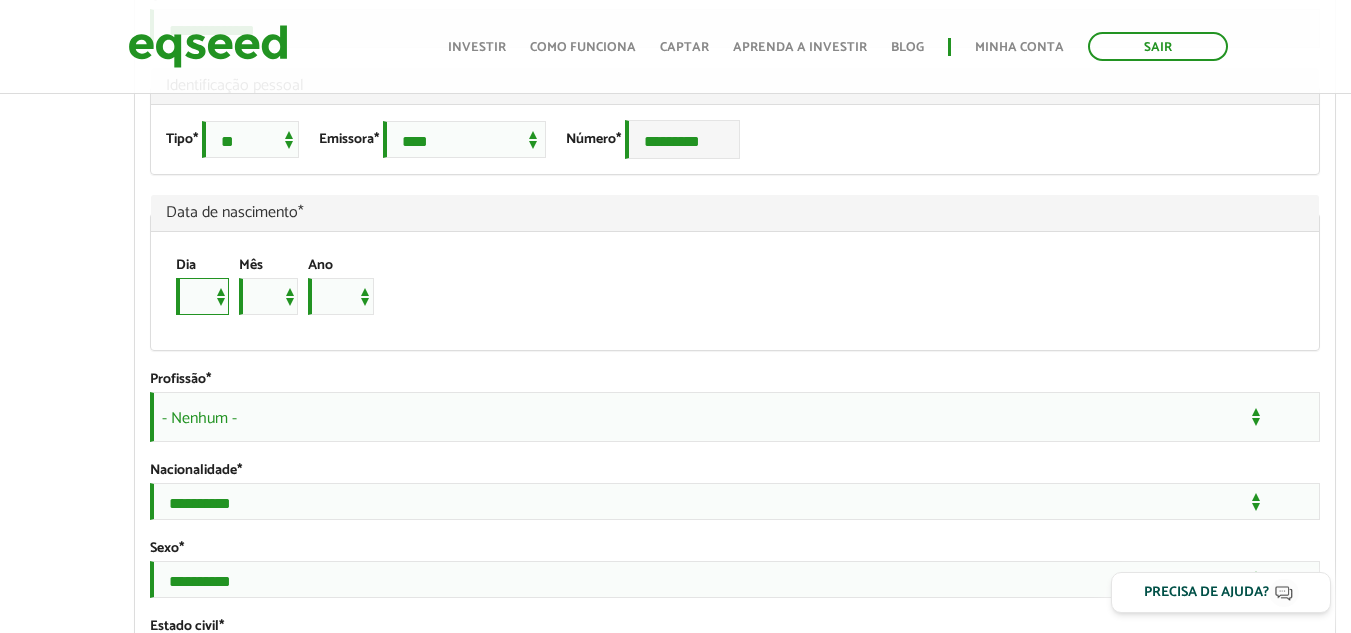 click on "* * * * * * * * * ** ** ** ** ** ** ** ** ** ** ** ** ** ** ** ** ** ** ** ** ** **" at bounding box center (202, 296) 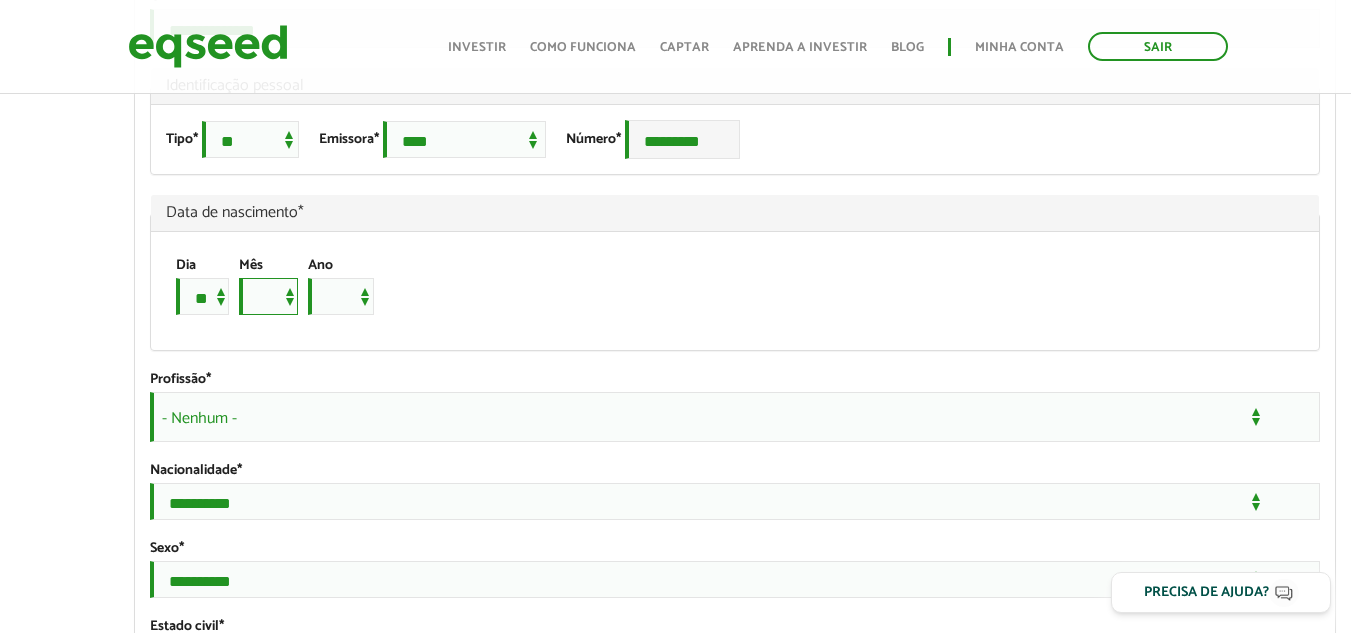 click on "*** *** *** *** *** *** *** *** *** *** *** ***" at bounding box center [268, 296] 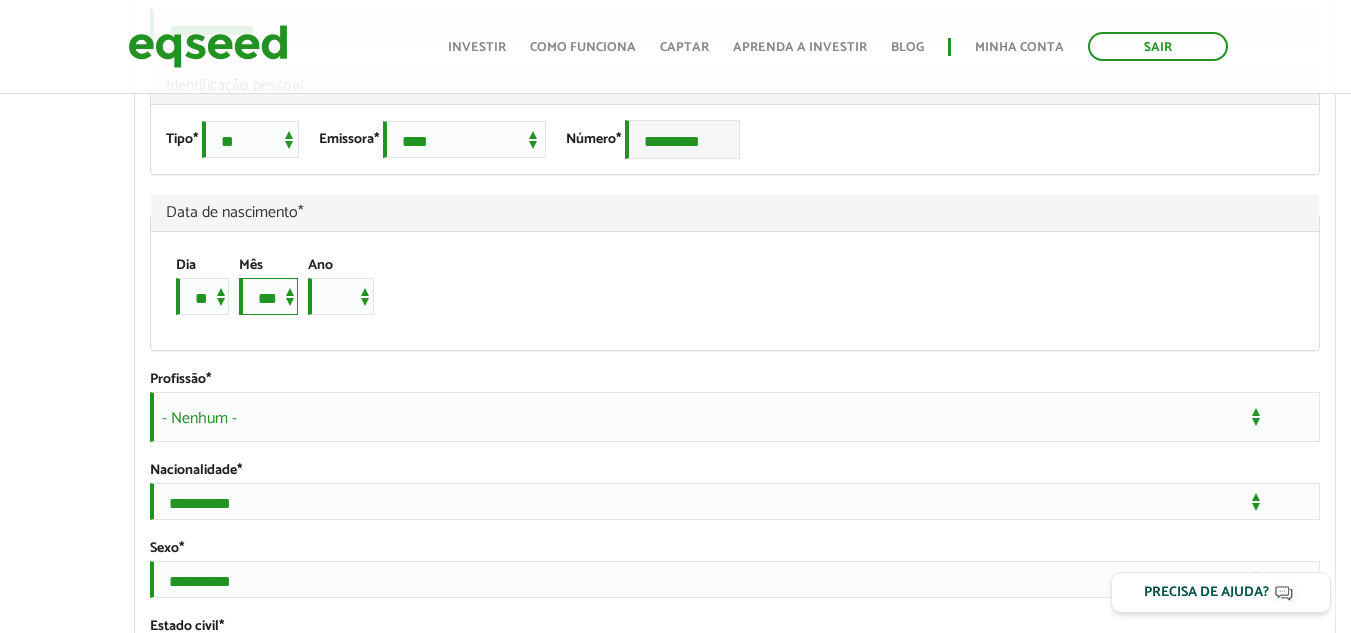click on "*** *** *** *** *** *** *** *** *** *** *** ***" at bounding box center (268, 296) 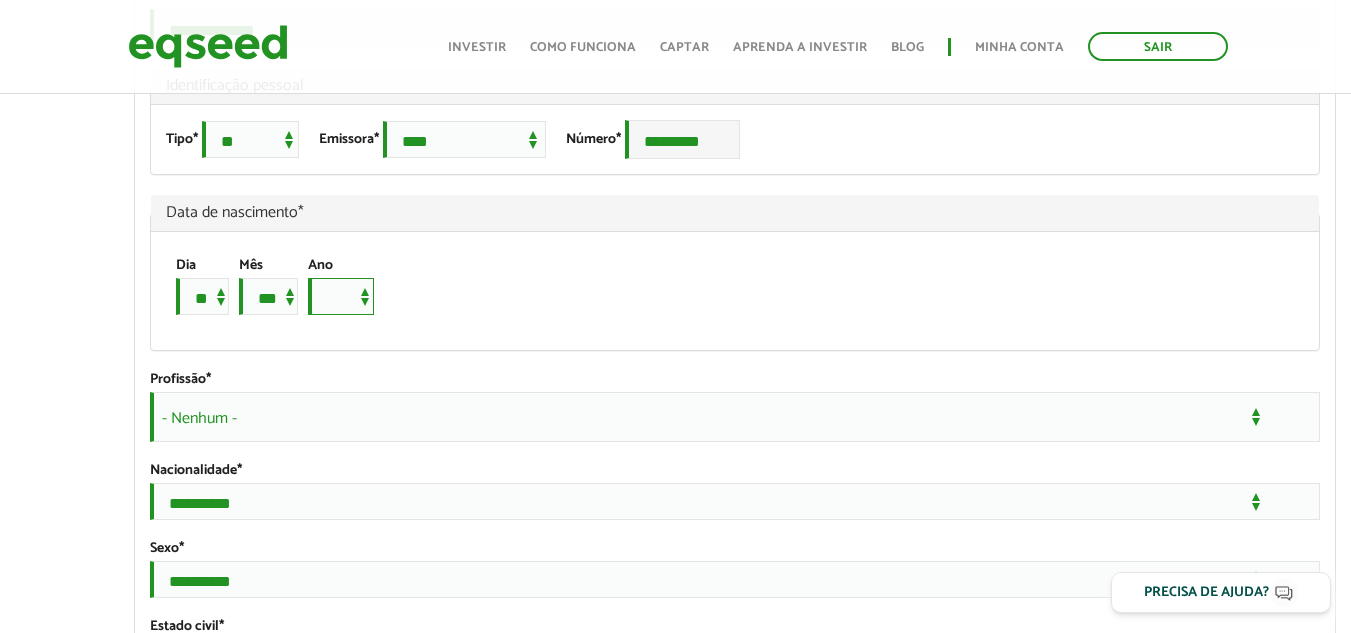 click on "**** **** **** **** **** **** **** **** **** **** **** **** **** **** **** **** **** **** **** **** **** **** **** **** **** **** **** **** **** **** **** **** **** **** **** **** **** **** **** **** **** **** **** **** **** **** **** **** **** **** **** **** **** **** **** **** **** **** **** **** **** **** **** **** **** **** **** **** **** **** **** **** **** **** **** **** **** **** **** **** **** **** **** **** **** **** **** **** **** **** **** **** **** **** **** **** **** **** **** **** **** **** **** **** **** **** **** **** **** **** **** **** **** **** **** **** **** **** **** **** **** **** **** **** **** ****" at bounding box center [341, 296] 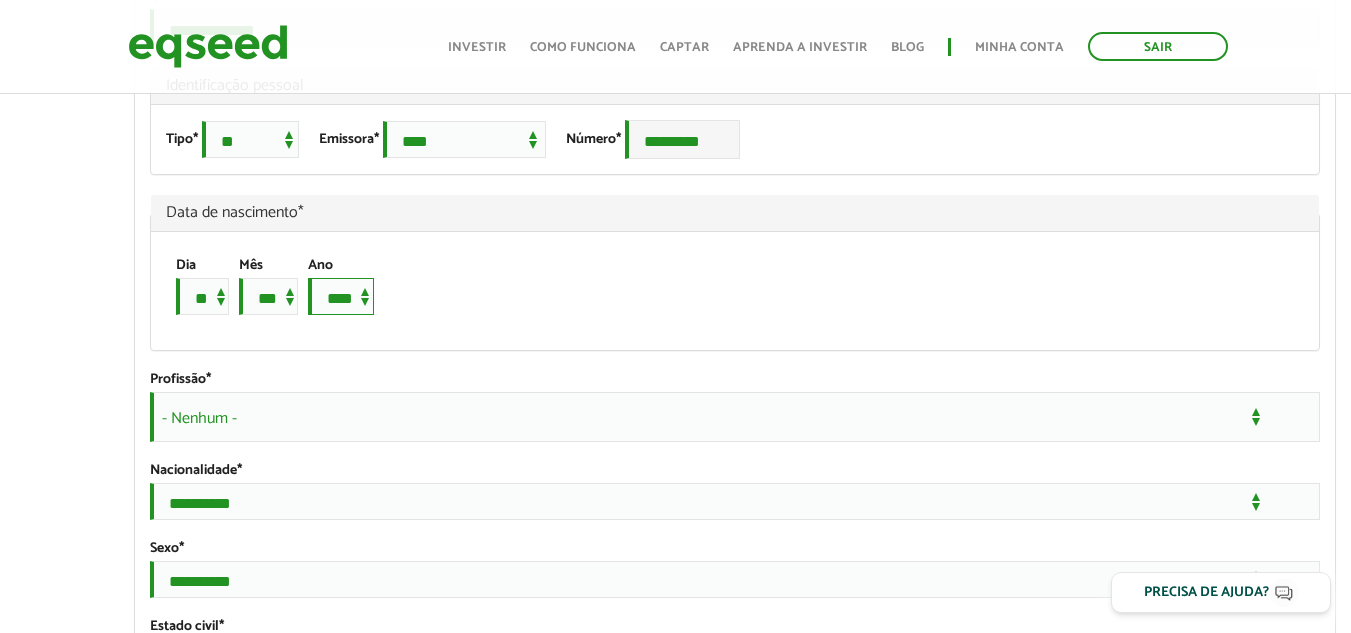click on "**** **** **** **** **** **** **** **** **** **** **** **** **** **** **** **** **** **** **** **** **** **** **** **** **** **** **** **** **** **** **** **** **** **** **** **** **** **** **** **** **** **** **** **** **** **** **** **** **** **** **** **** **** **** **** **** **** **** **** **** **** **** **** **** **** **** **** **** **** **** **** **** **** **** **** **** **** **** **** **** **** **** **** **** **** **** **** **** **** **** **** **** **** **** **** **** **** **** **** **** **** **** **** **** **** **** **** **** **** **** **** **** **** **** **** **** **** **** **** **** **** **** **** **** **** ****" at bounding box center (341, 296) 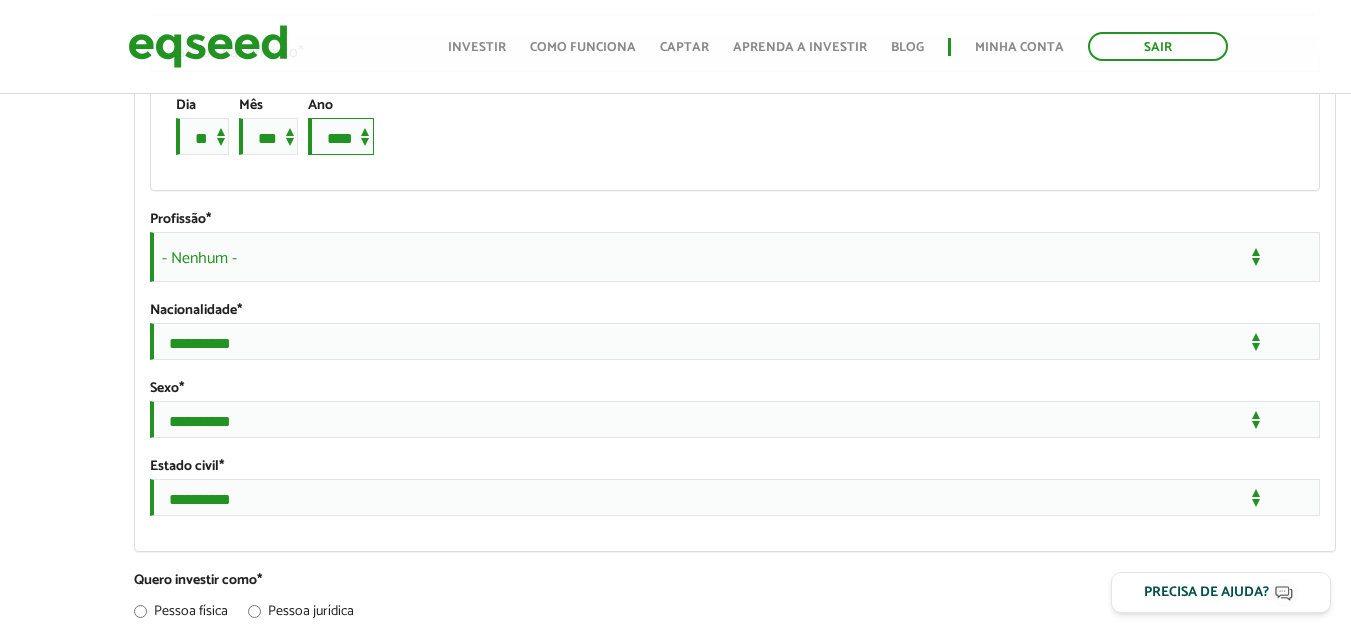 scroll, scrollTop: 1100, scrollLeft: 0, axis: vertical 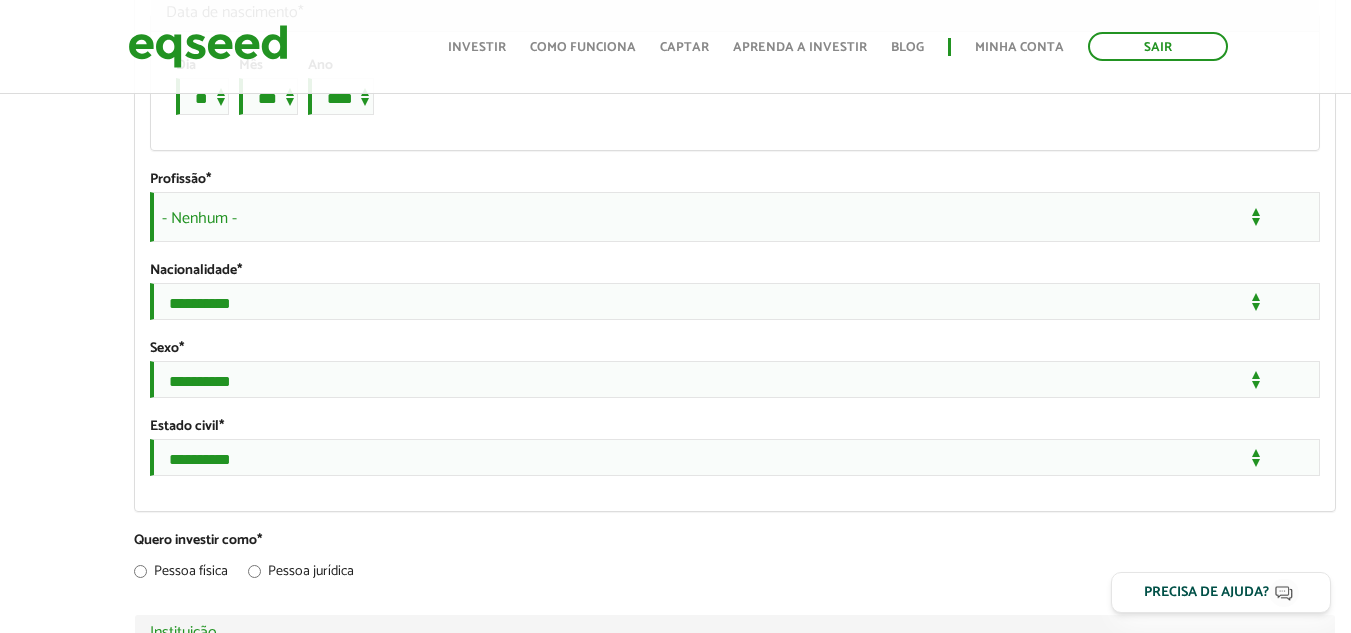 click on "- Nenhum -" at bounding box center [735, 217] 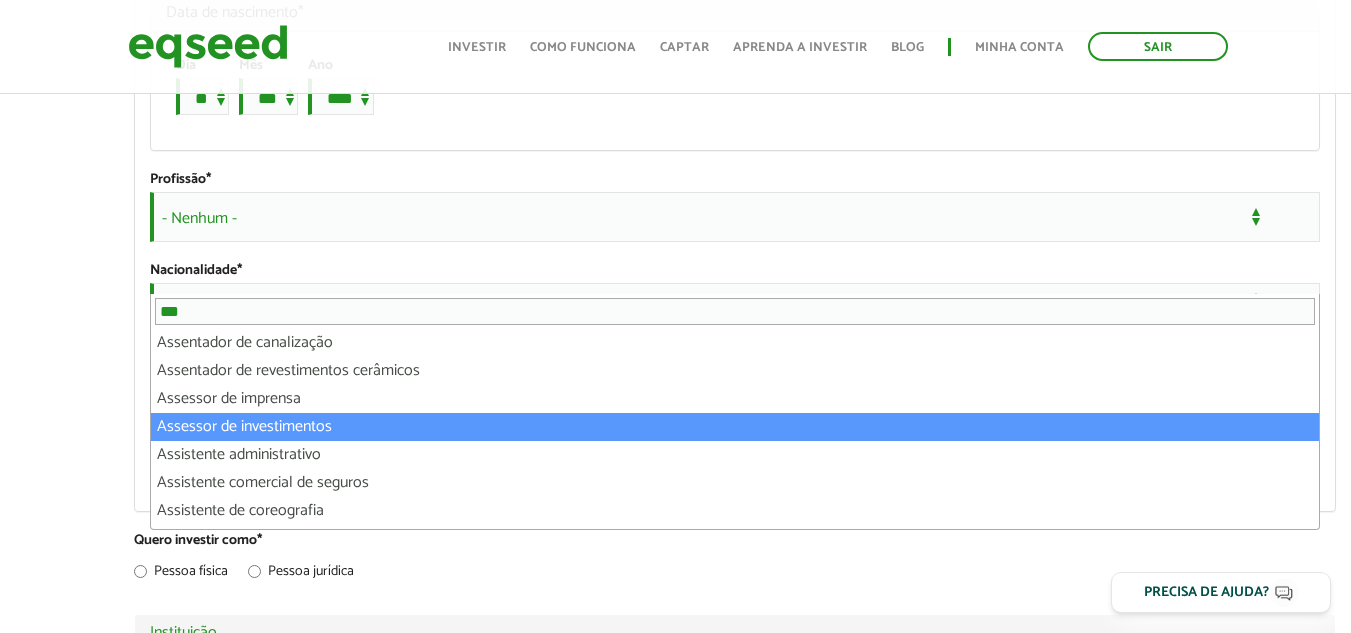 type on "***" 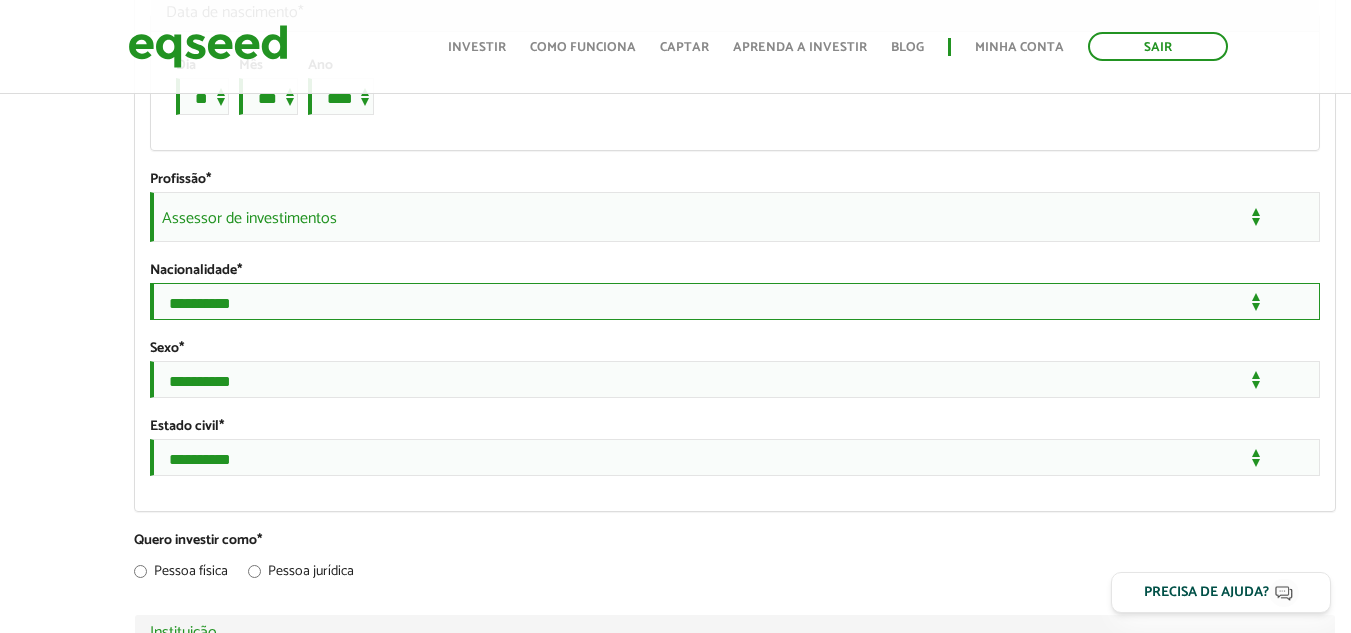 click on "**********" at bounding box center (735, 301) 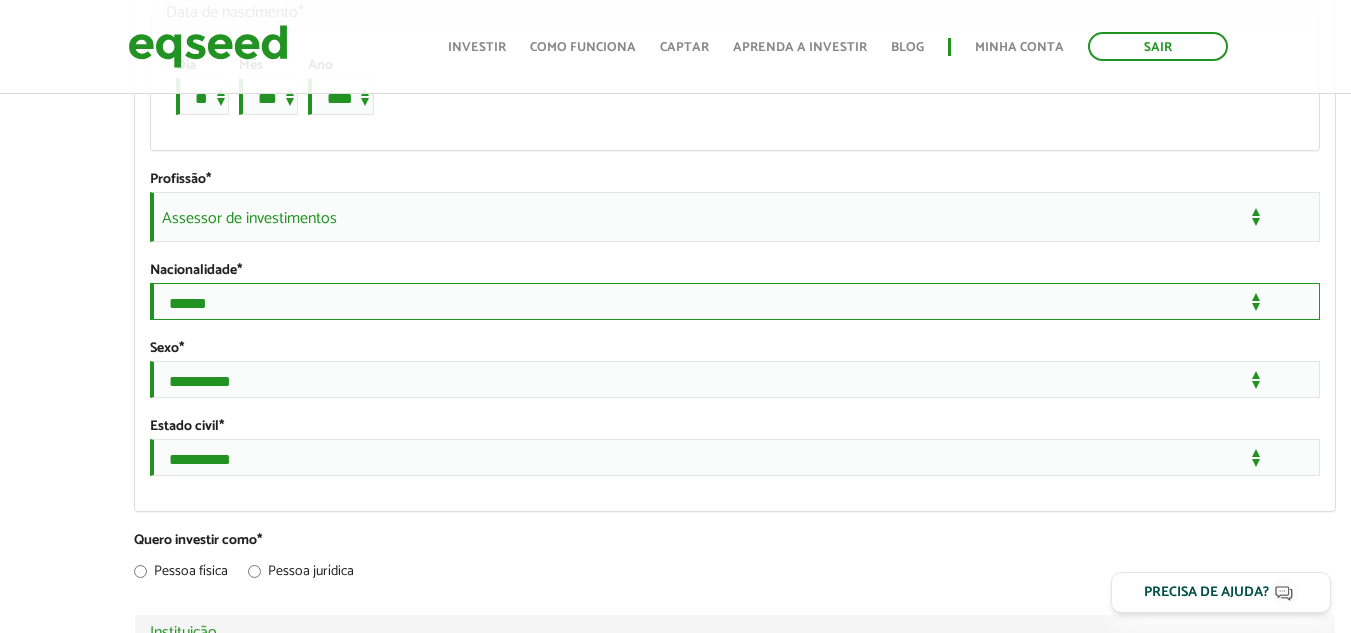 click on "**********" at bounding box center (735, 301) 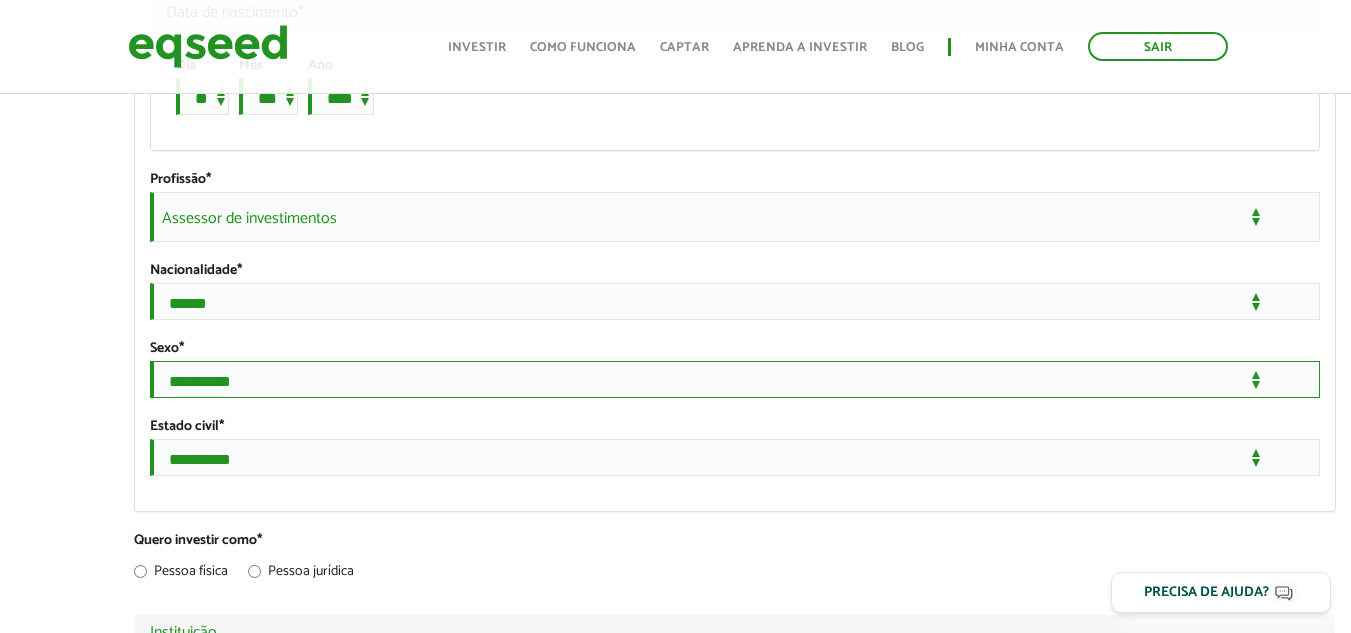 click on "**********" at bounding box center (735, 379) 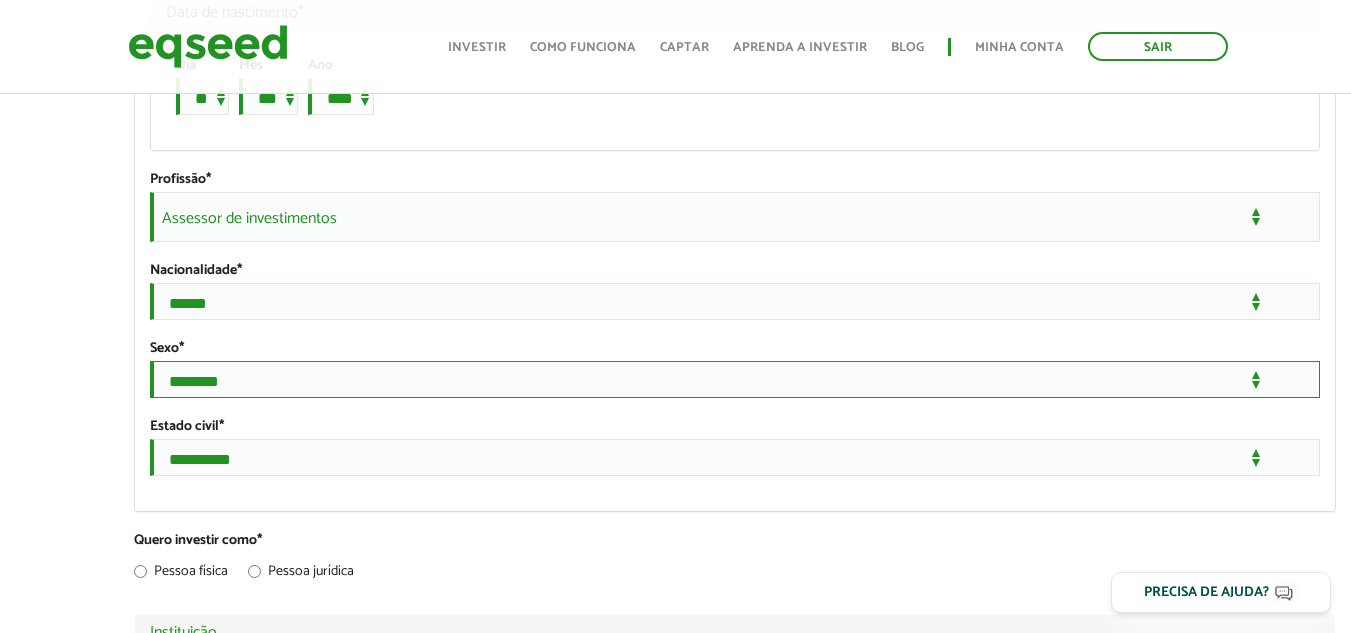 click on "**********" at bounding box center [735, 379] 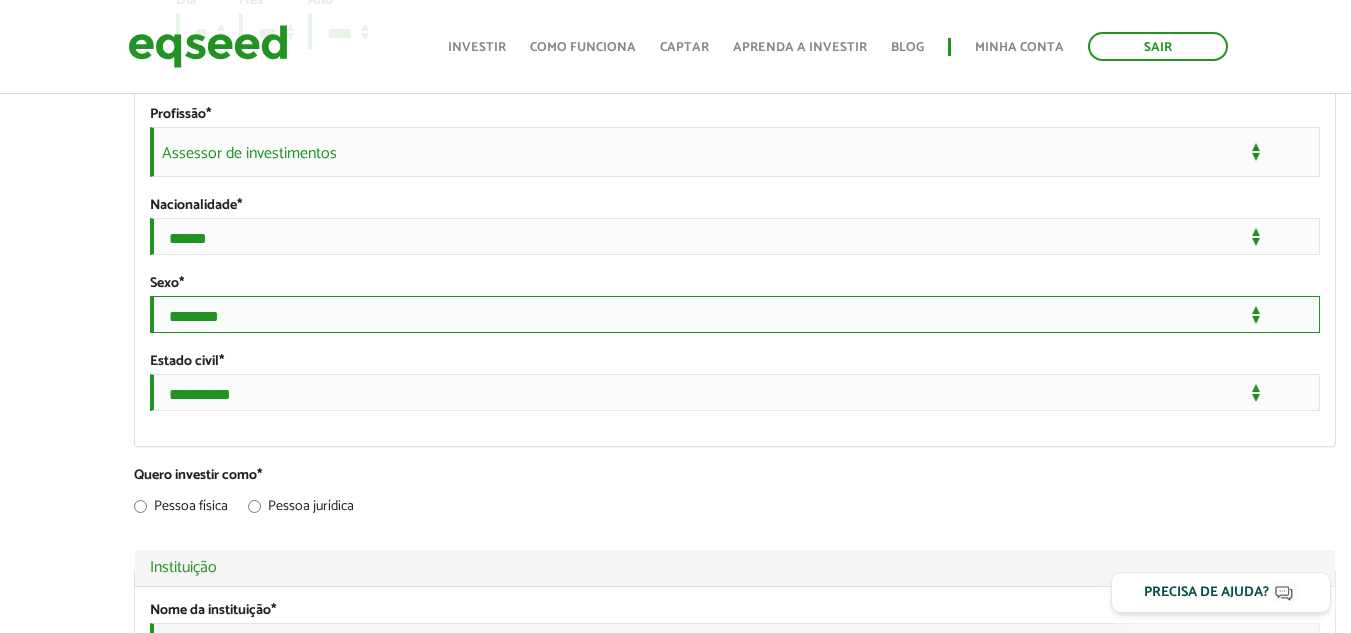 scroll, scrollTop: 1200, scrollLeft: 0, axis: vertical 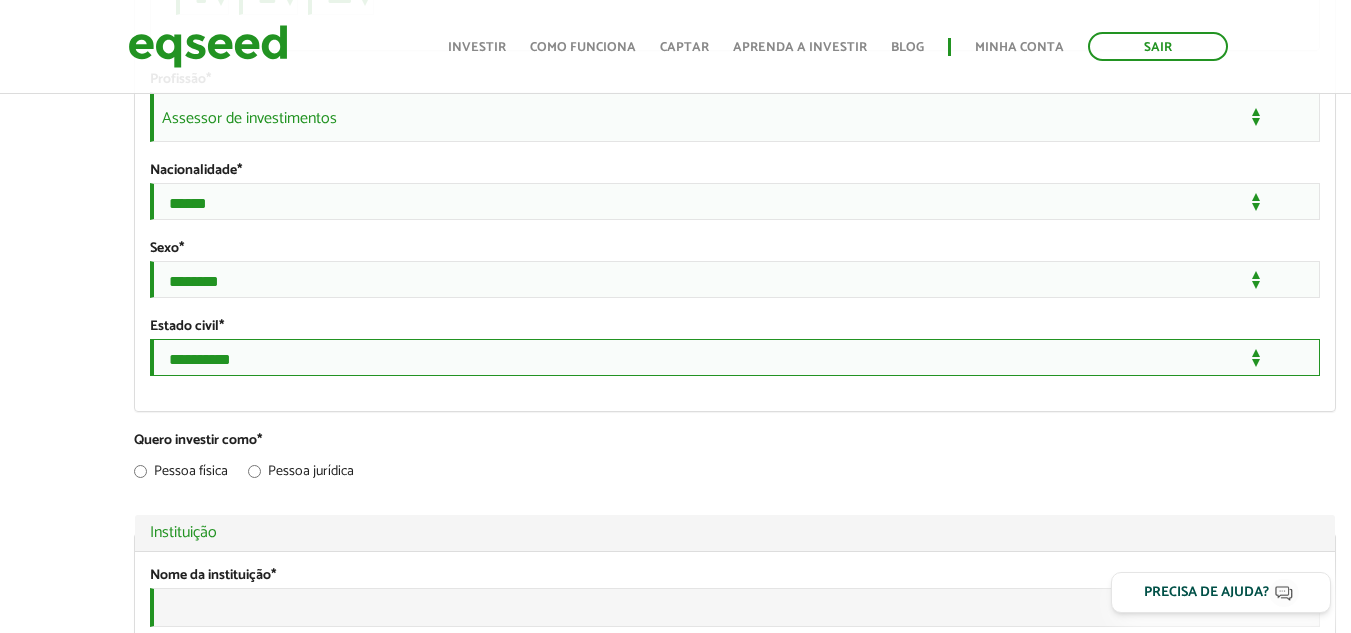 click on "**********" at bounding box center (735, 357) 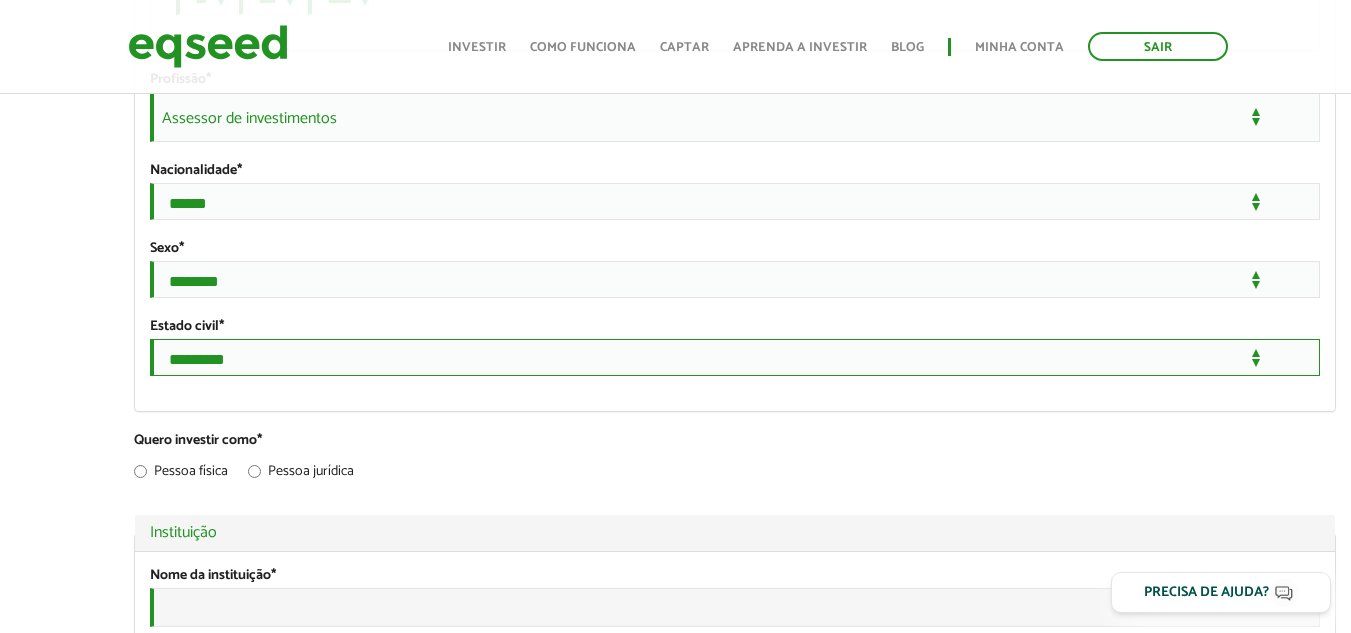 click on "**********" at bounding box center [735, 357] 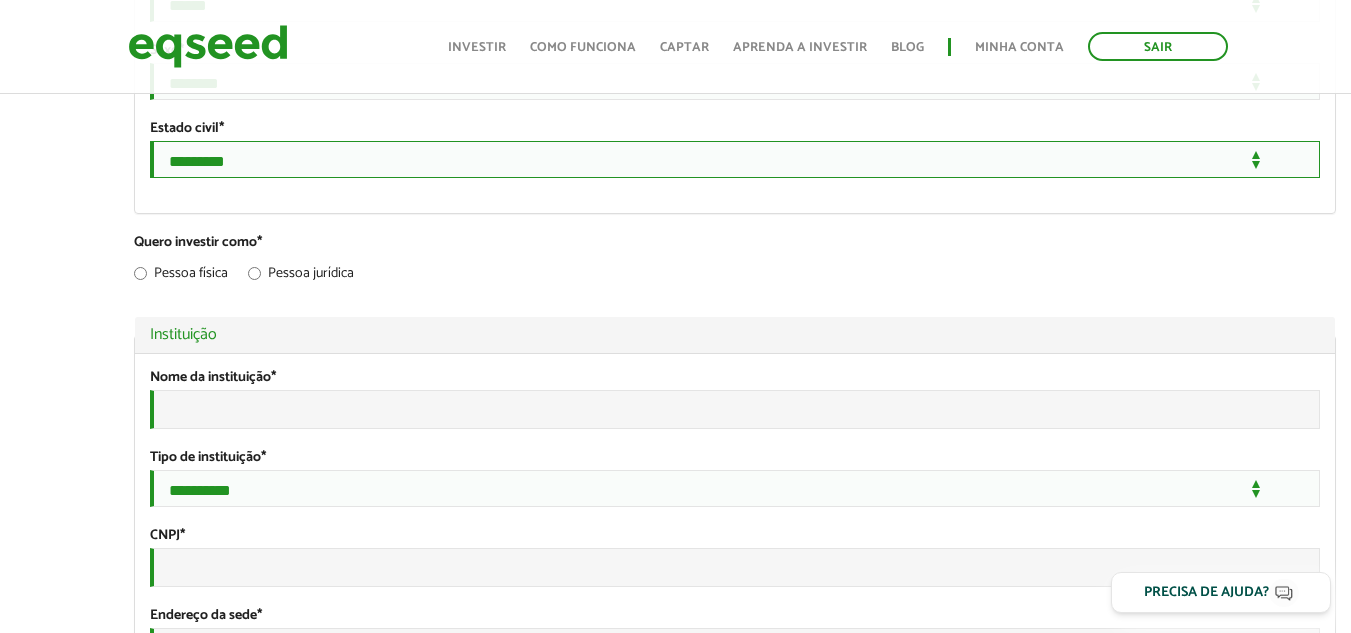 scroll, scrollTop: 1400, scrollLeft: 0, axis: vertical 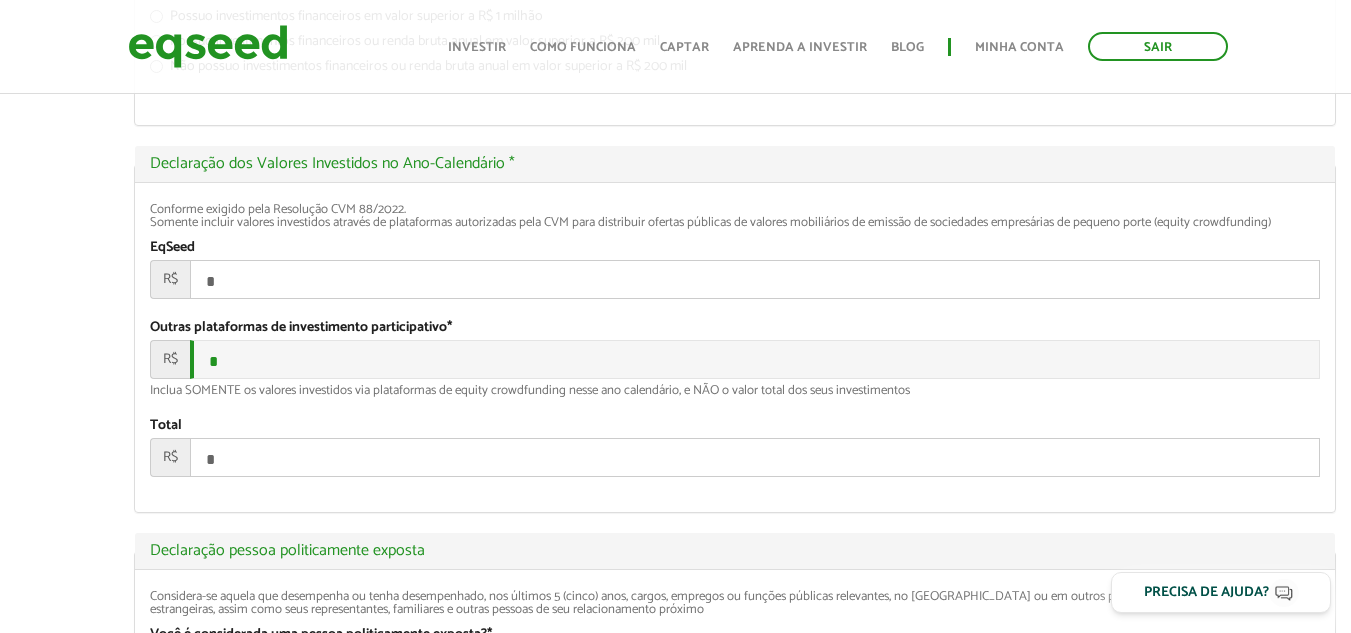 click on "*" at bounding box center [755, 279] 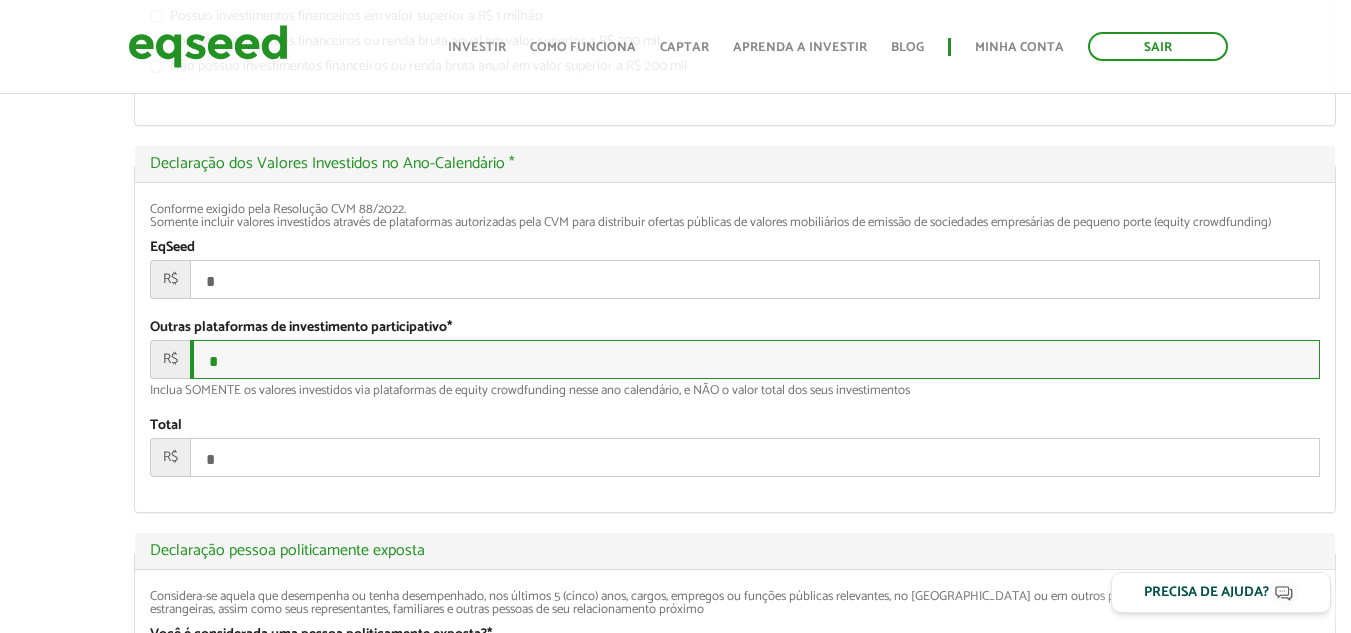 click on "*" at bounding box center (755, 359) 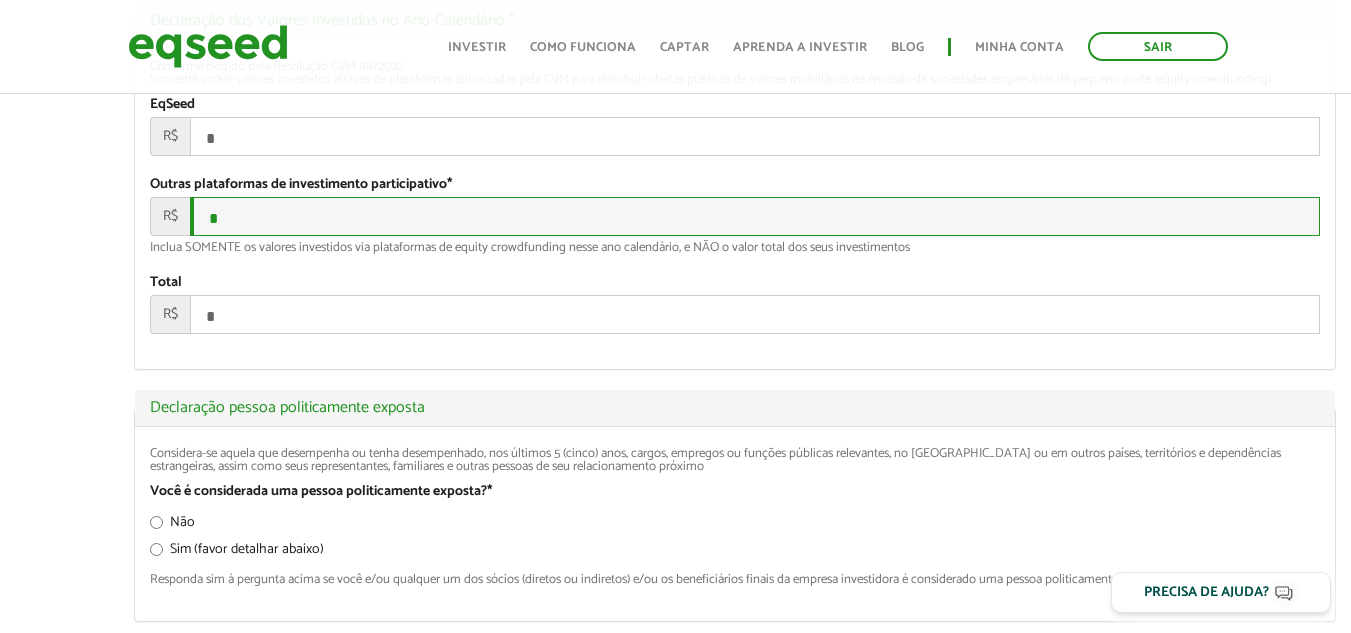 scroll, scrollTop: 2000, scrollLeft: 0, axis: vertical 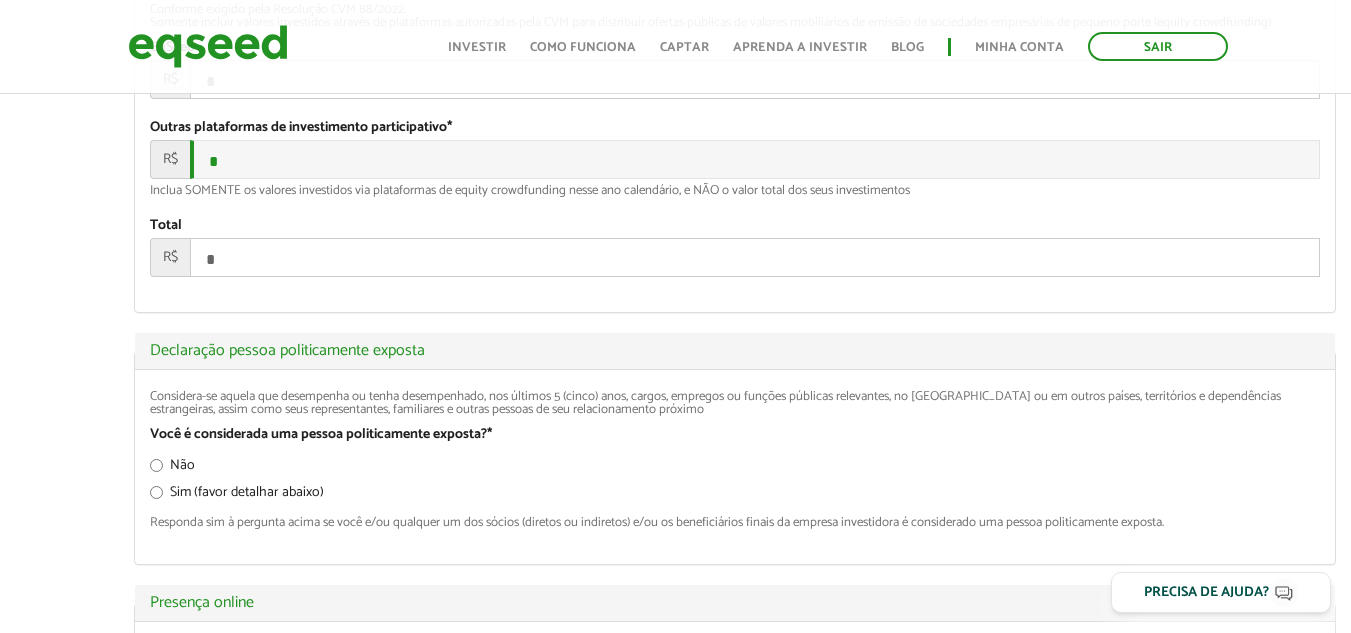 click on "*" at bounding box center (755, 257) 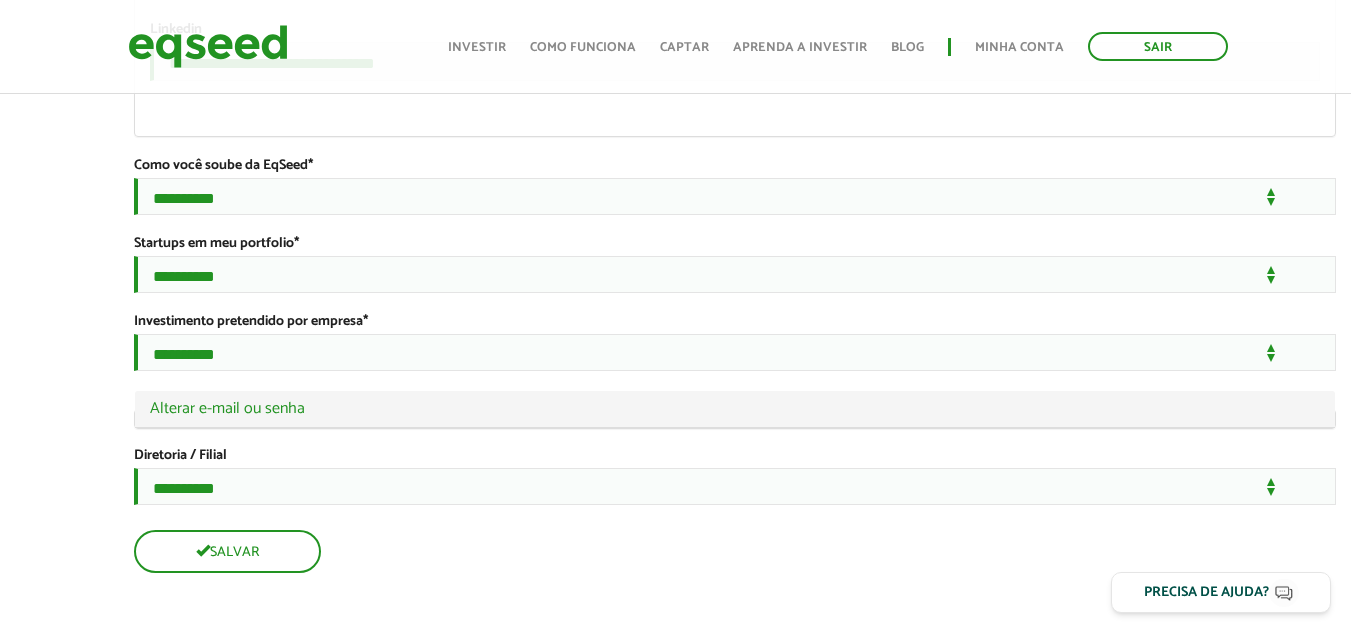 scroll, scrollTop: 3000, scrollLeft: 0, axis: vertical 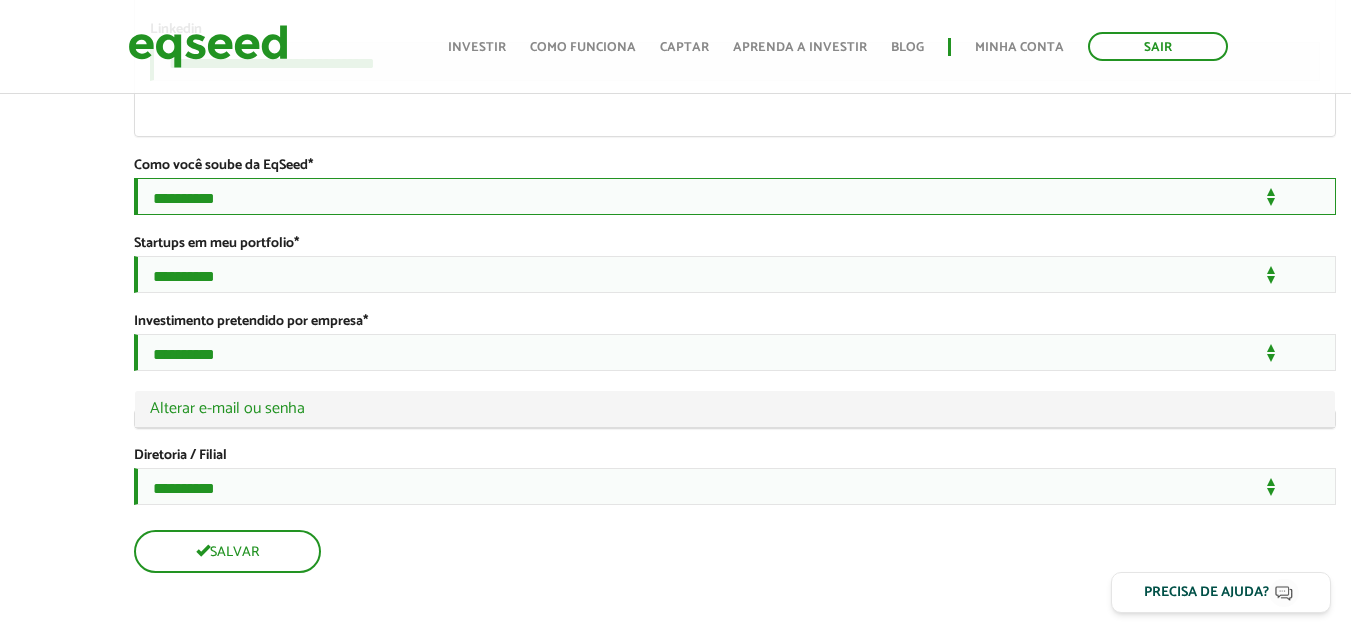 click on "**********" at bounding box center [735, 196] 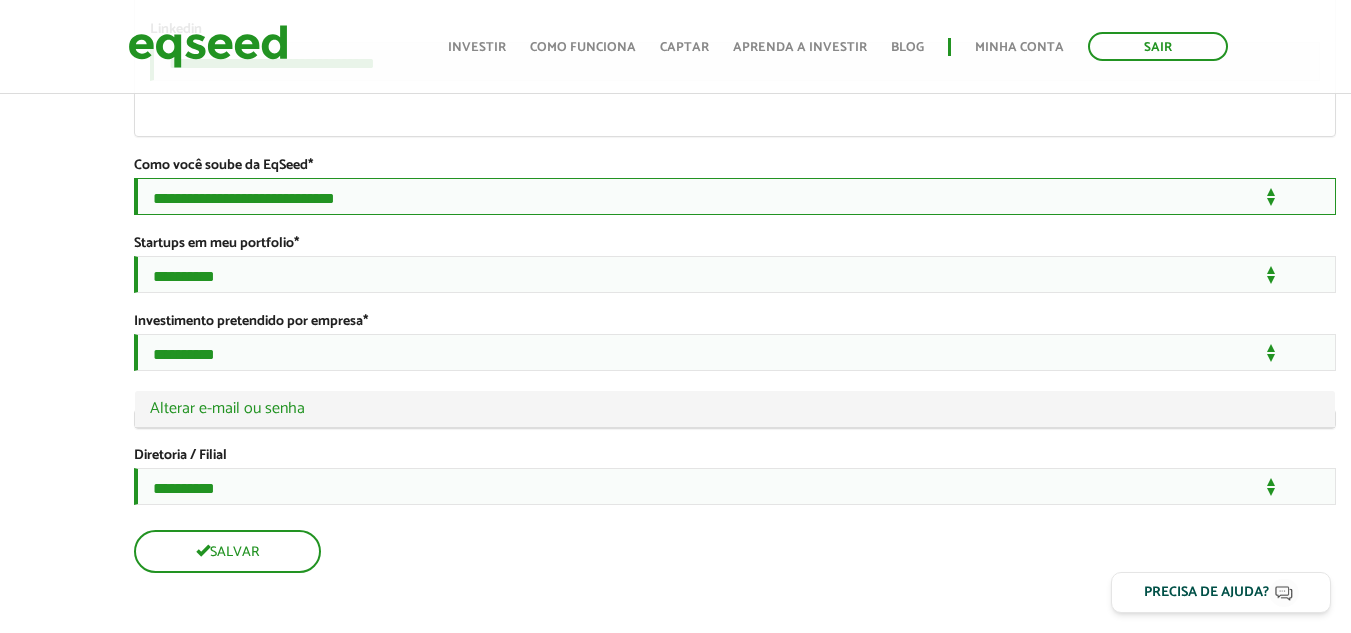 click on "**********" at bounding box center (735, 196) 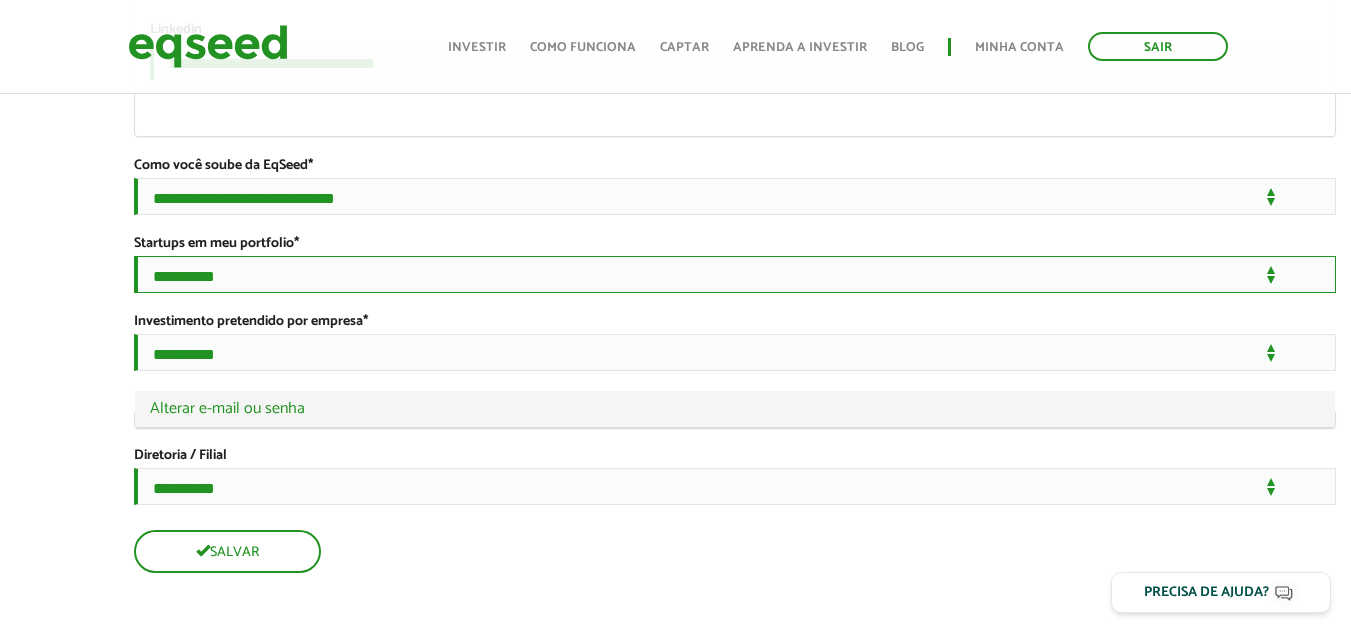 click on "**********" at bounding box center (735, 274) 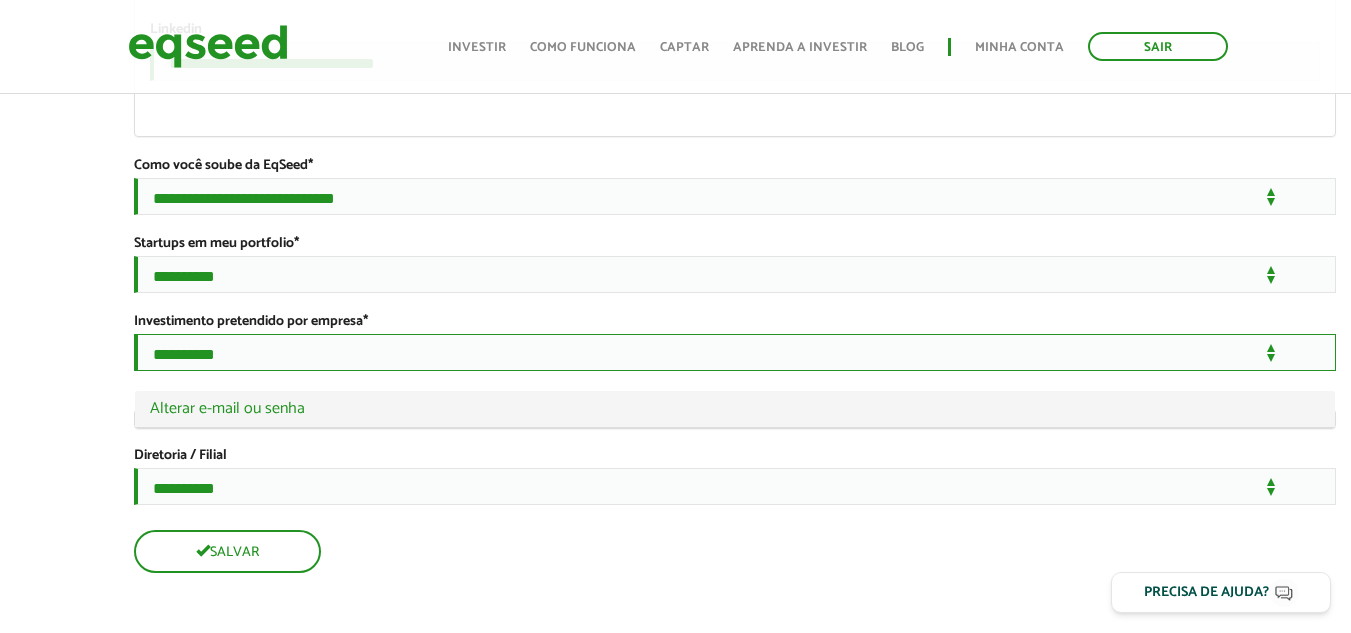 click on "**********" at bounding box center (735, 352) 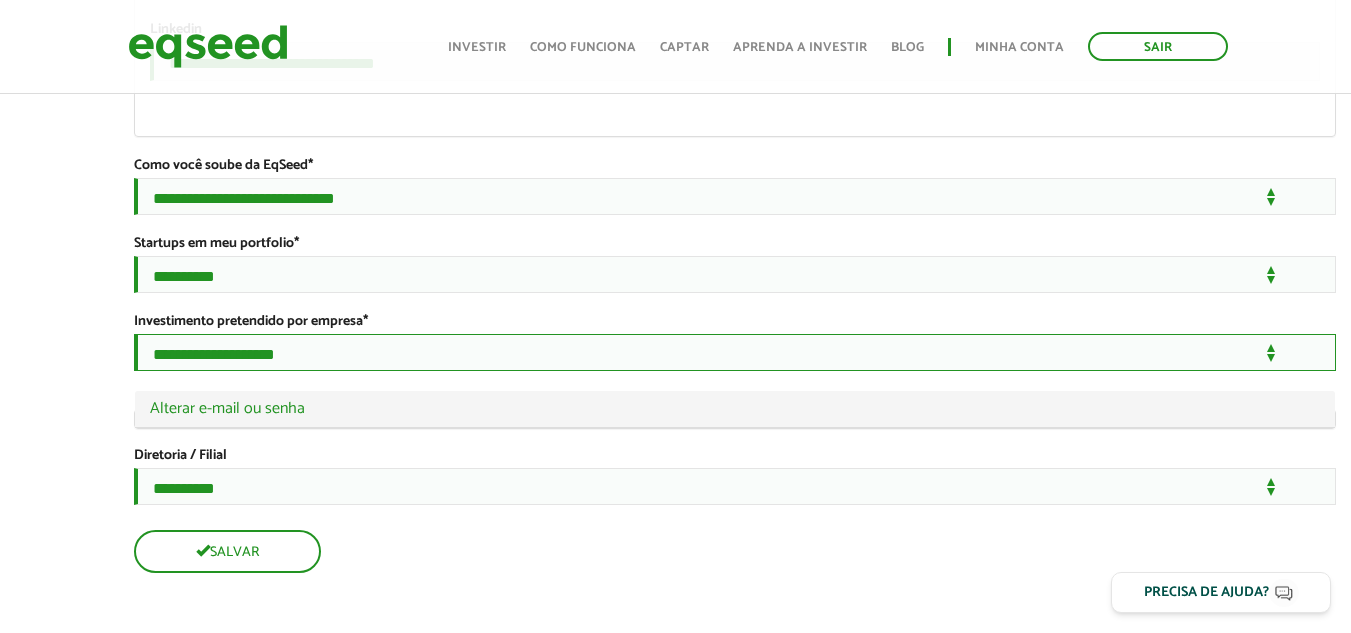 click on "**********" at bounding box center [735, 352] 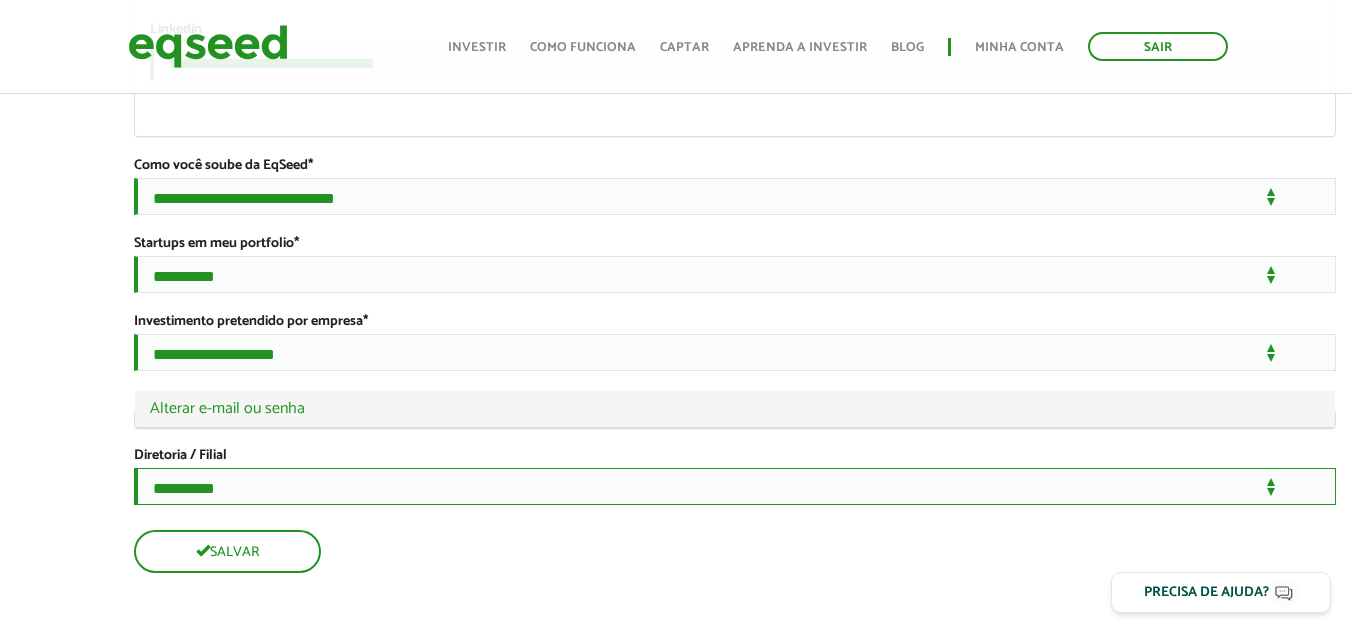 click on "**********" at bounding box center [735, 486] 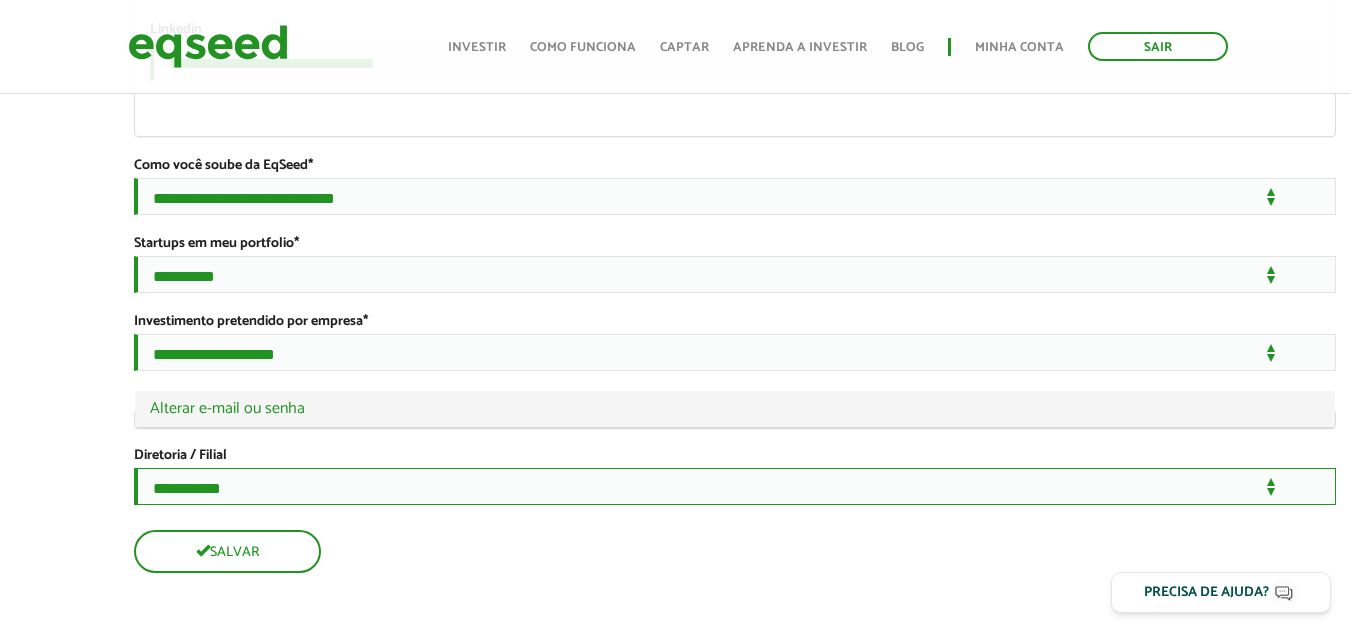 click on "**********" at bounding box center (735, 486) 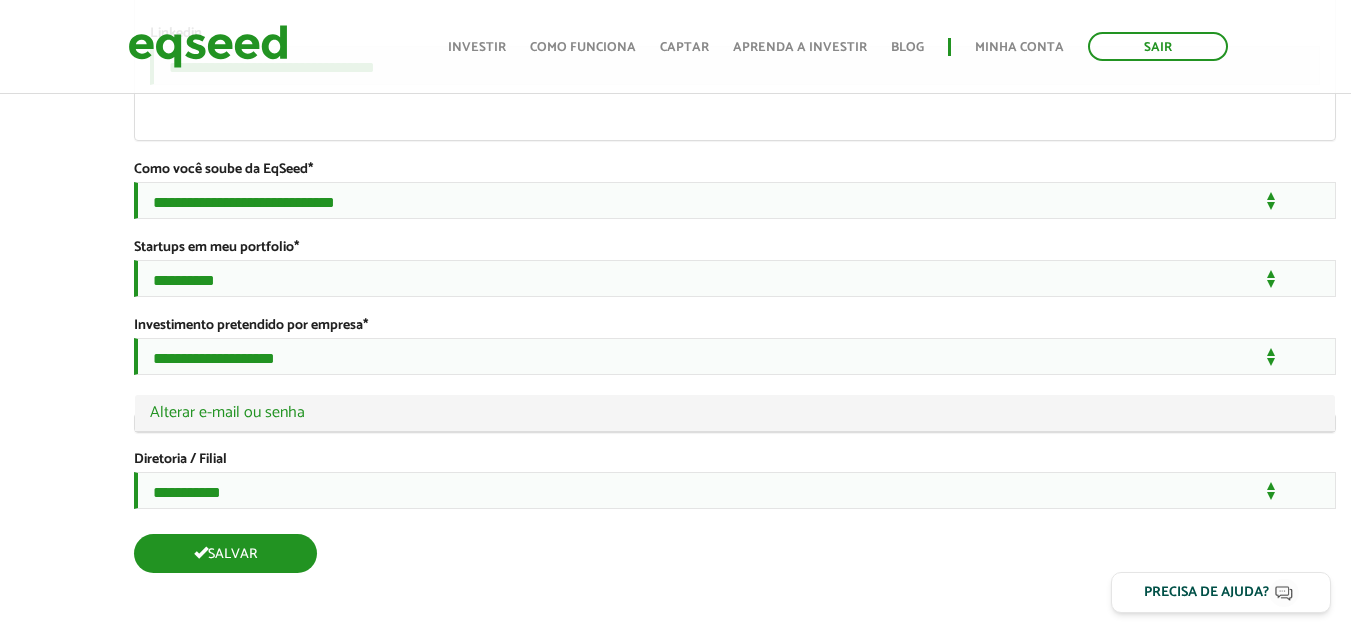 scroll, scrollTop: 3118, scrollLeft: 0, axis: vertical 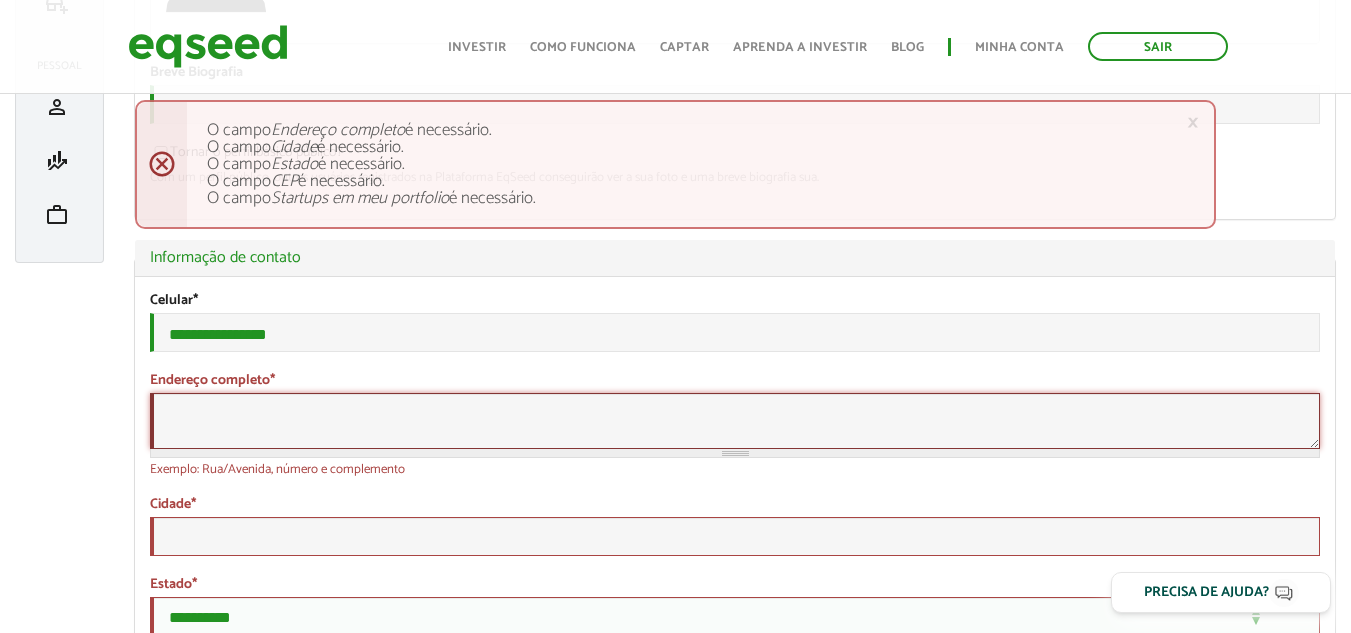 click on "Endereço completo  *" at bounding box center [735, 421] 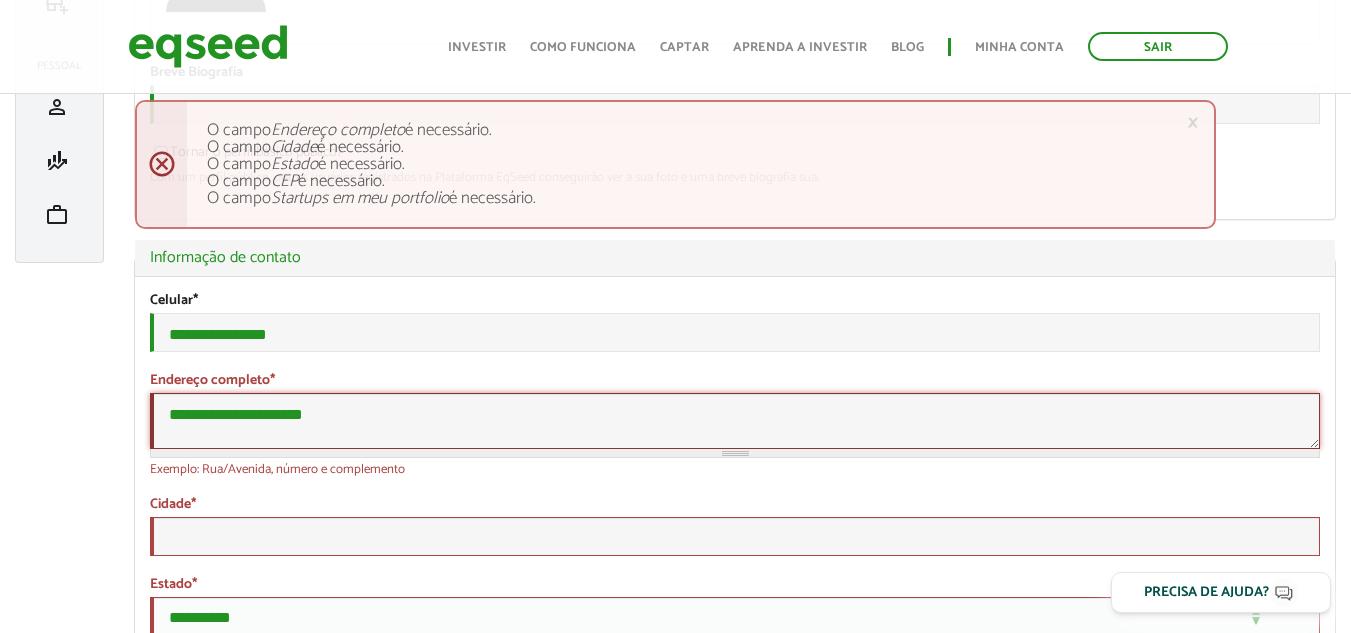 click on "**********" at bounding box center [735, 421] 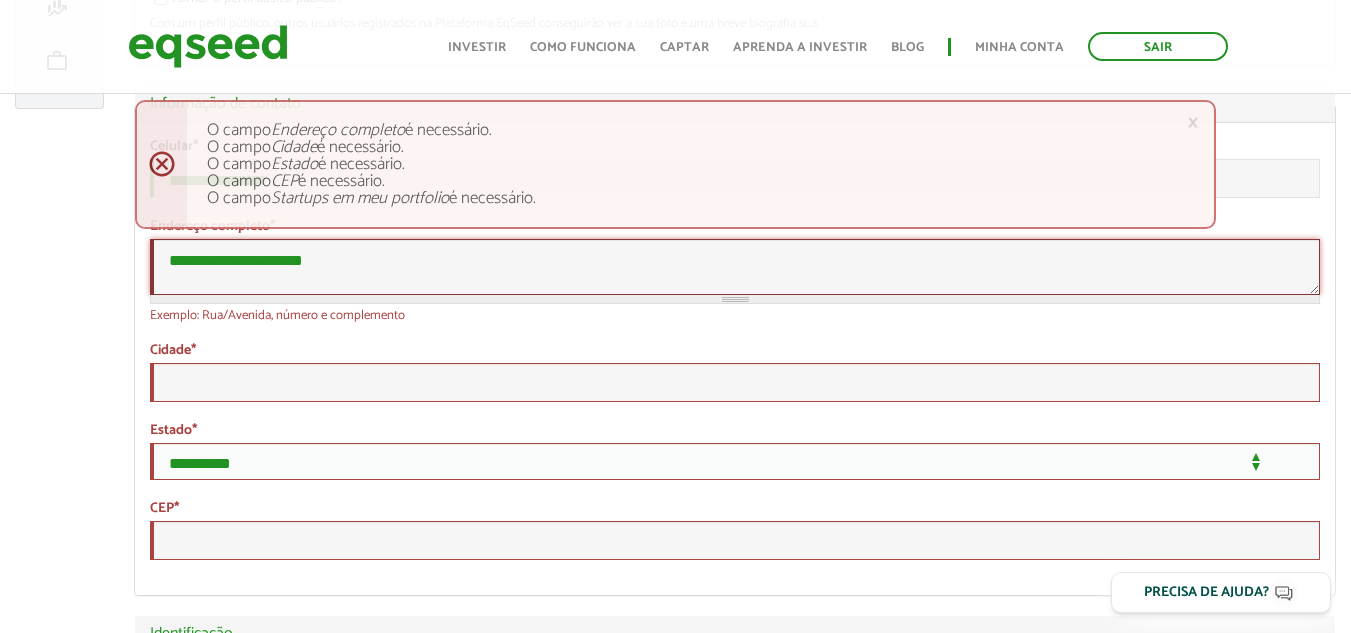 scroll, scrollTop: 600, scrollLeft: 0, axis: vertical 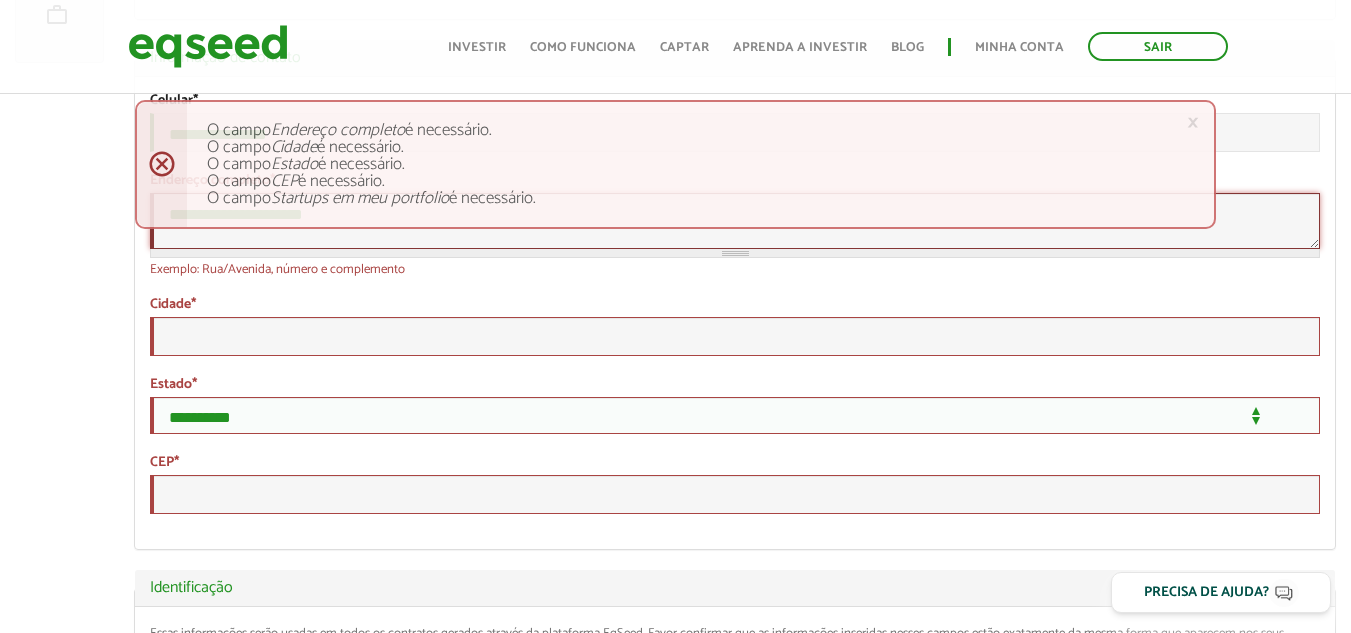 type on "**********" 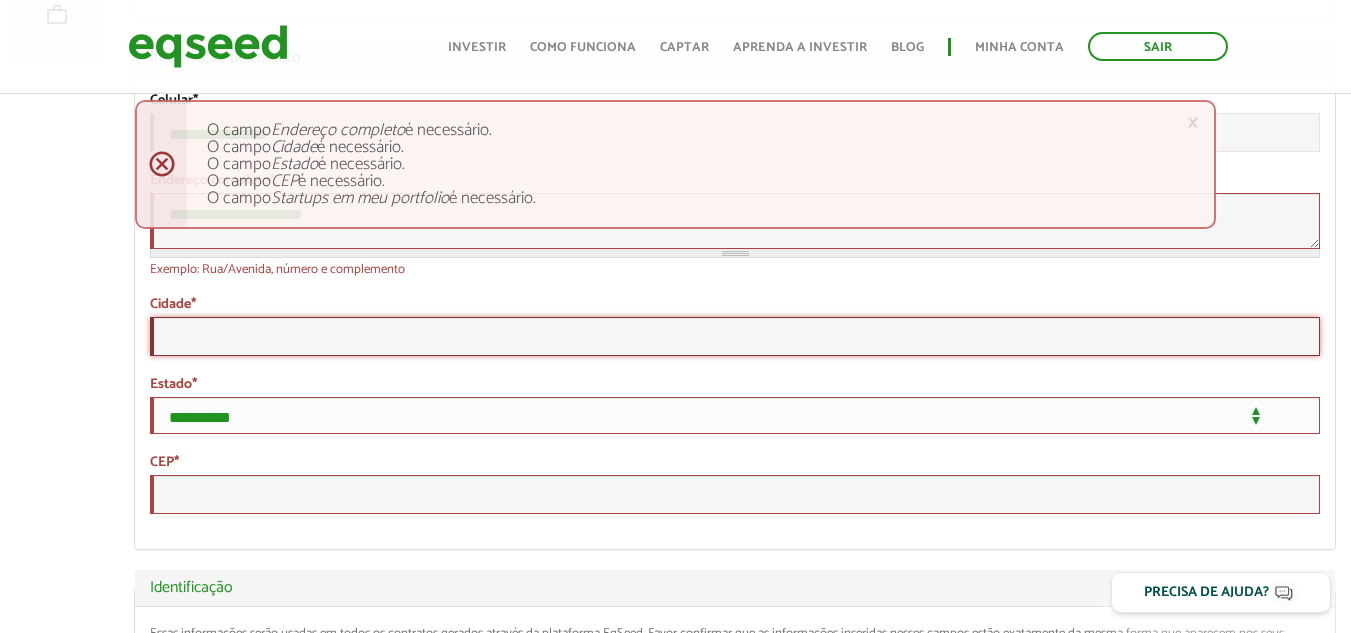 click on "Cidade  *" at bounding box center (735, 336) 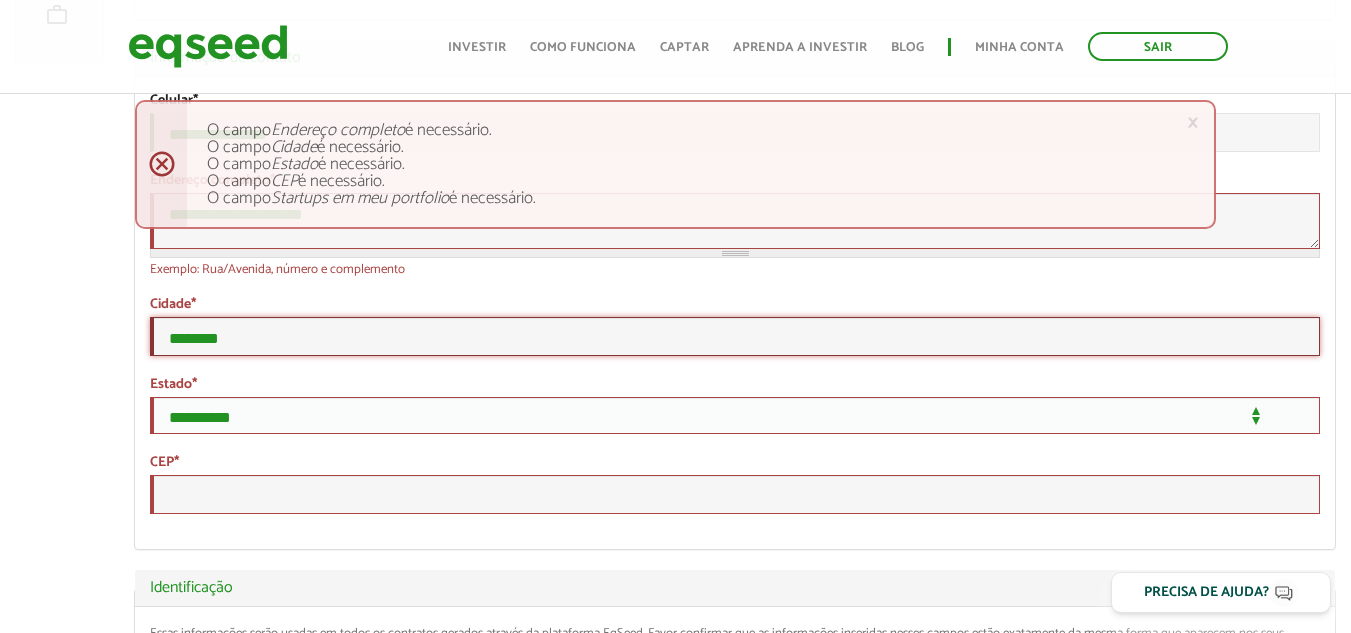 type on "********" 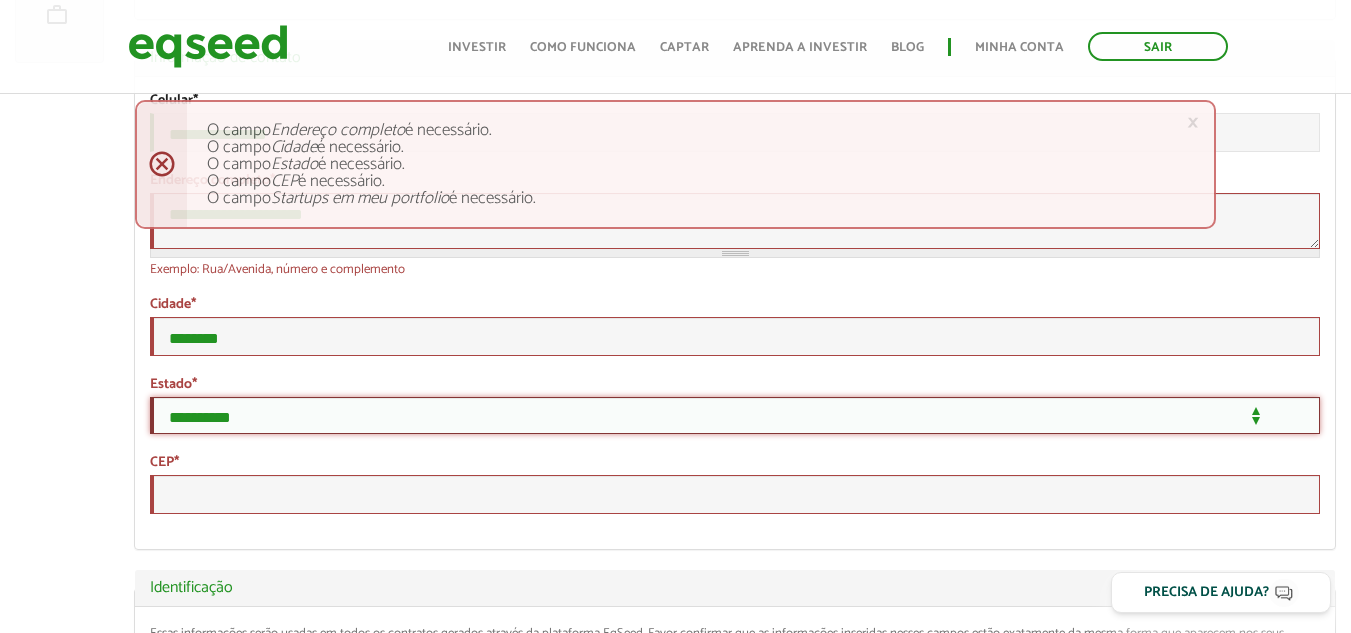 click on "**********" at bounding box center (735, 415) 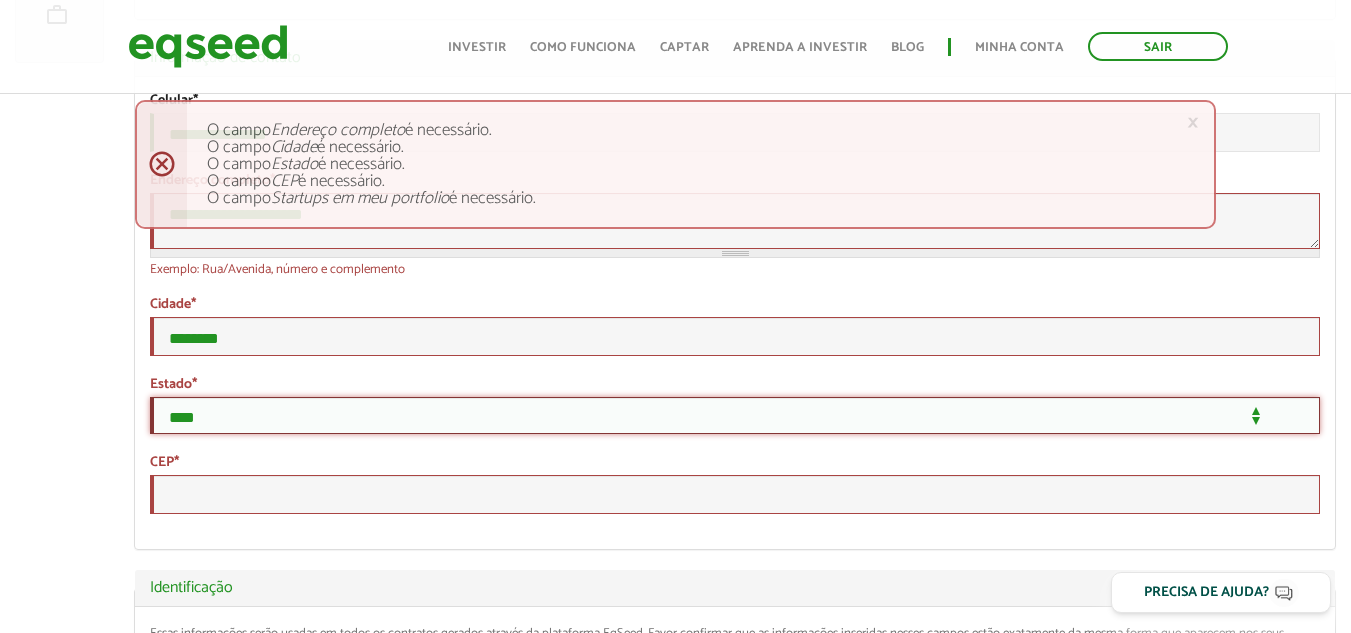 click on "**********" at bounding box center [735, 415] 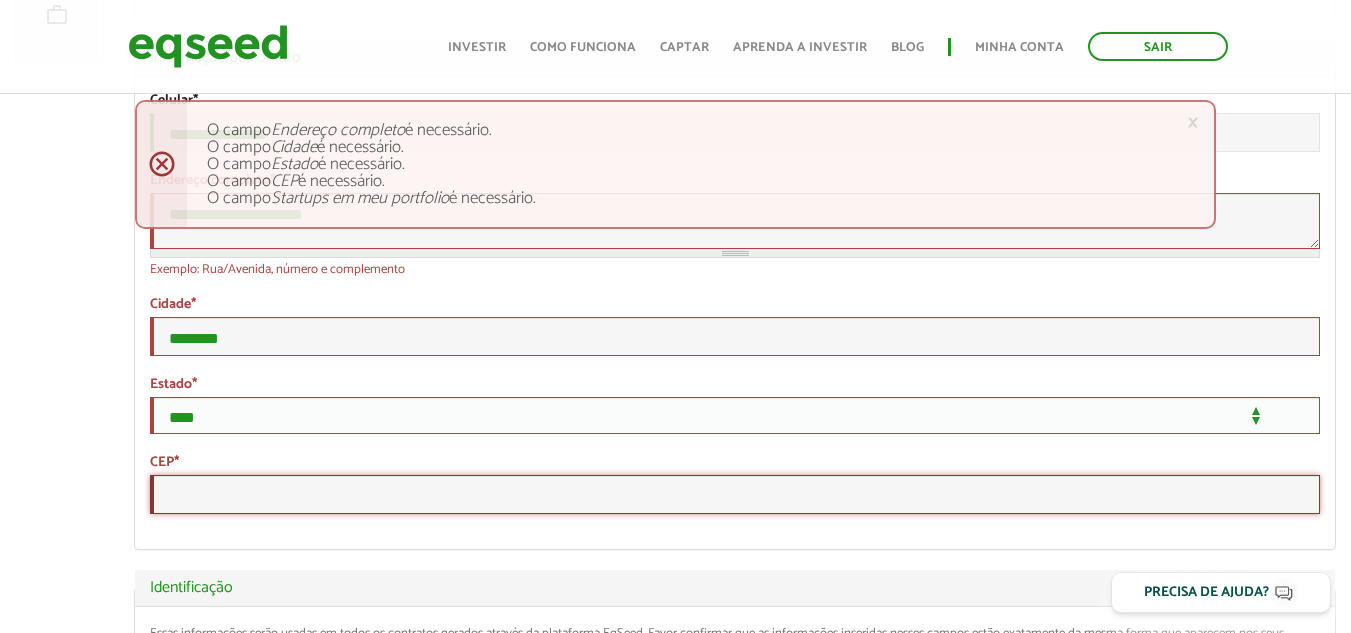 click on "CEP  *" at bounding box center (735, 494) 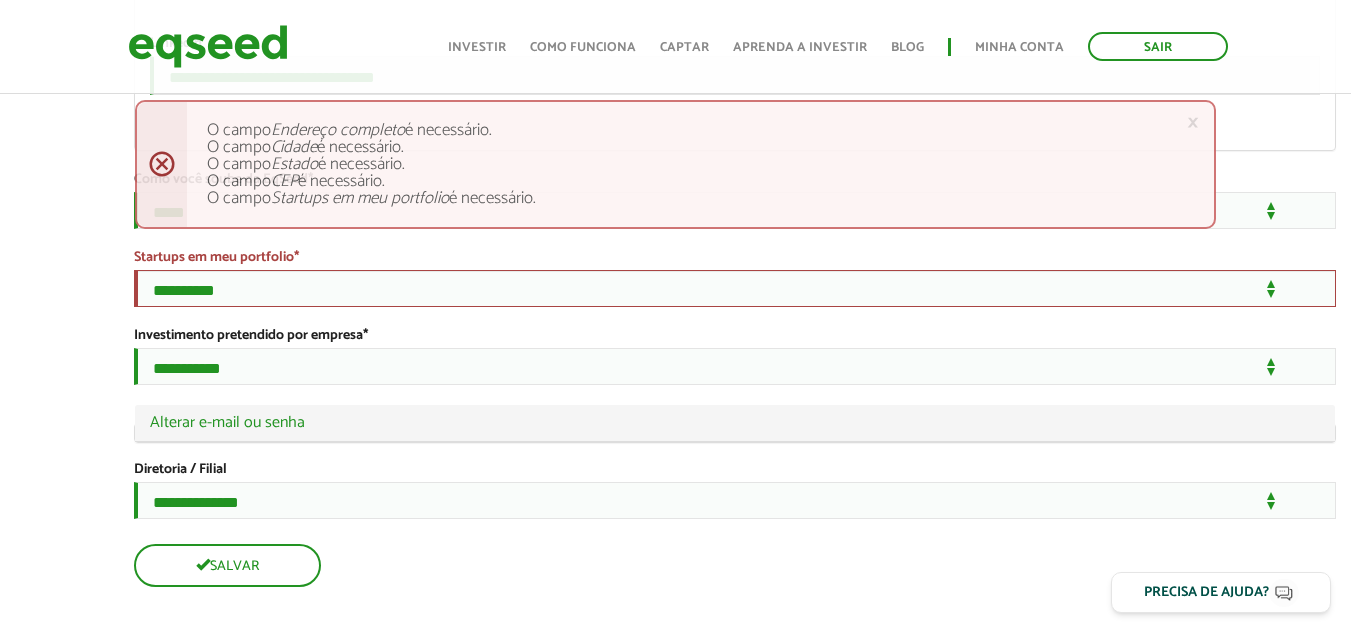 scroll, scrollTop: 3357, scrollLeft: 0, axis: vertical 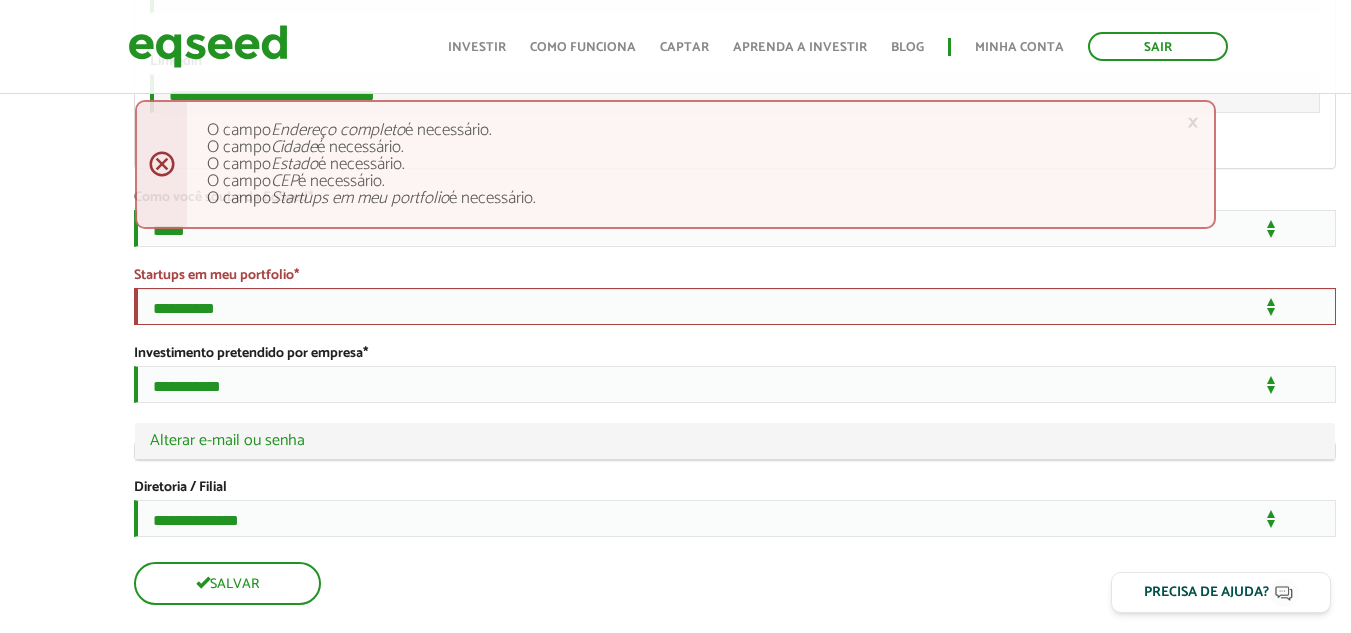 type on "*********" 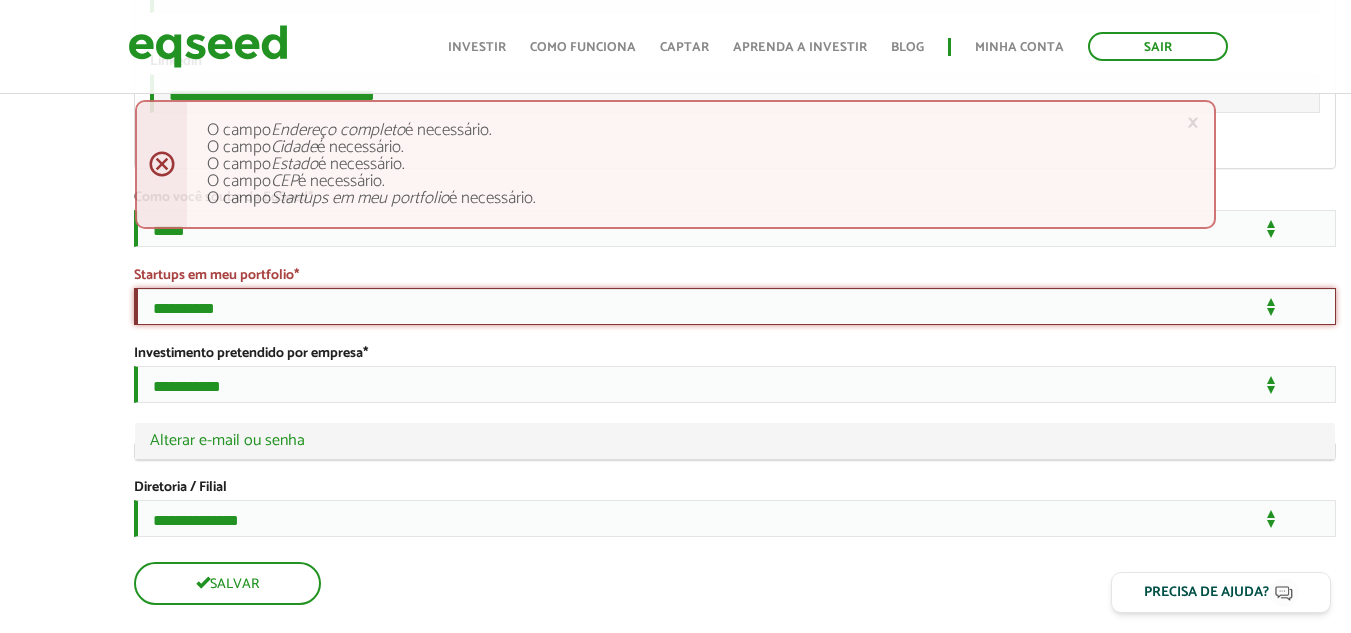 click on "**********" at bounding box center [735, 306] 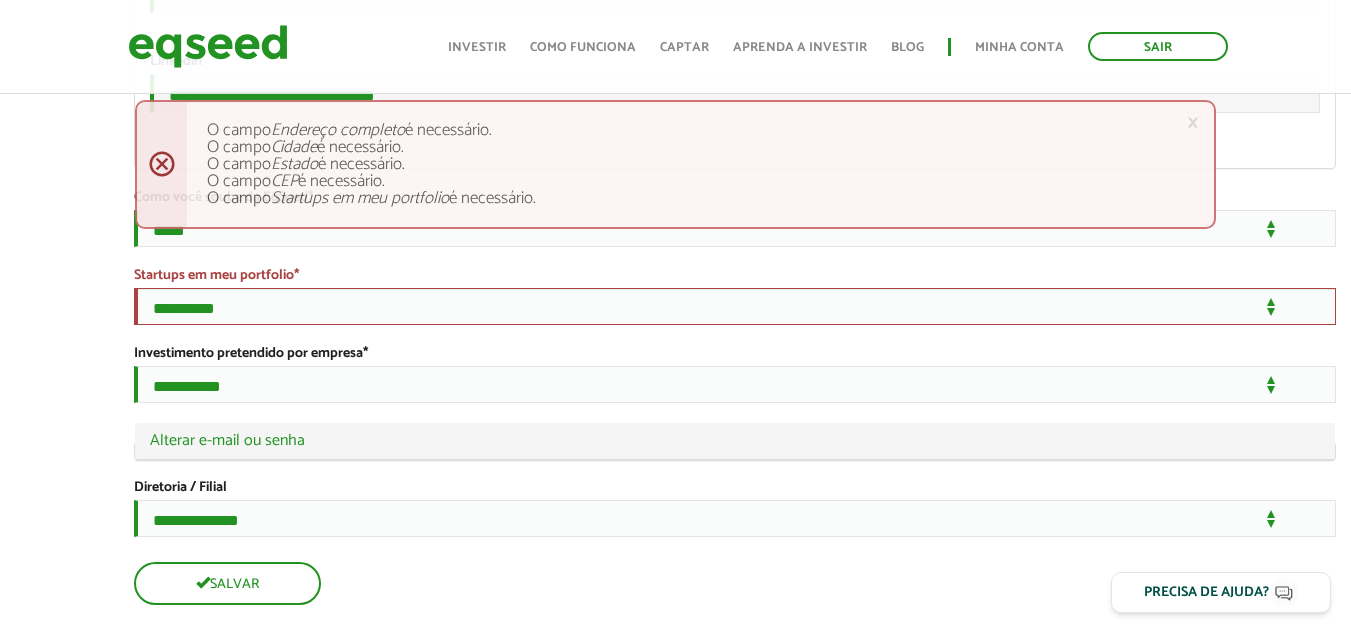 click on "Valéria de Oliveira Martins
left_panel_close
Clientes
home Início
group Investimento assistido
finance Meus relatórios
add_business Indique uma empresa
Pessoal
person Meu perfil
finance_mode Minha simulação
work Meu portfólio" at bounding box center [59, -1311] 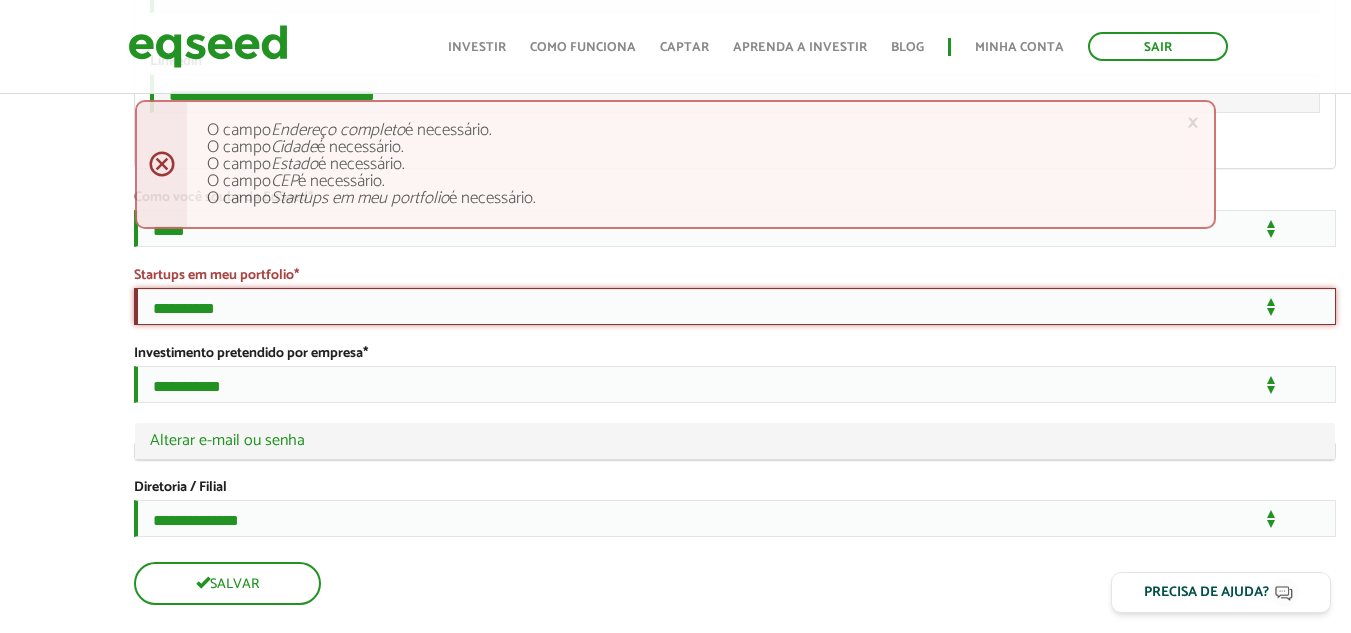 click on "**********" at bounding box center [735, 306] 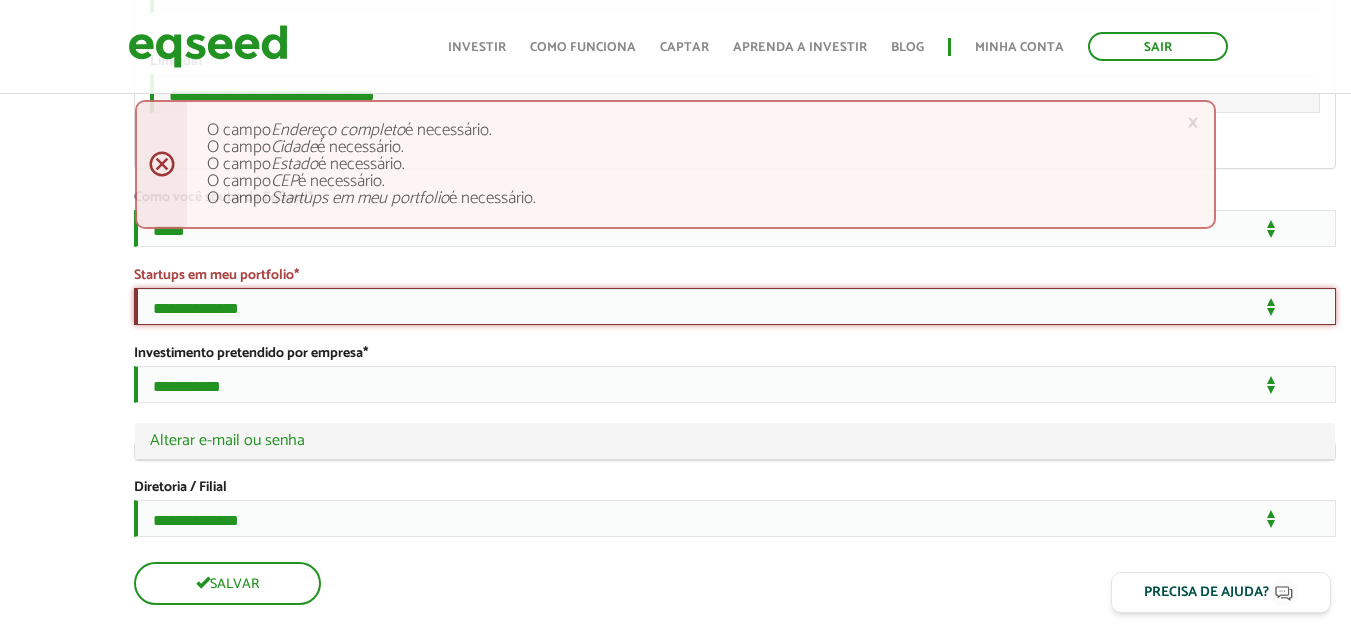 click on "**********" at bounding box center (735, 306) 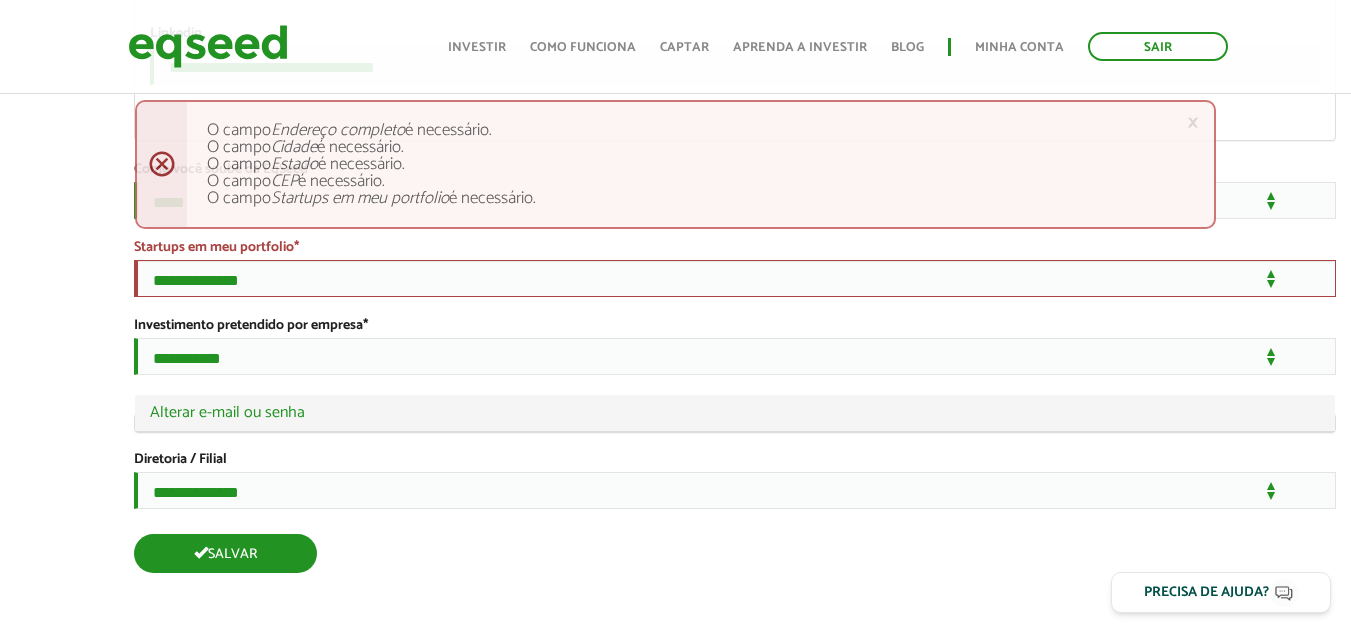 scroll, scrollTop: 3653, scrollLeft: 0, axis: vertical 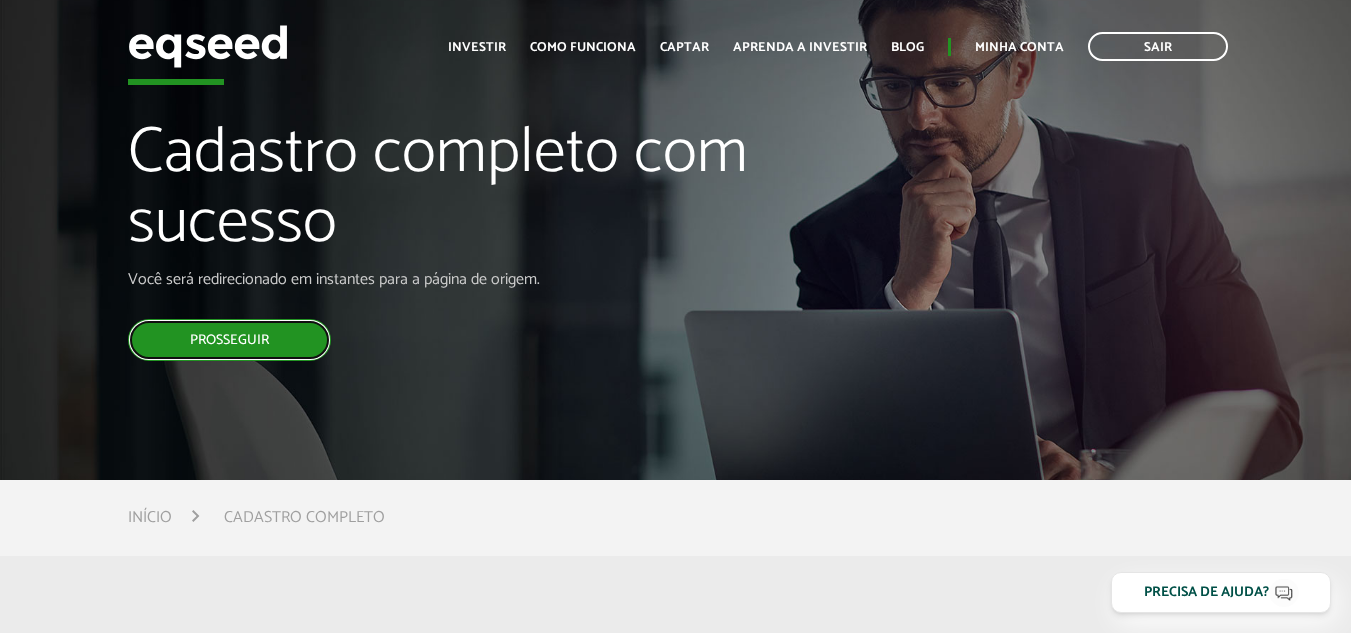 click on "Prosseguir" at bounding box center (229, 340) 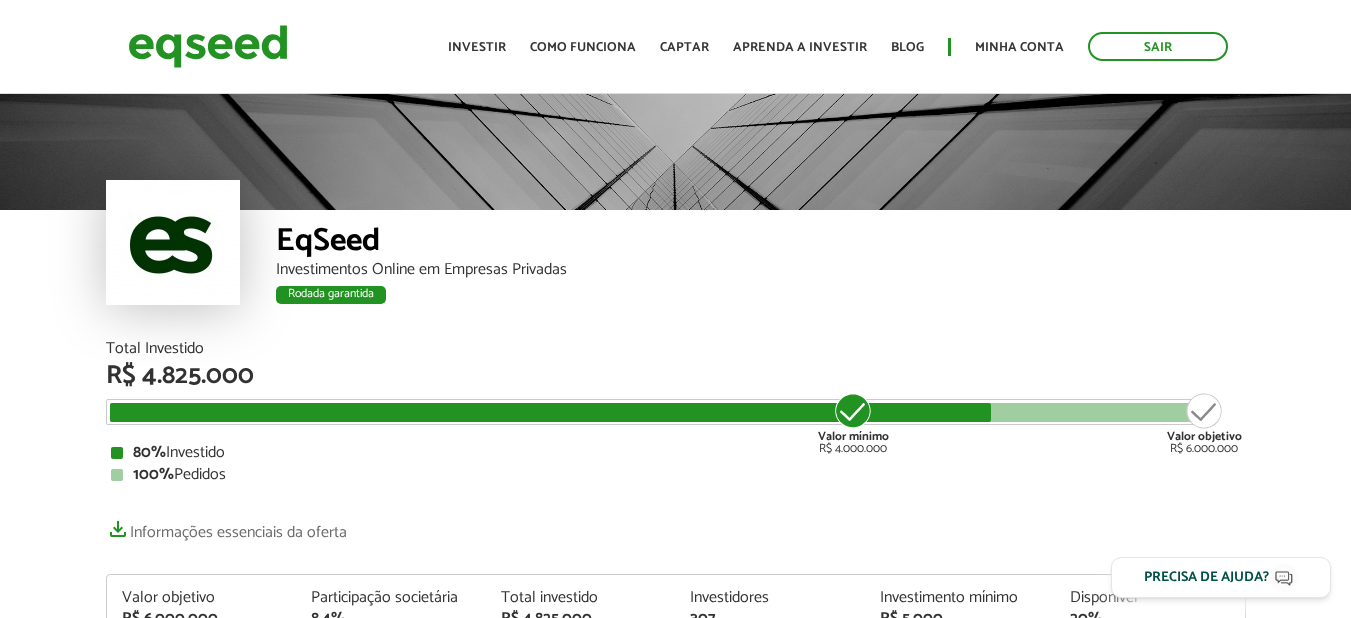 scroll, scrollTop: 0, scrollLeft: 0, axis: both 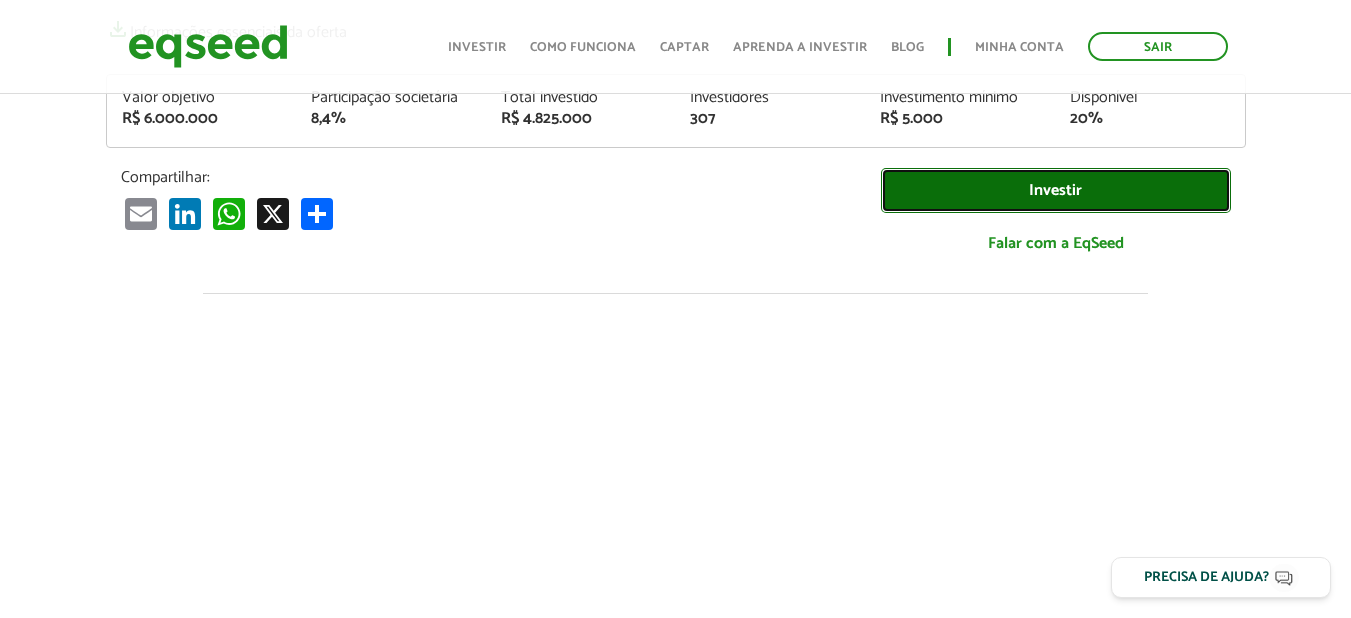 click on "Investir" at bounding box center [1056, 190] 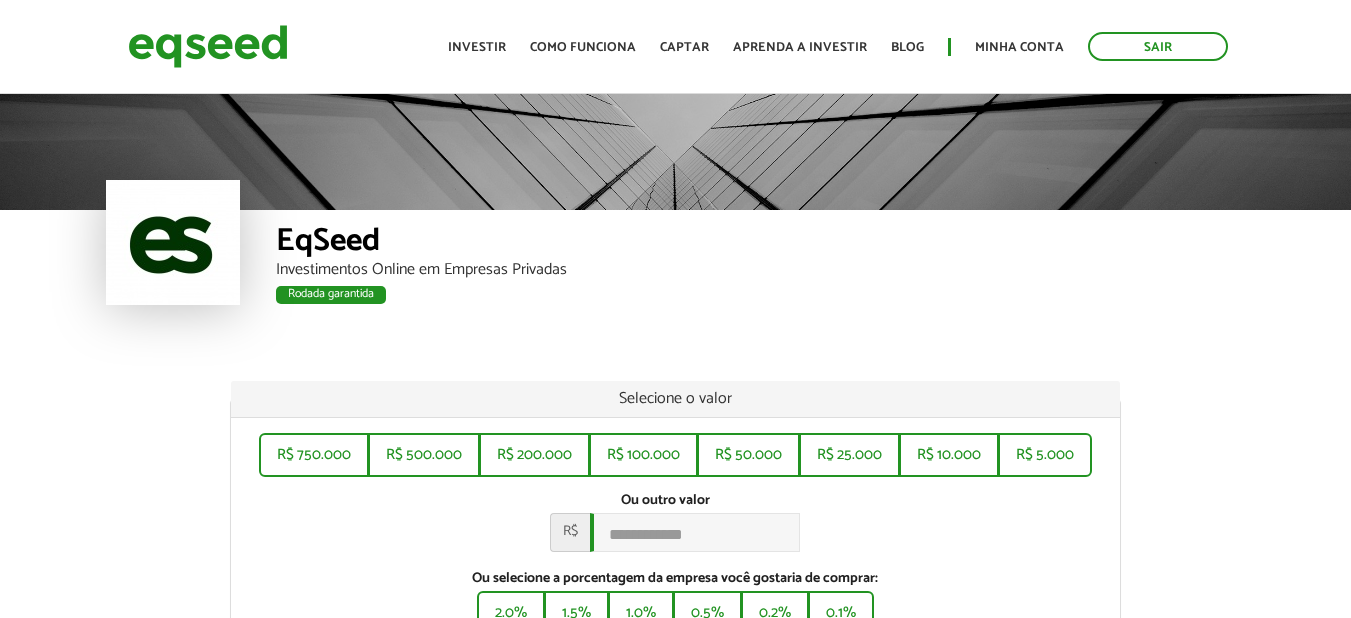 scroll, scrollTop: 0, scrollLeft: 0, axis: both 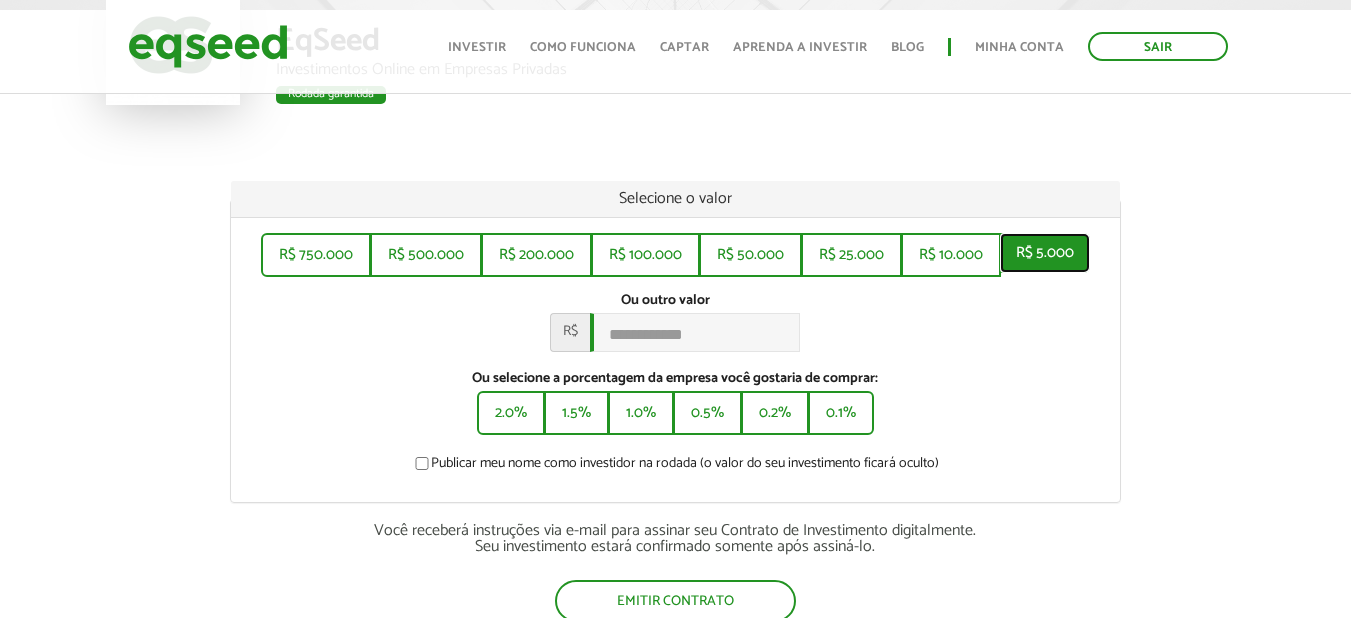 click on "R$ 5.000" at bounding box center (1045, 253) 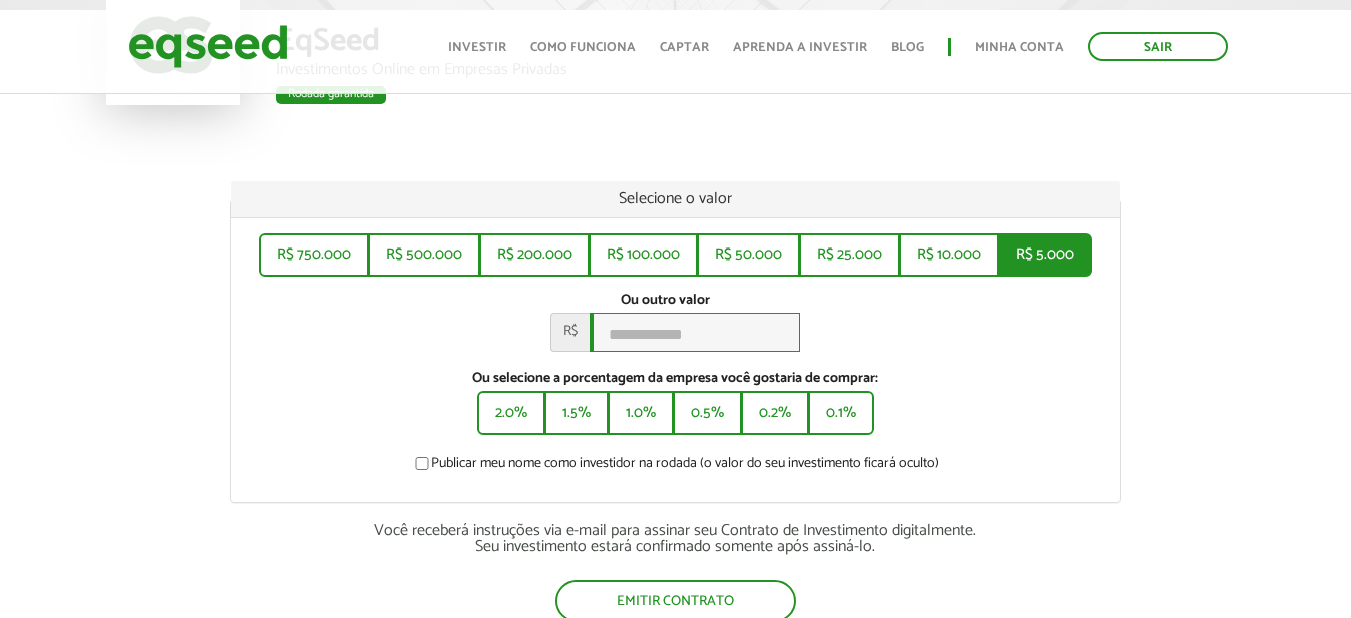 type on "*****" 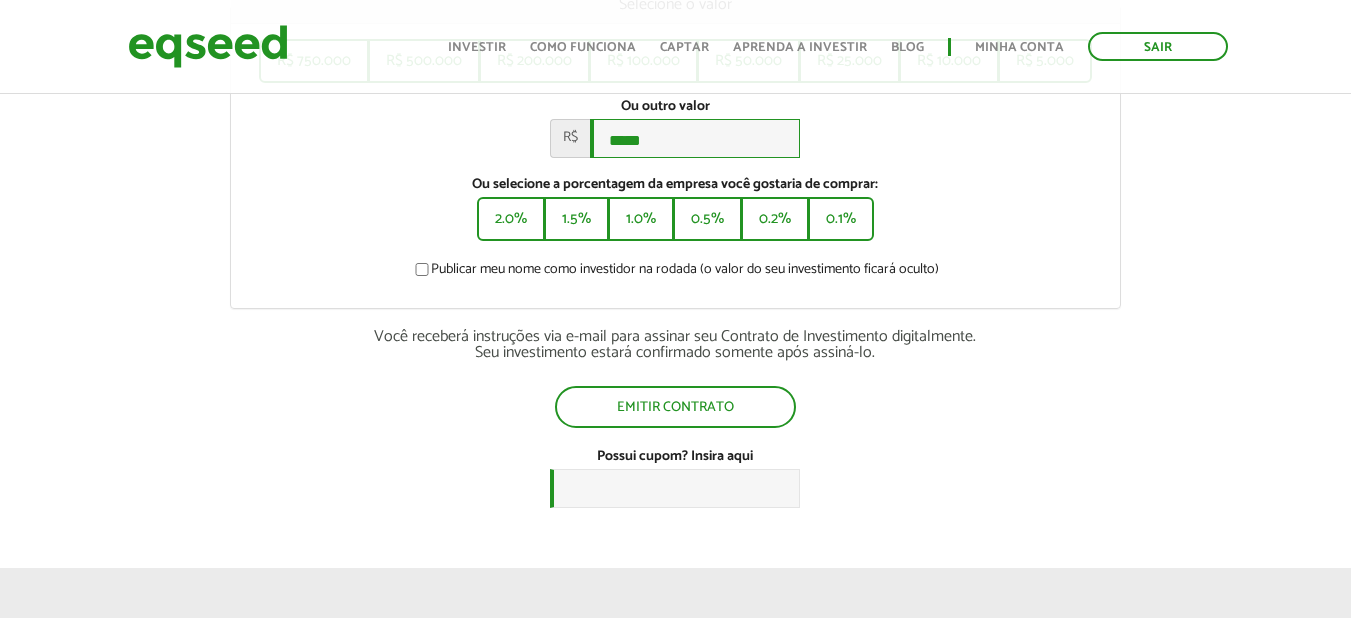 scroll, scrollTop: 400, scrollLeft: 0, axis: vertical 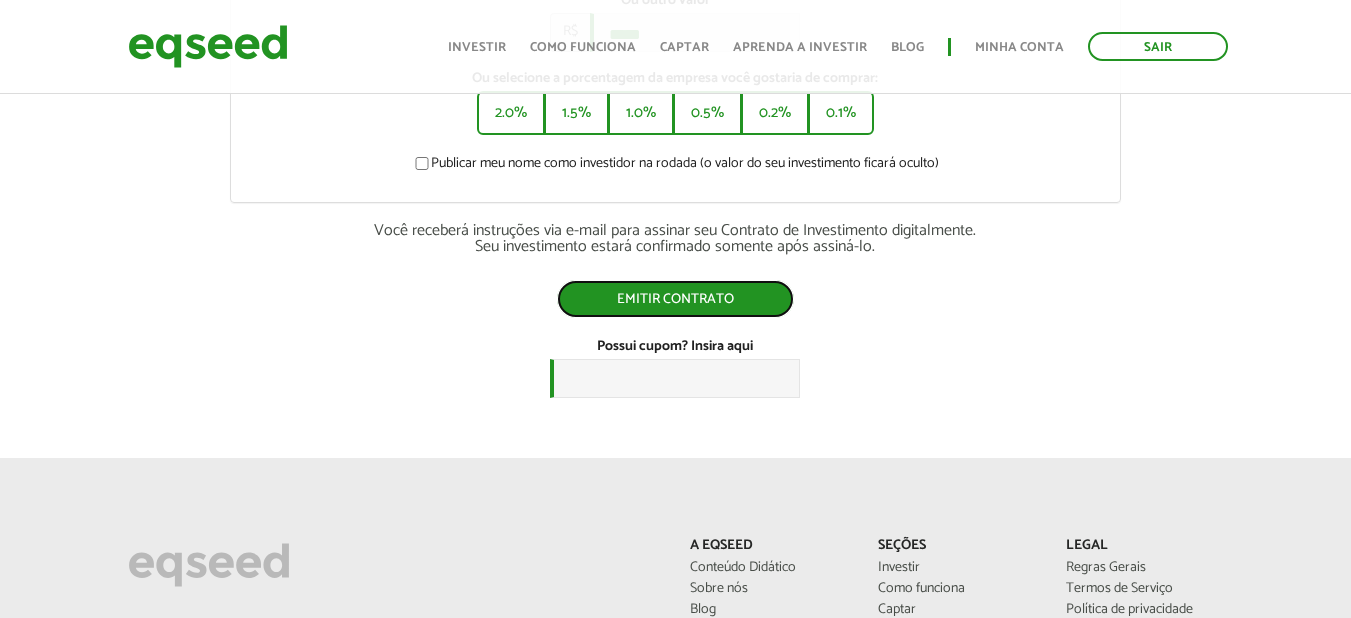 click on "Emitir contrato" at bounding box center [675, 299] 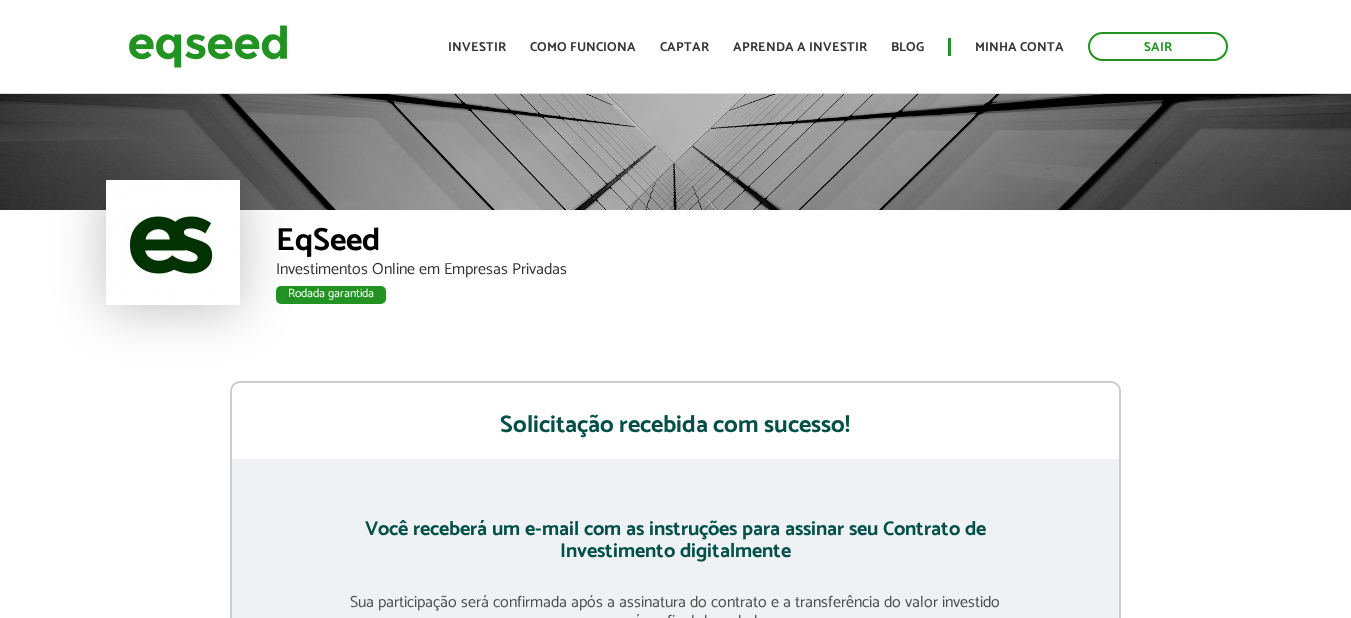 scroll, scrollTop: 0, scrollLeft: 0, axis: both 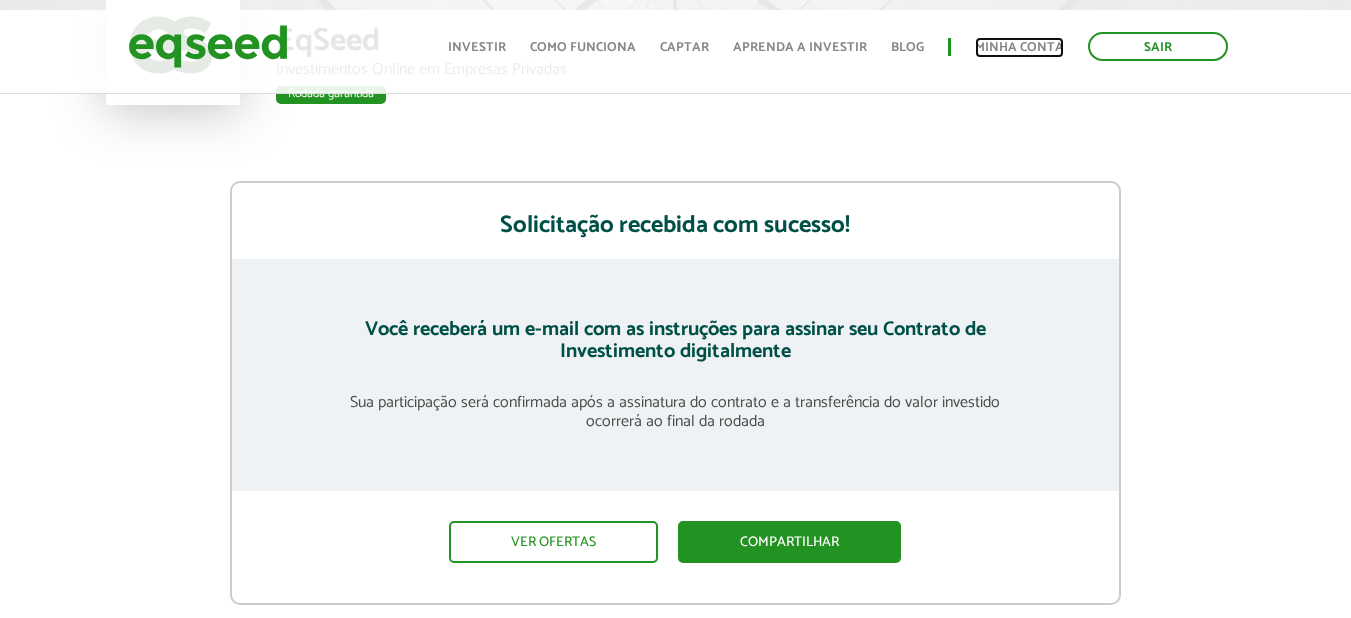 click on "Minha conta" at bounding box center [1019, 47] 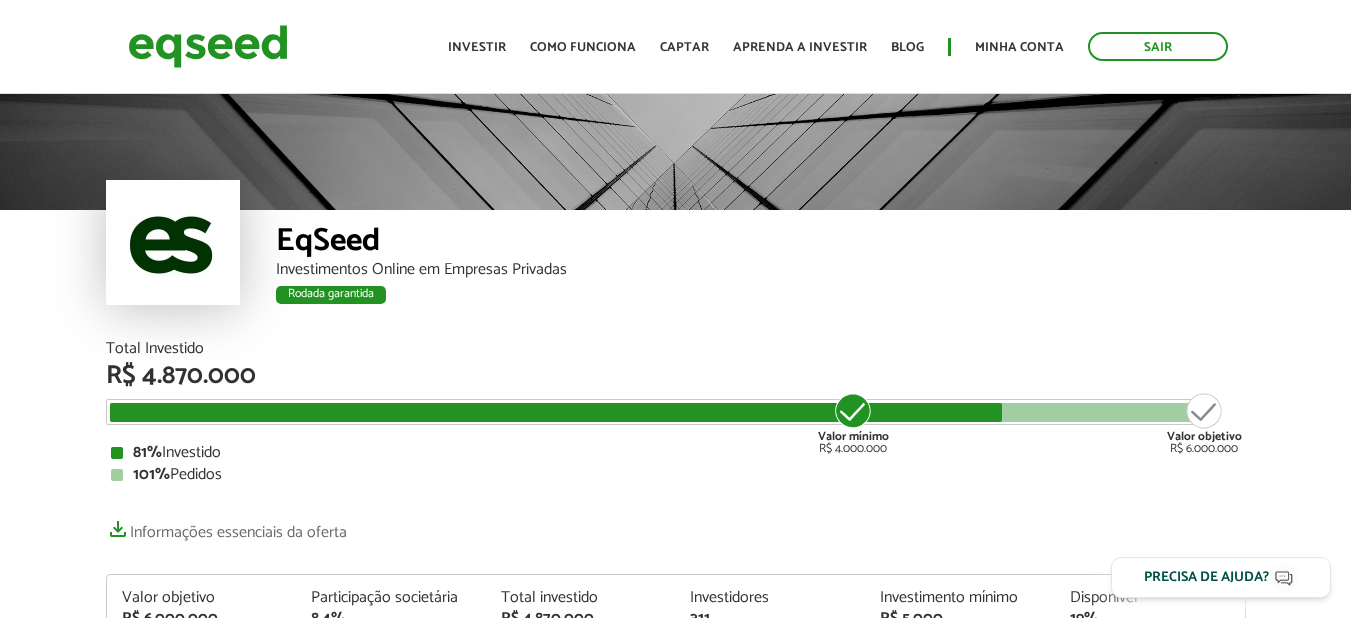 scroll, scrollTop: 0, scrollLeft: 0, axis: both 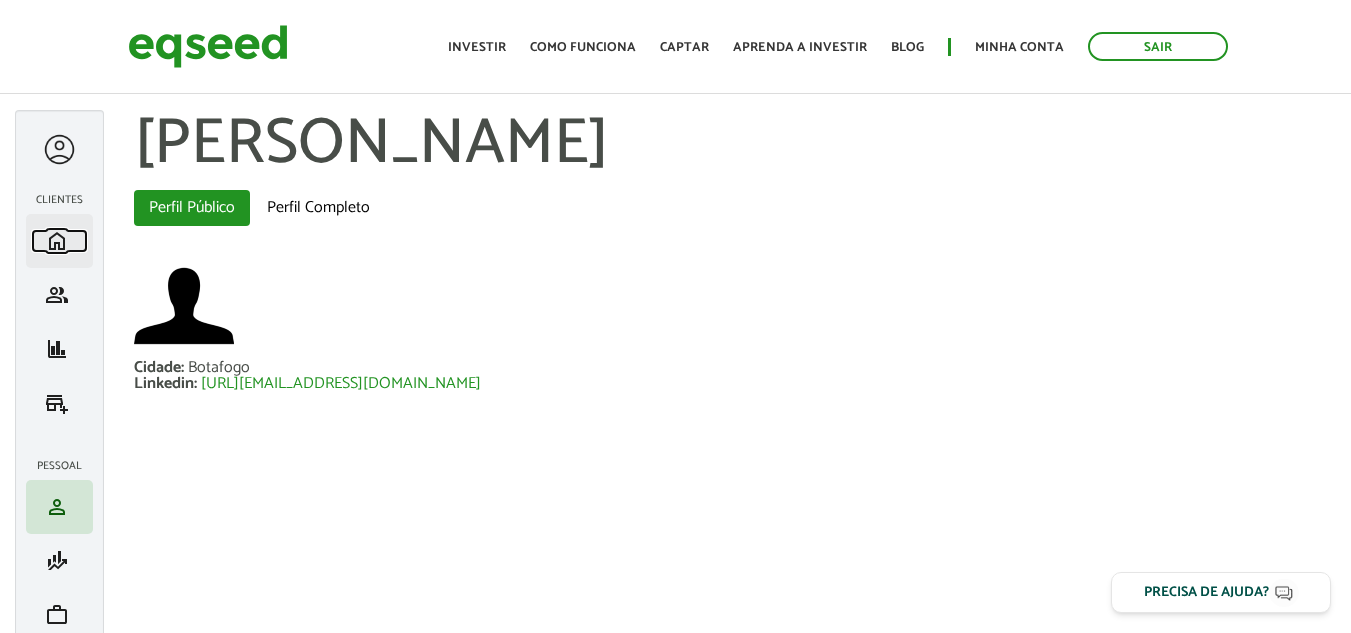 click on "home" at bounding box center (57, 241) 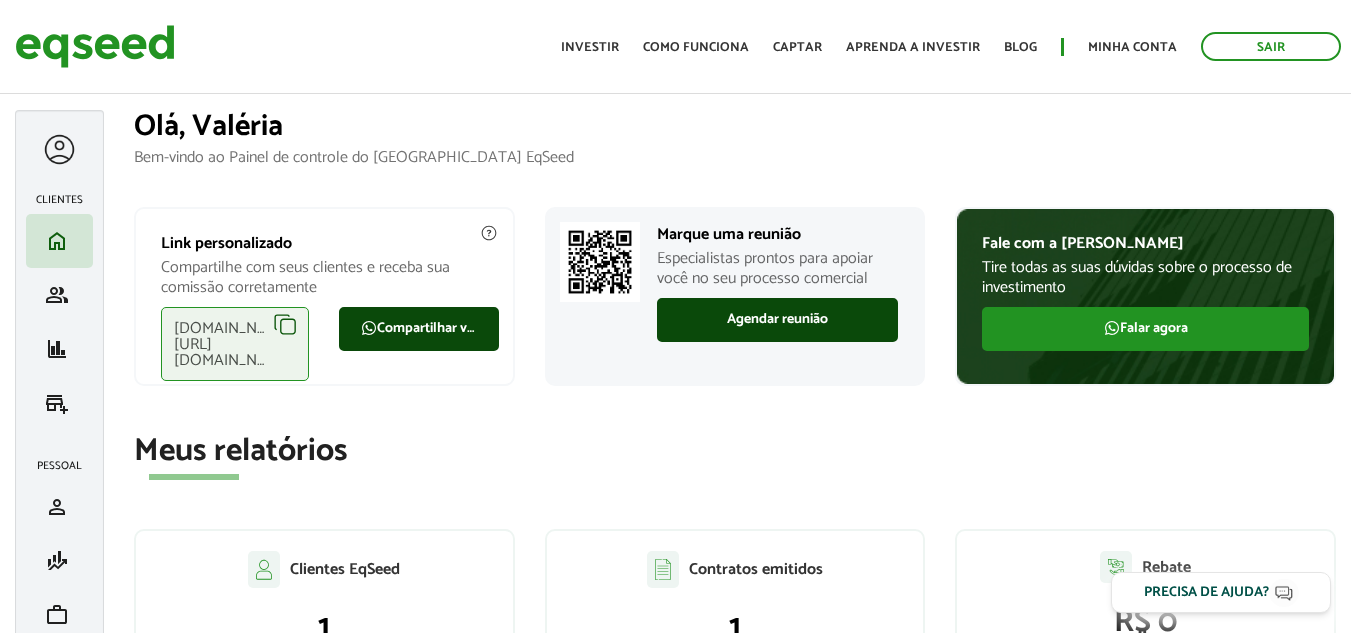 scroll, scrollTop: 0, scrollLeft: 0, axis: both 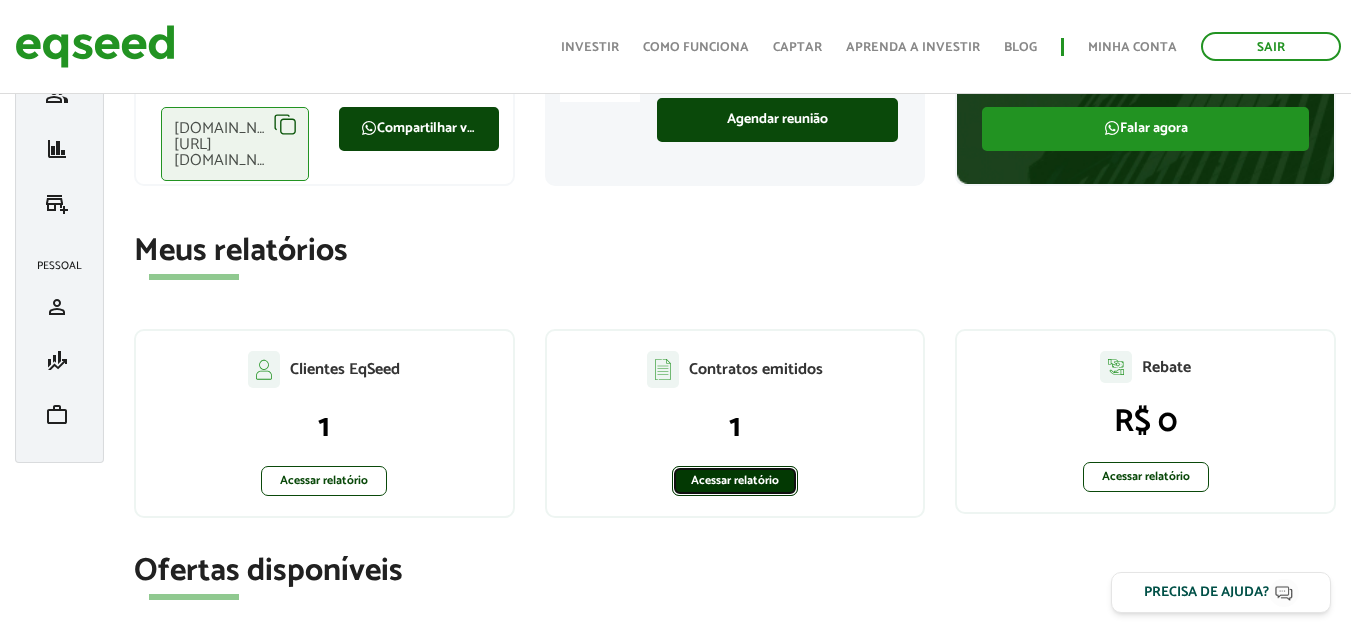 click on "Acessar relatório" at bounding box center [735, 481] 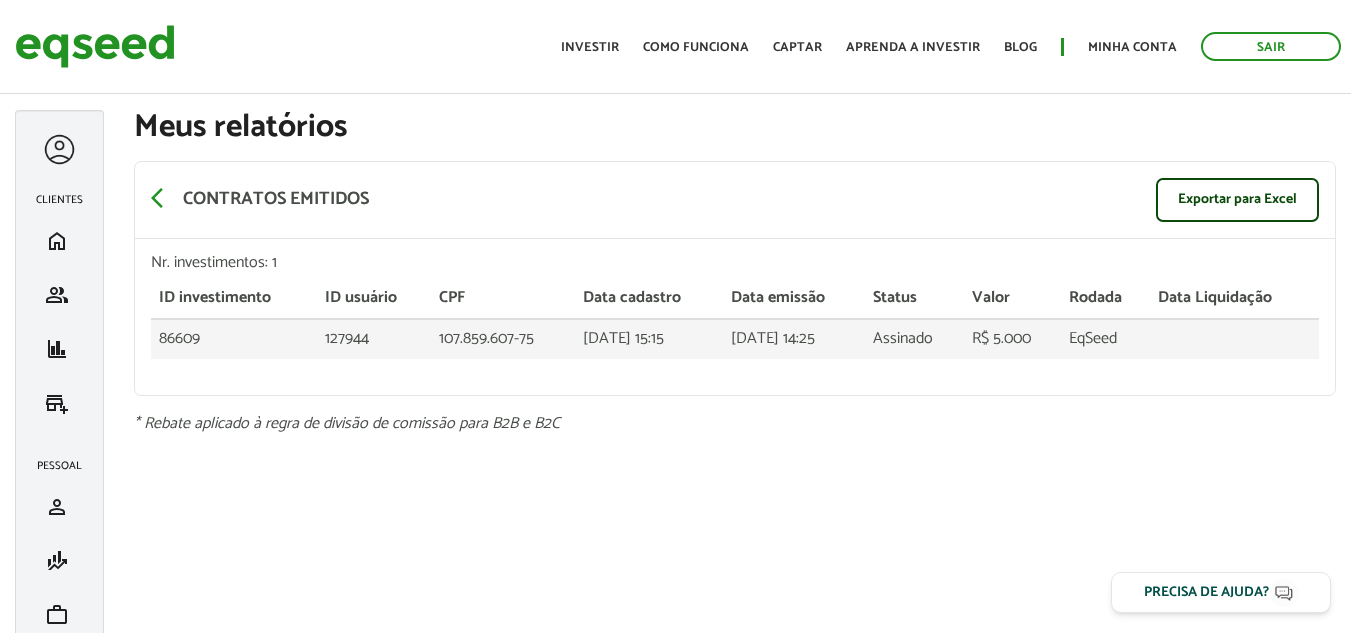 scroll, scrollTop: 0, scrollLeft: 0, axis: both 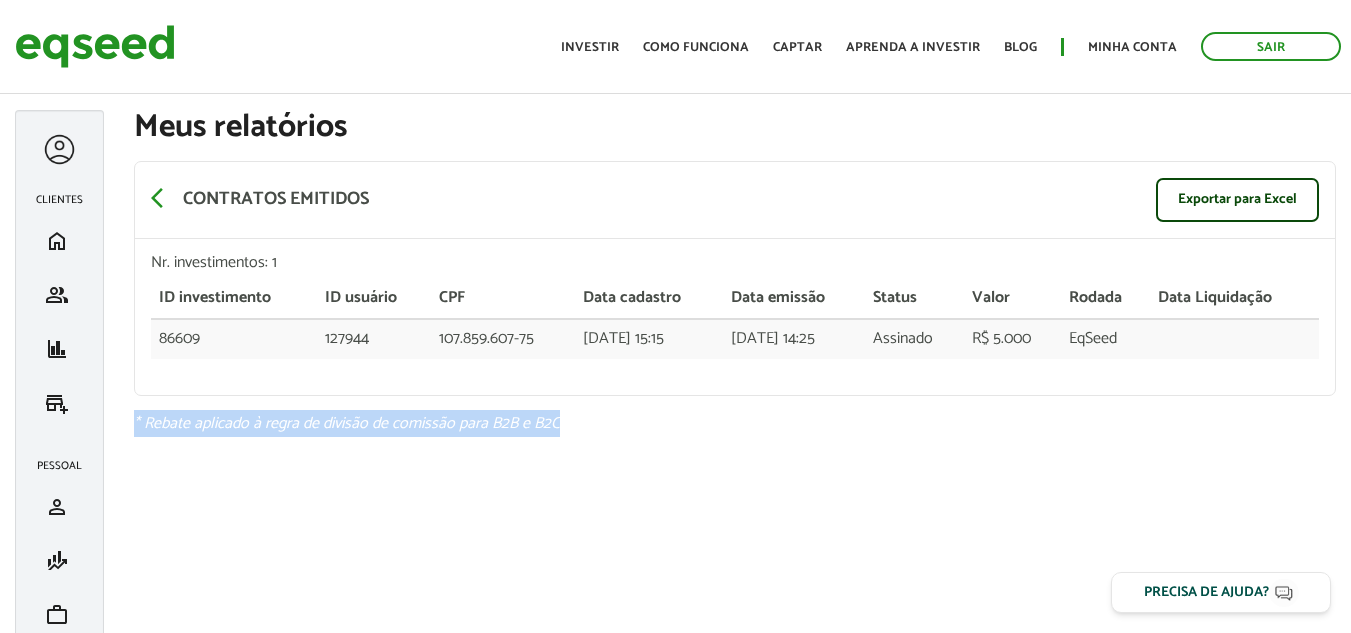 drag, startPoint x: 132, startPoint y: 421, endPoint x: 683, endPoint y: 450, distance: 551.76263 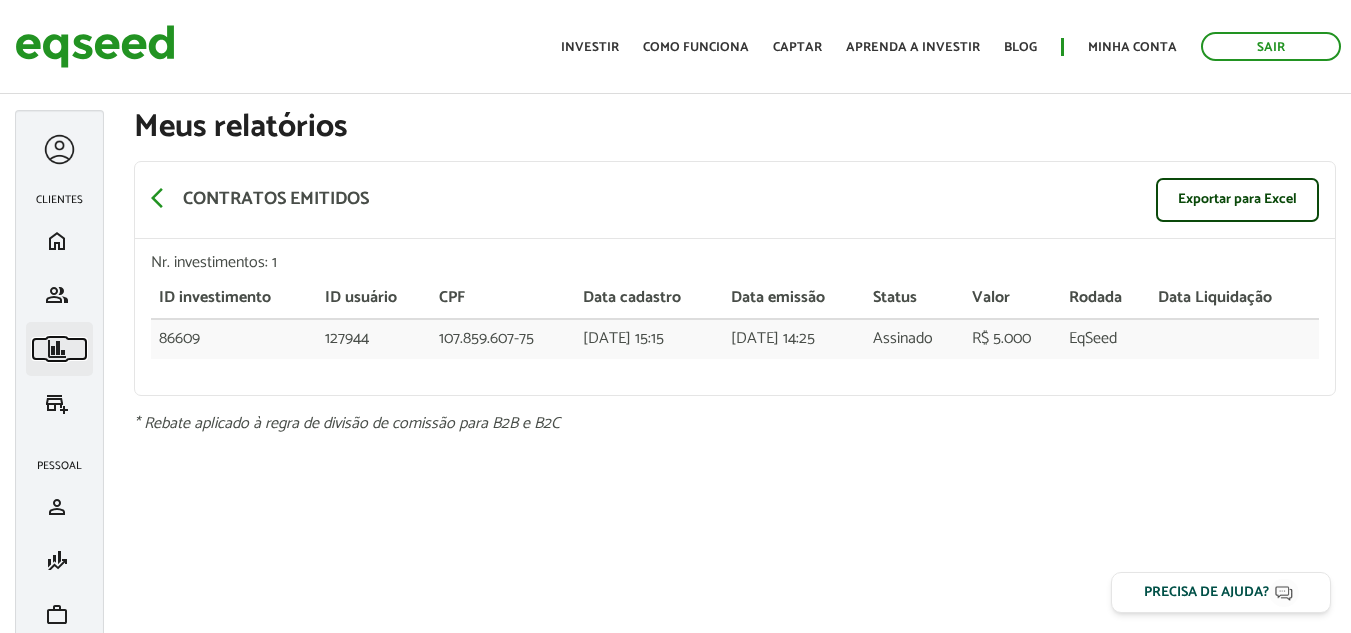 click on "finance" at bounding box center (57, 349) 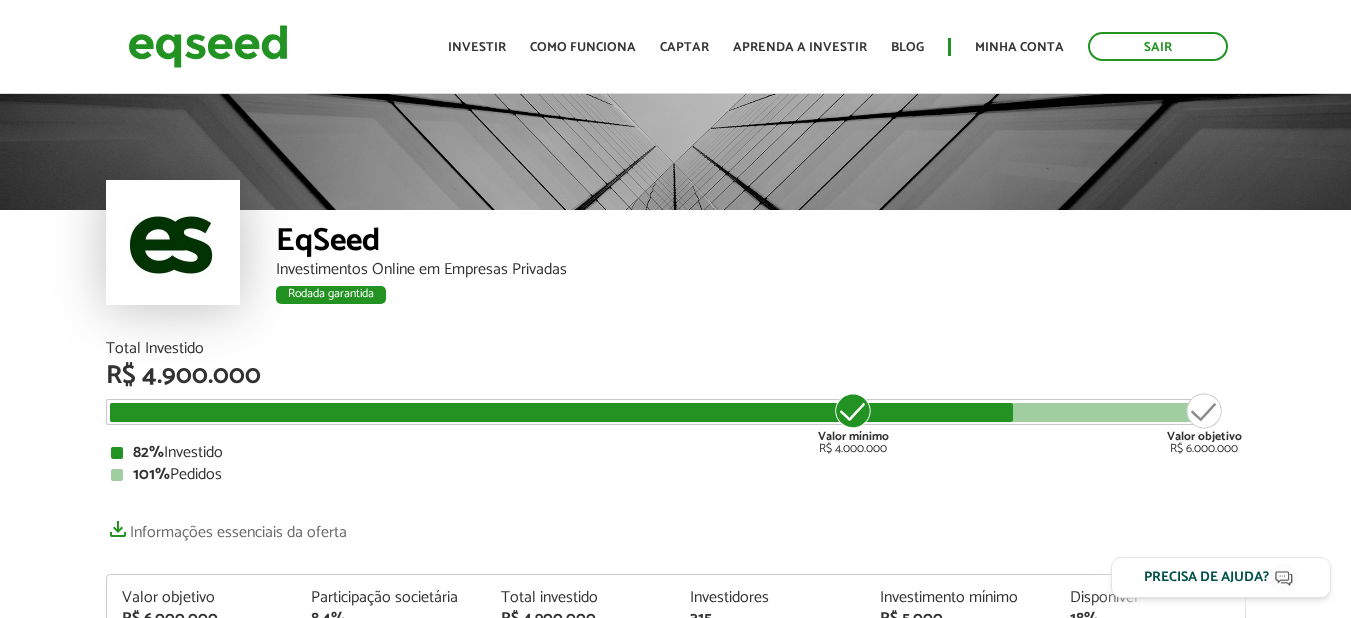 scroll, scrollTop: 0, scrollLeft: 0, axis: both 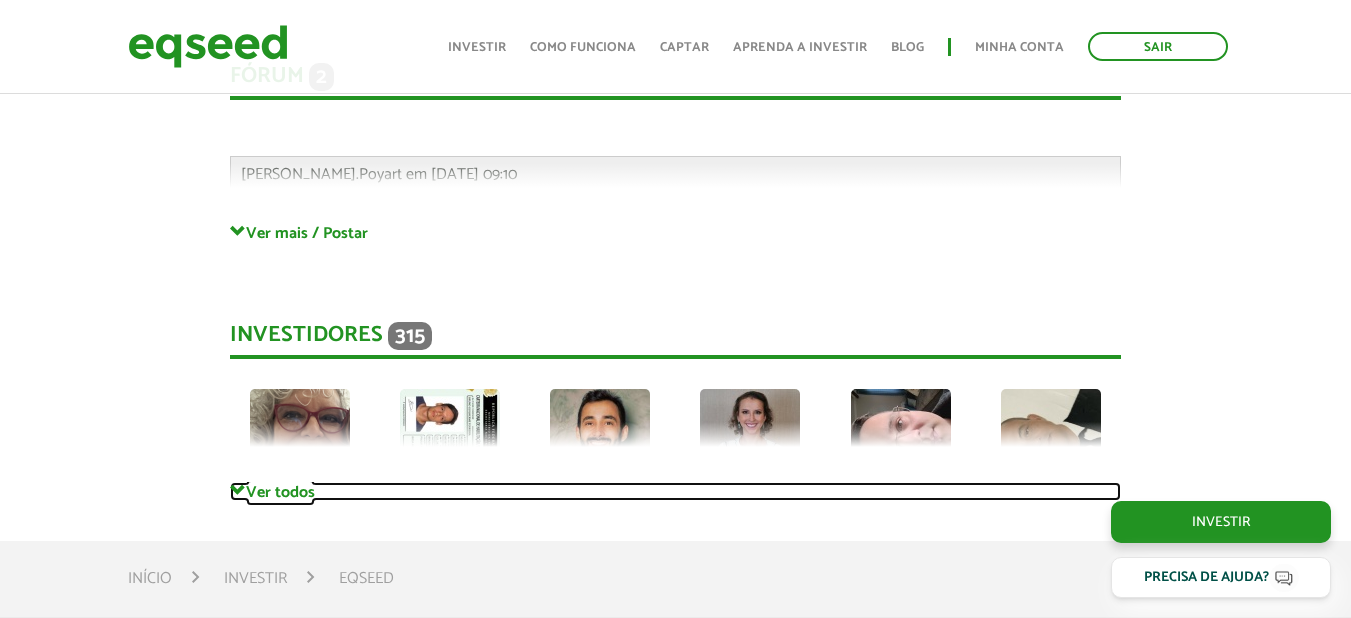 click on "Ver todos" at bounding box center (675, 491) 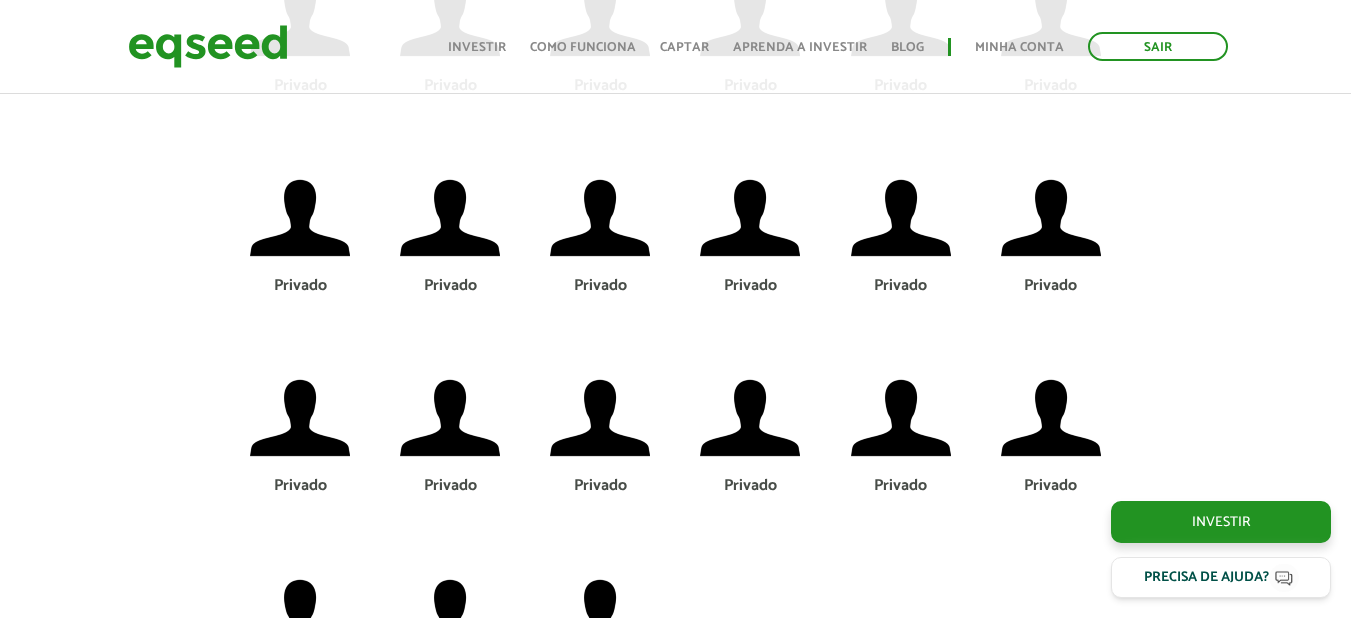scroll, scrollTop: 15627, scrollLeft: 0, axis: vertical 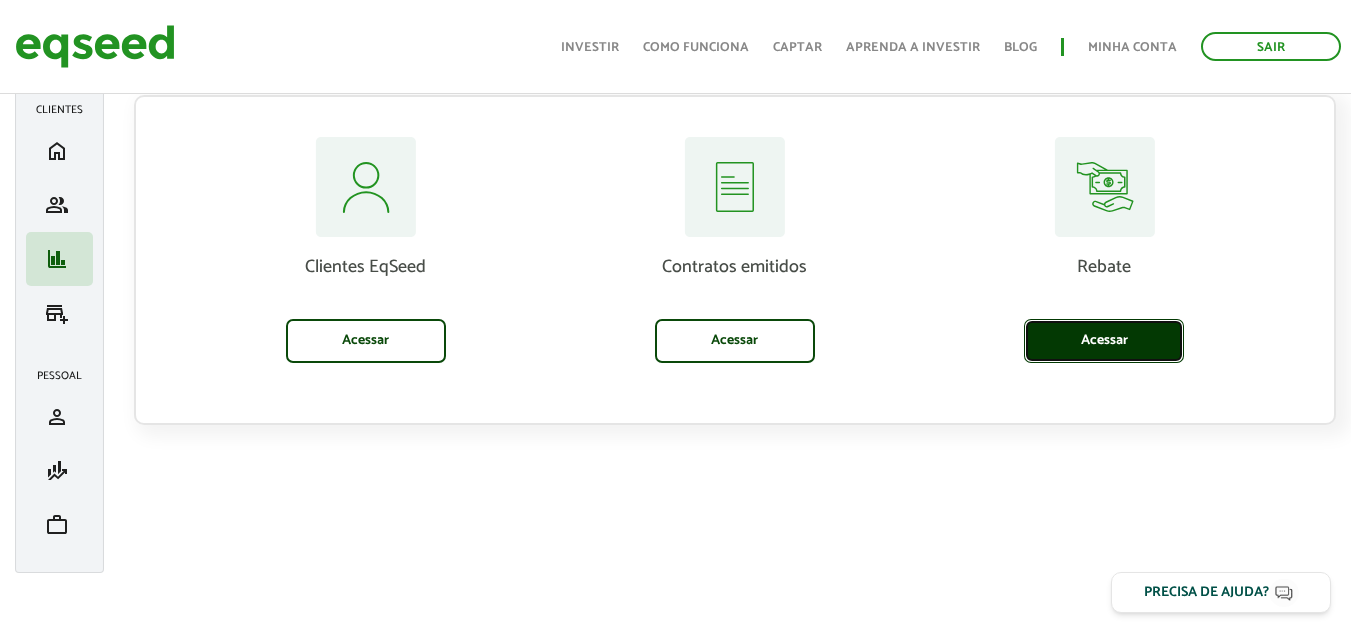 click on "Acessar" at bounding box center [1104, 341] 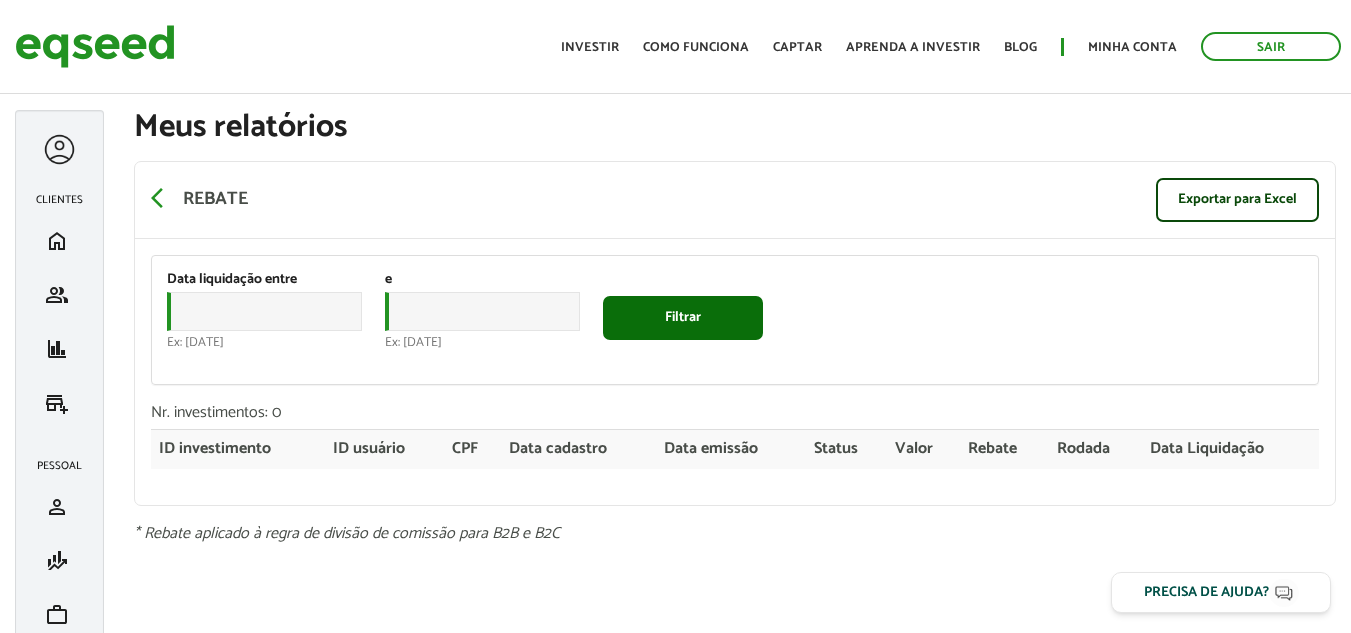 scroll, scrollTop: 0, scrollLeft: 0, axis: both 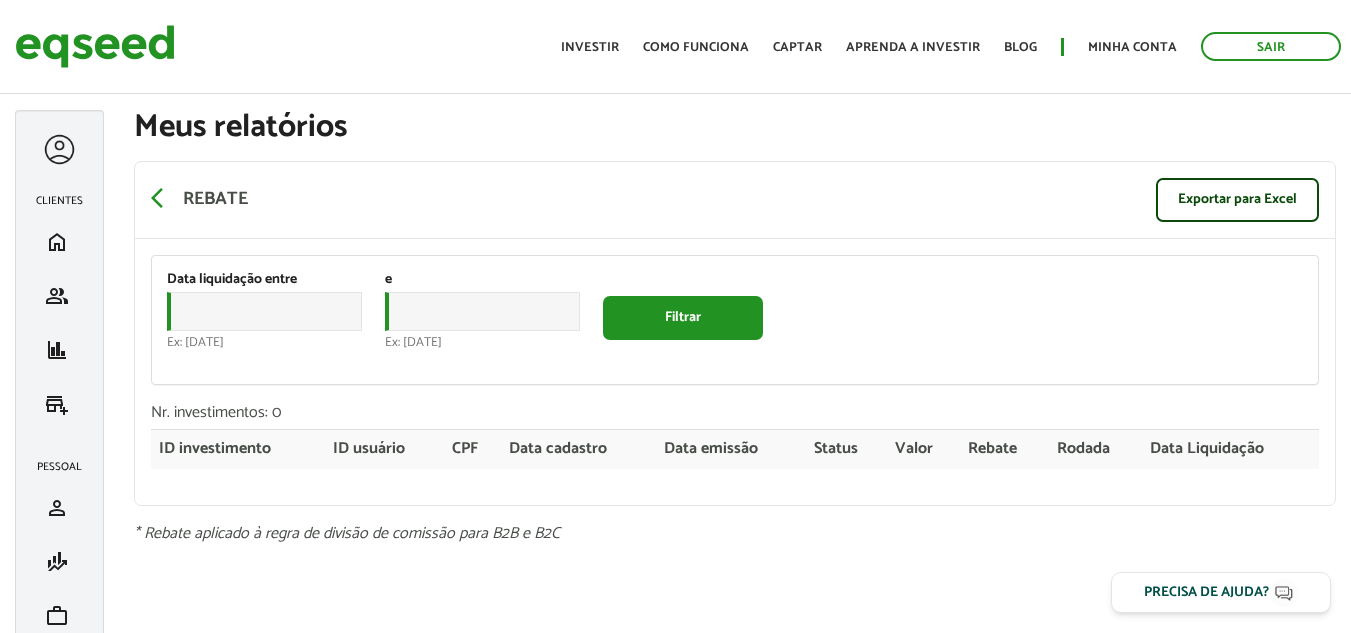 click at bounding box center (59, 149) 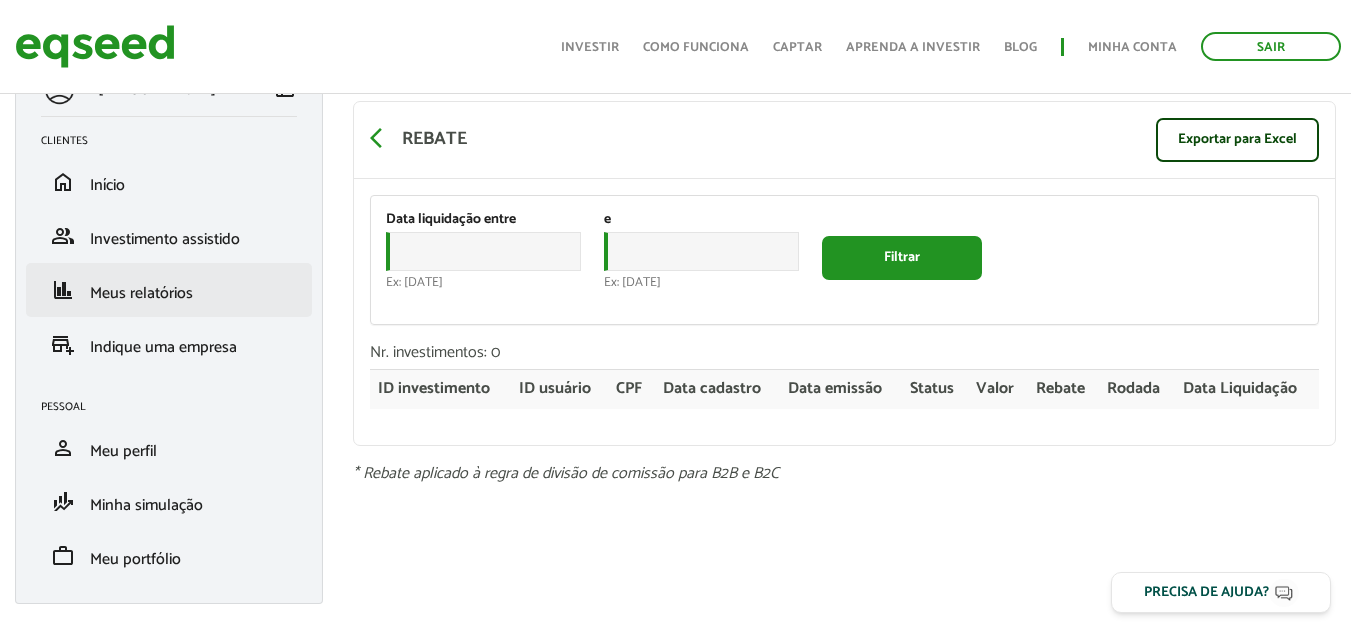 scroll, scrollTop: 93, scrollLeft: 0, axis: vertical 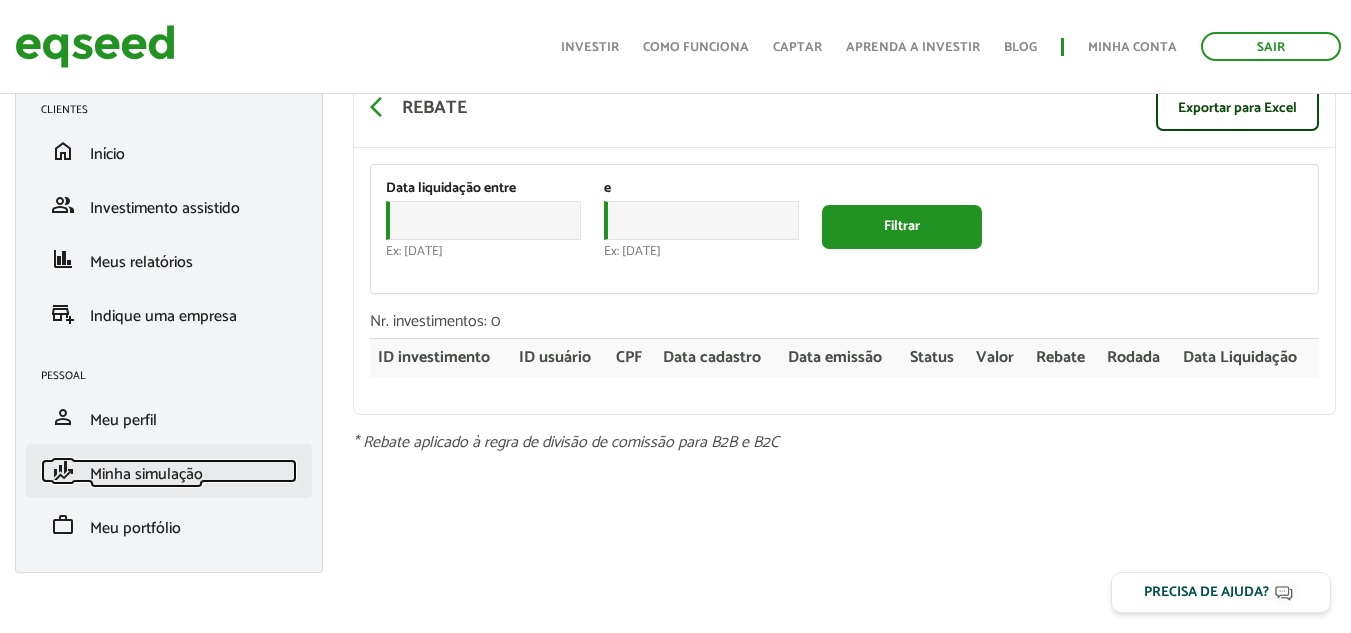 click on "Minha simulação" at bounding box center (146, 474) 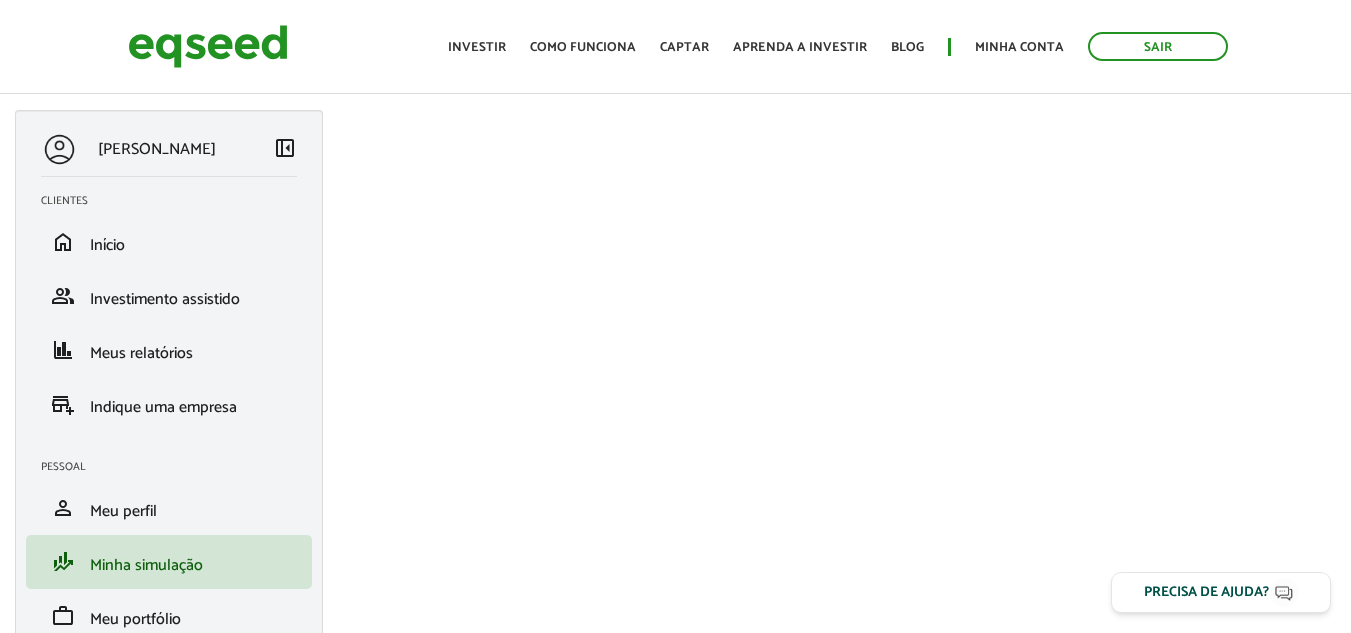 scroll, scrollTop: 0, scrollLeft: 0, axis: both 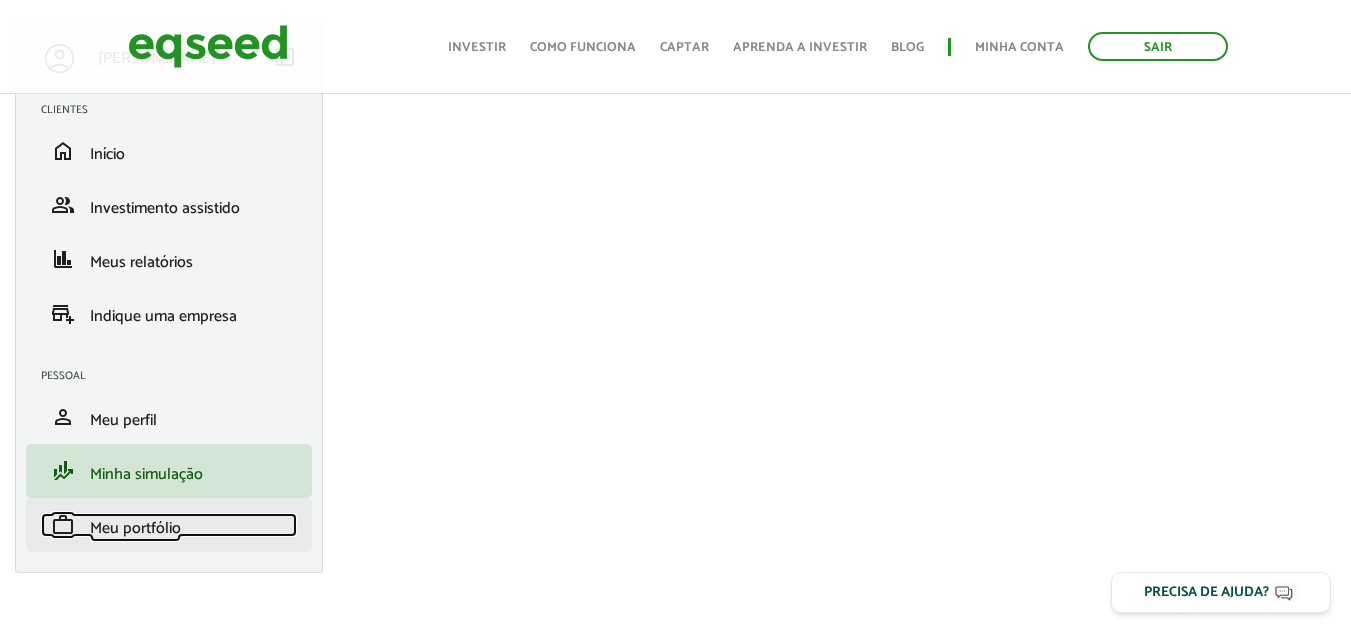 click on "Meu portfólio" at bounding box center [135, 528] 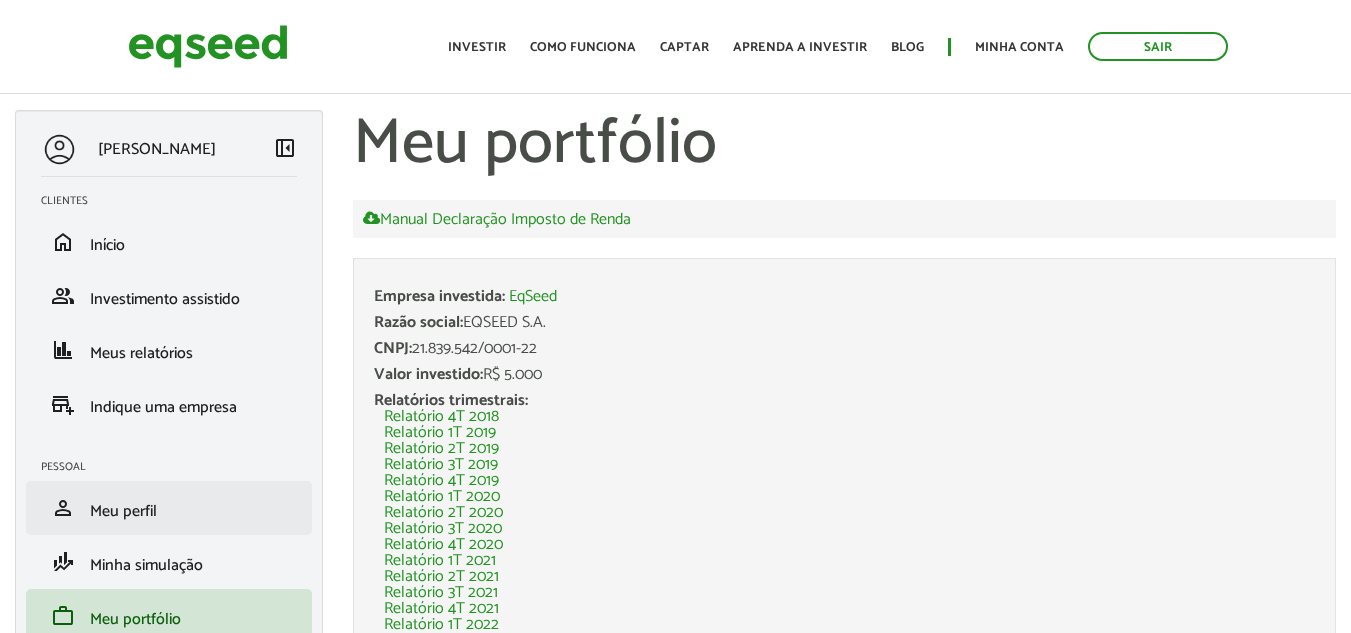 scroll, scrollTop: 0, scrollLeft: 0, axis: both 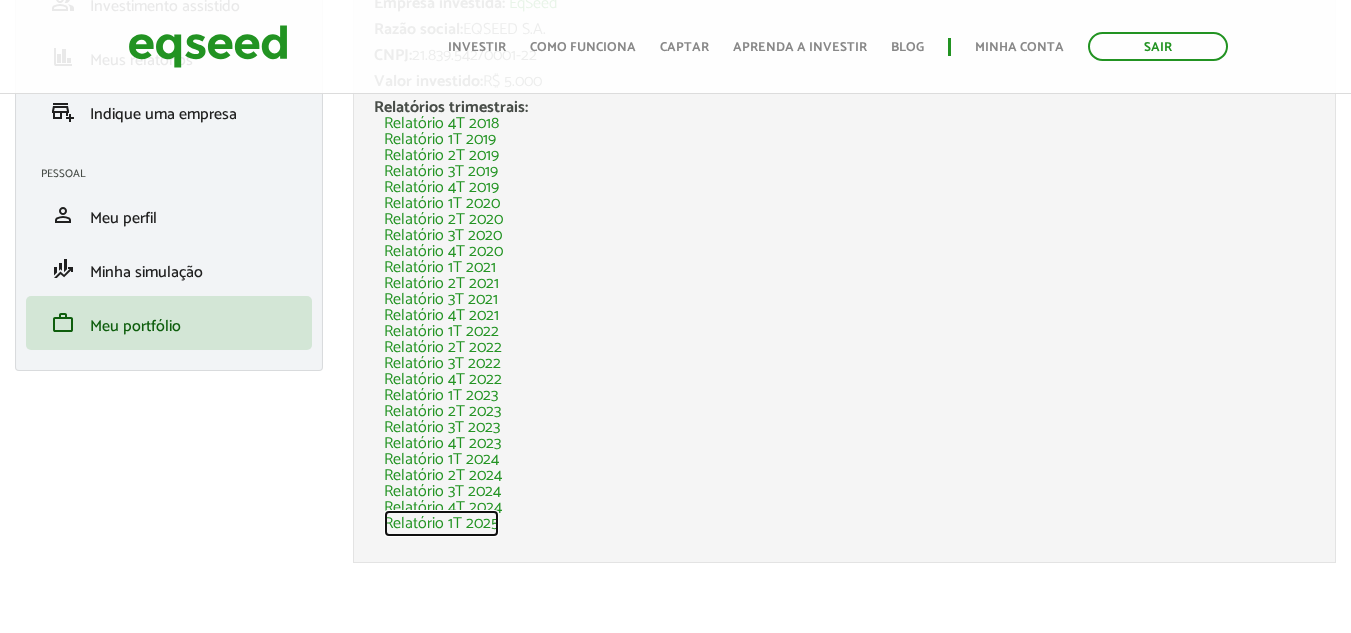 click on "Relatório 1T 2025" at bounding box center (441, 524) 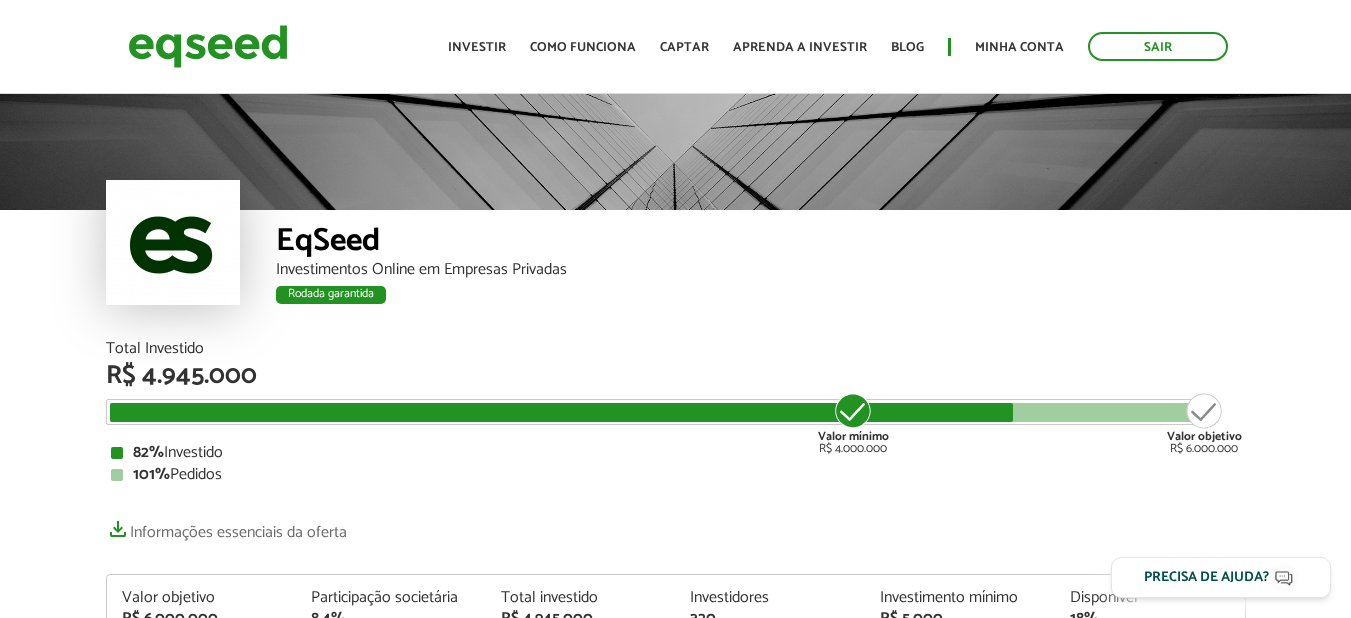 scroll, scrollTop: 0, scrollLeft: 0, axis: both 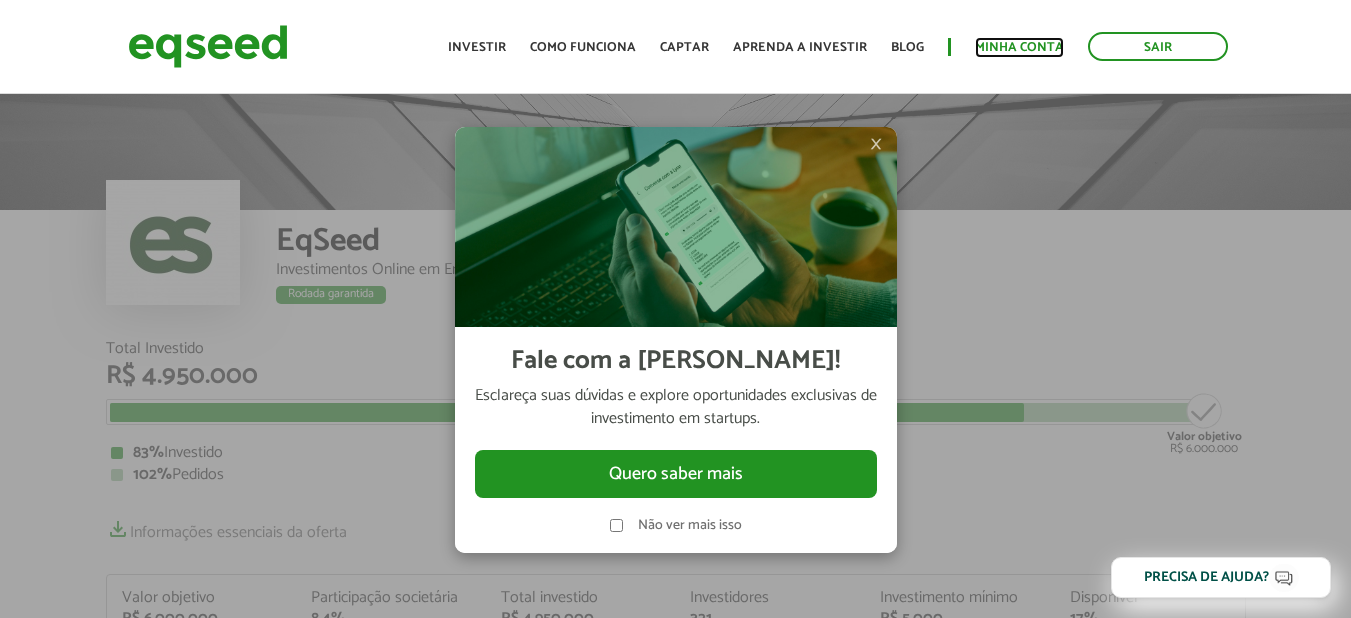 click on "Minha conta" at bounding box center (1019, 47) 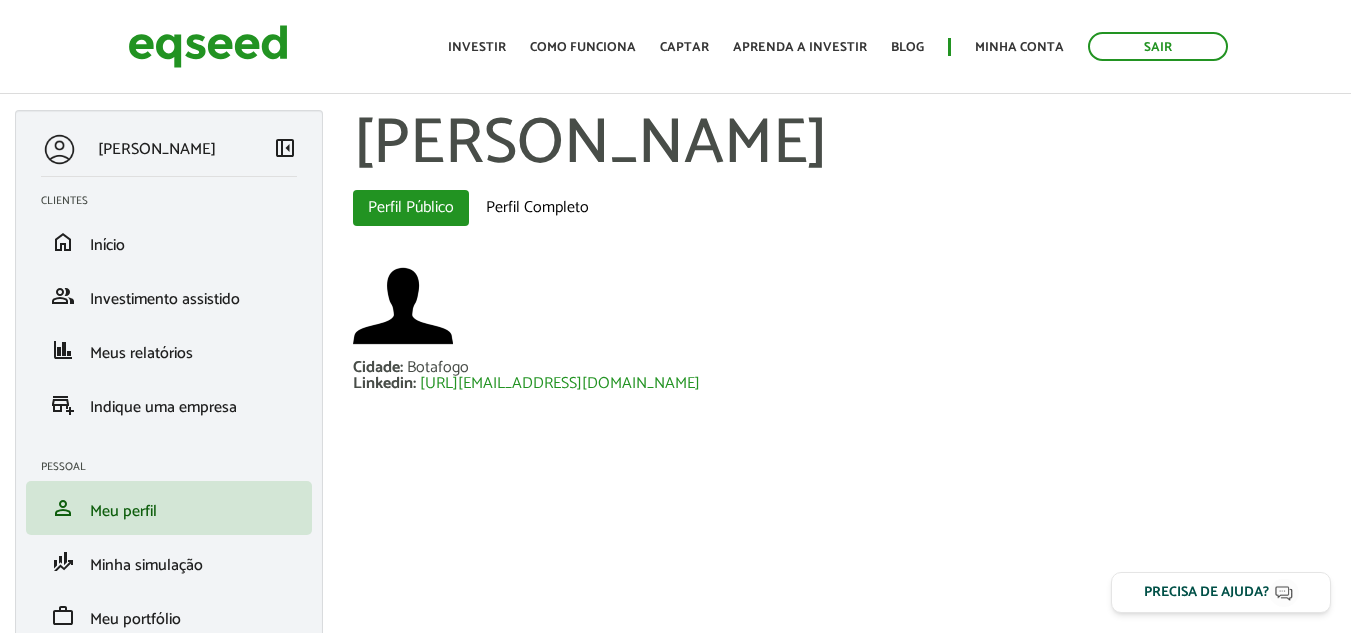 scroll, scrollTop: 0, scrollLeft: 0, axis: both 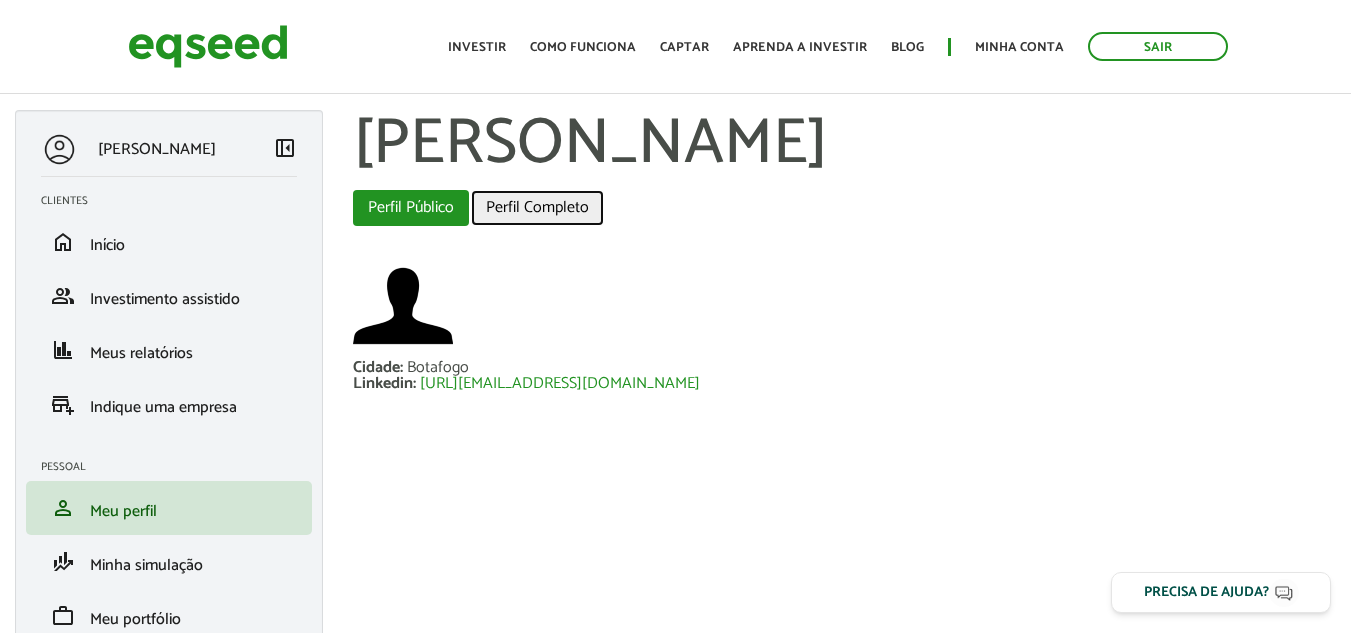 click on "Perfil Completo" at bounding box center (537, 208) 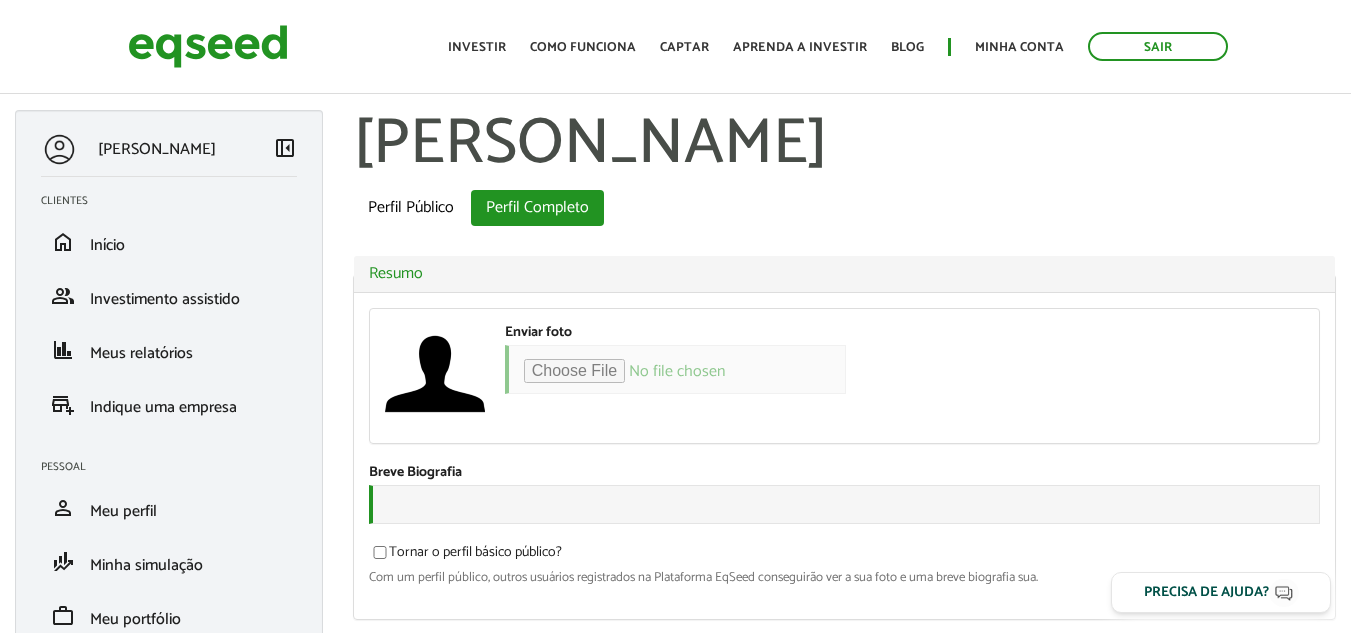 scroll, scrollTop: 0, scrollLeft: 0, axis: both 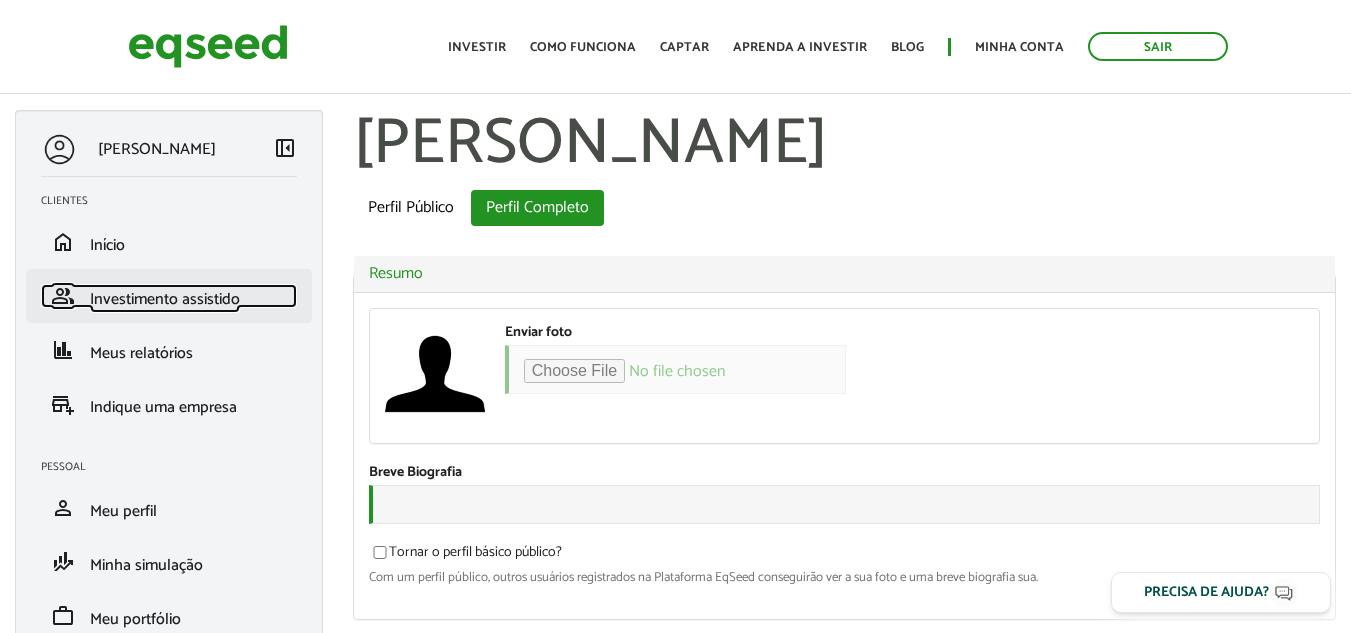 click on "Investimento assistido" at bounding box center [165, 299] 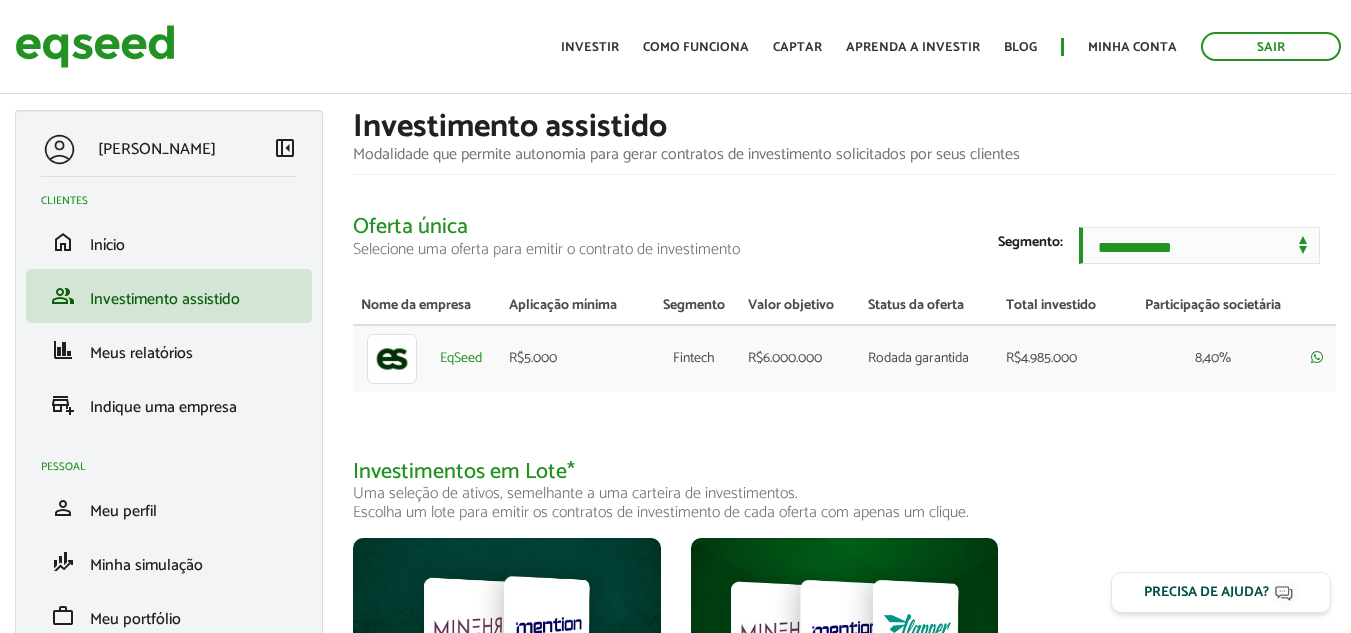 scroll, scrollTop: 0, scrollLeft: 0, axis: both 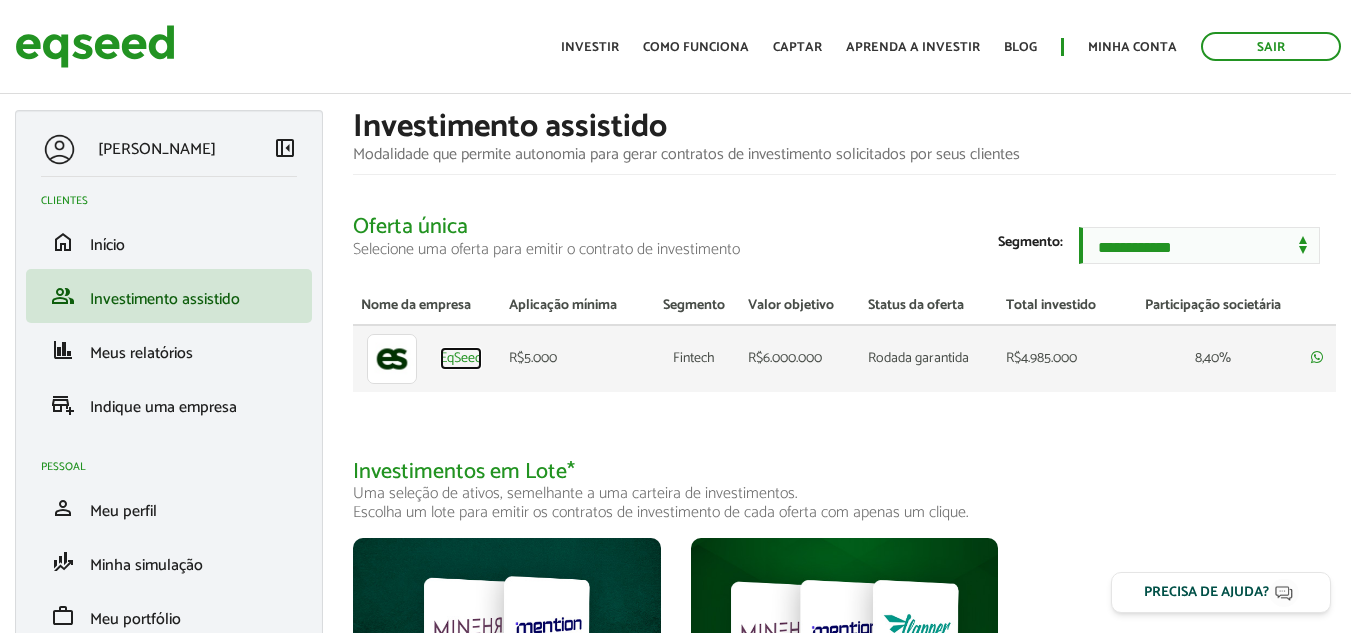 click on "EqSeed" at bounding box center (461, 359) 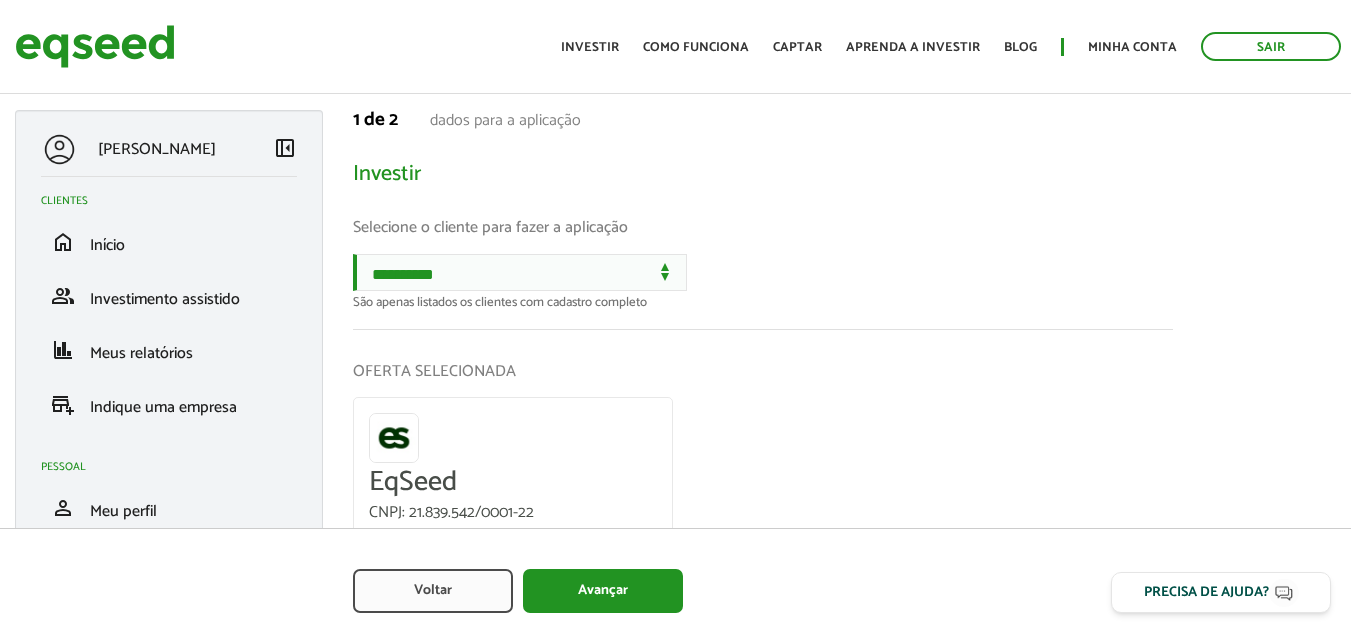 scroll, scrollTop: 0, scrollLeft: 0, axis: both 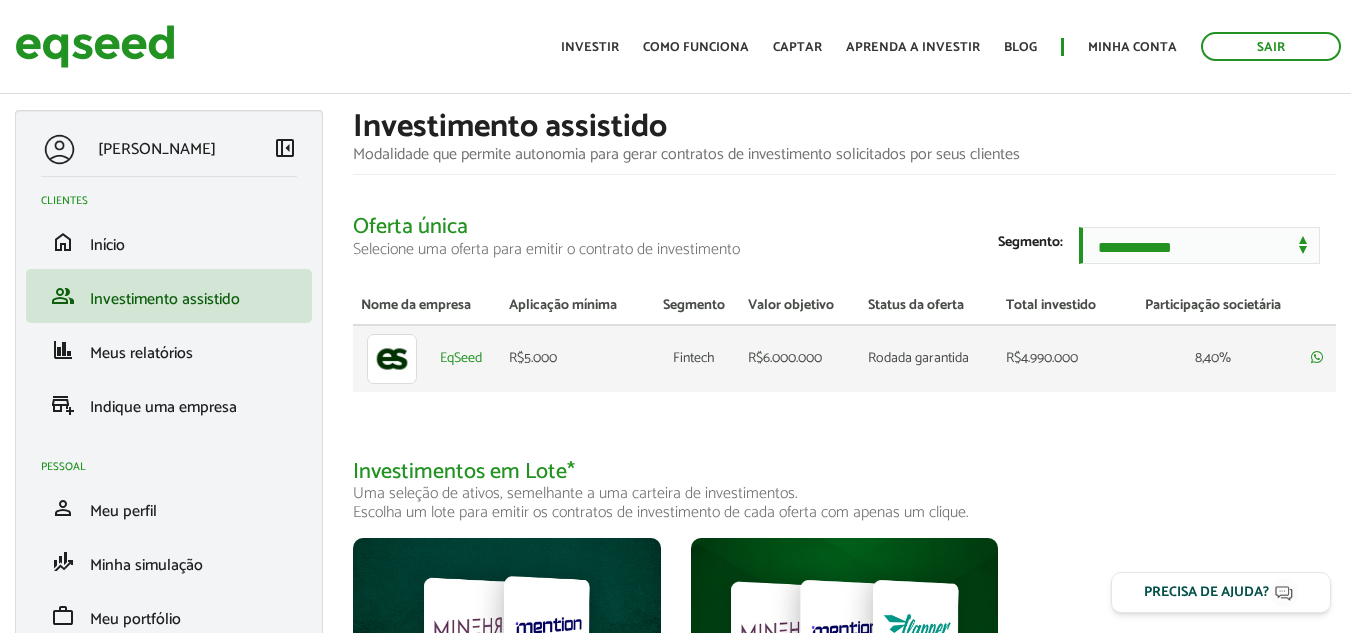 drag, startPoint x: 1190, startPoint y: 368, endPoint x: 1237, endPoint y: 363, distance: 47.26521 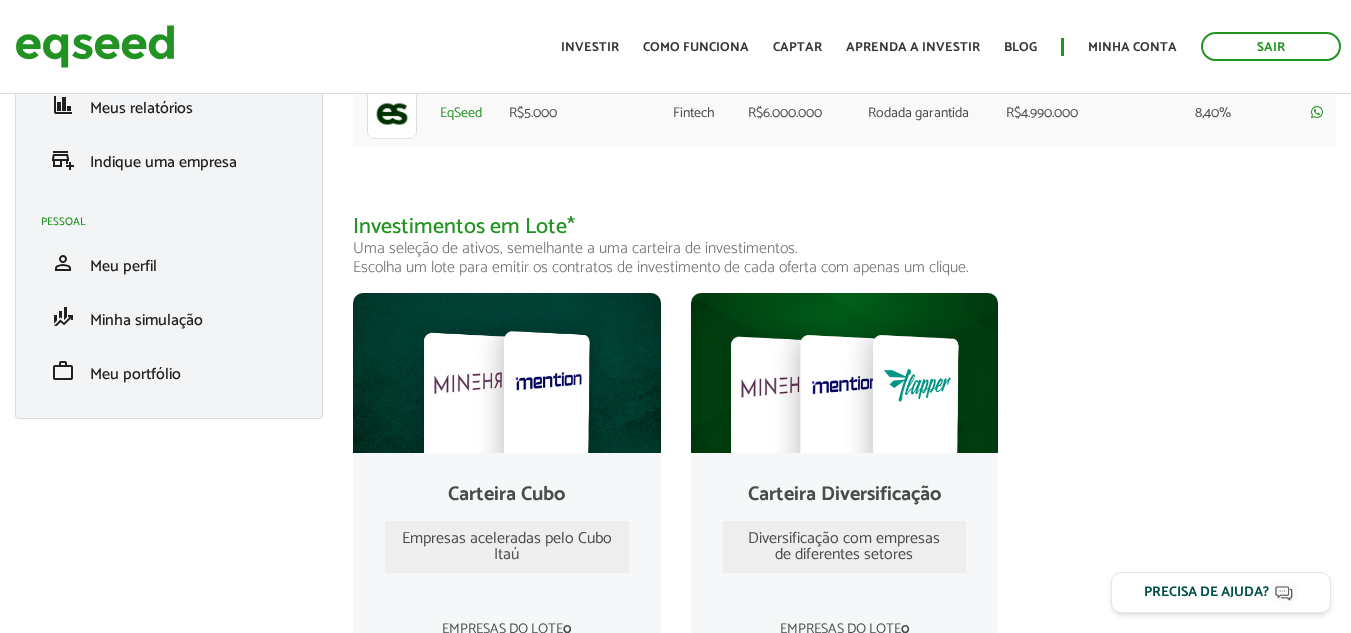 scroll, scrollTop: 0, scrollLeft: 0, axis: both 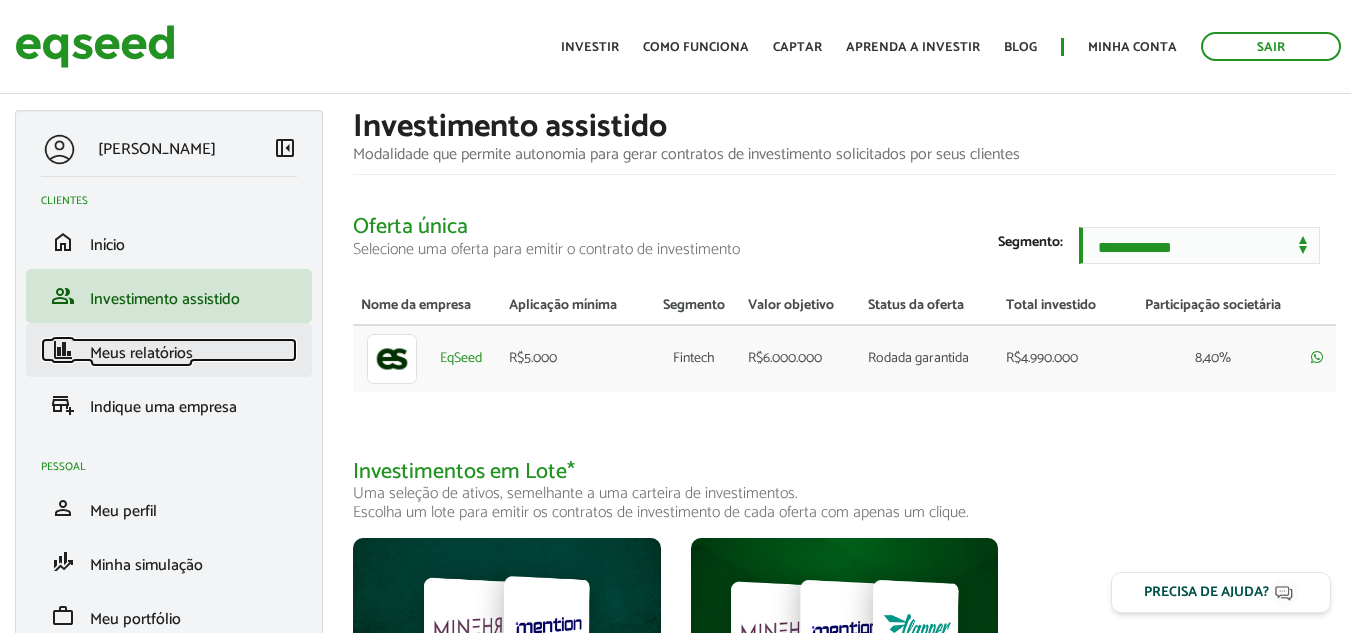 click on "Meus relatórios" at bounding box center [141, 353] 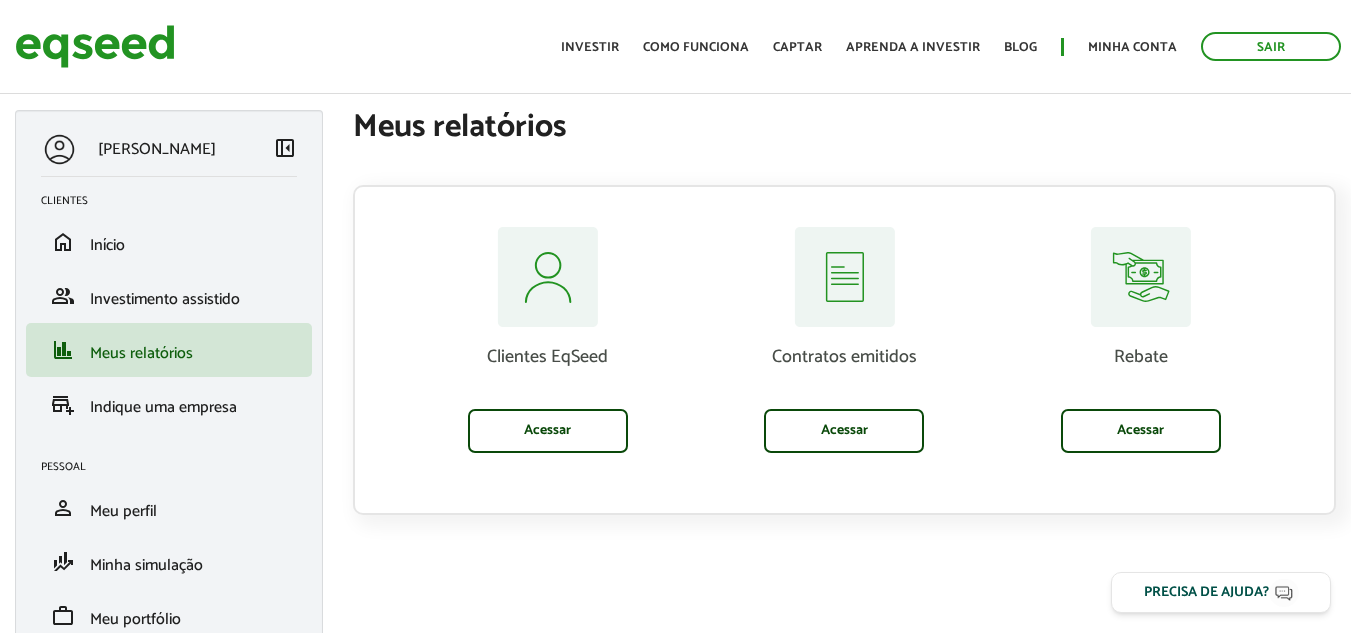 scroll, scrollTop: 0, scrollLeft: 0, axis: both 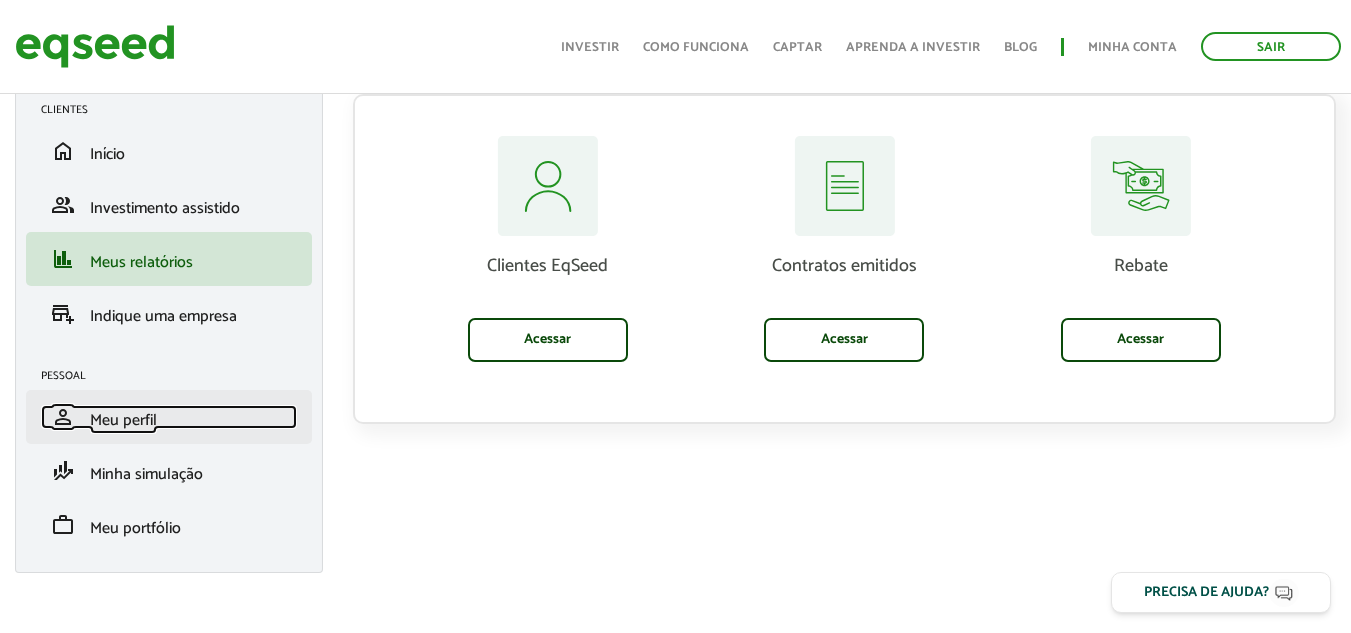 click on "Meu perfil" at bounding box center (123, 420) 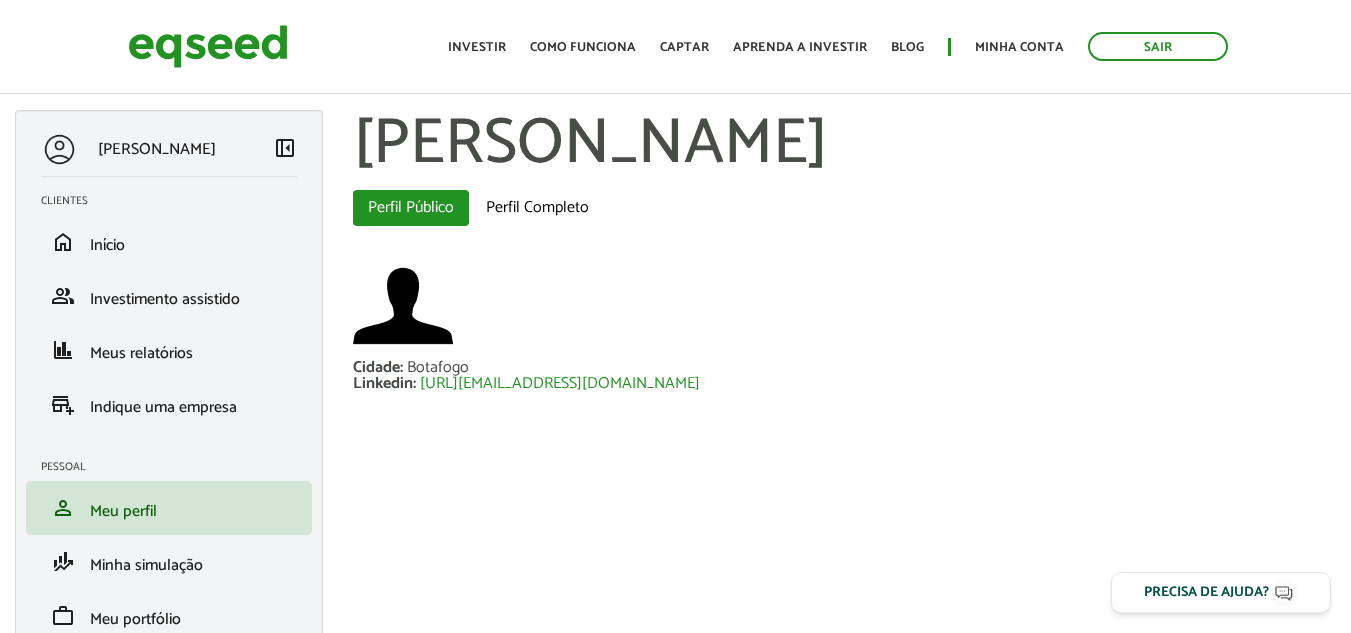 scroll, scrollTop: 0, scrollLeft: 0, axis: both 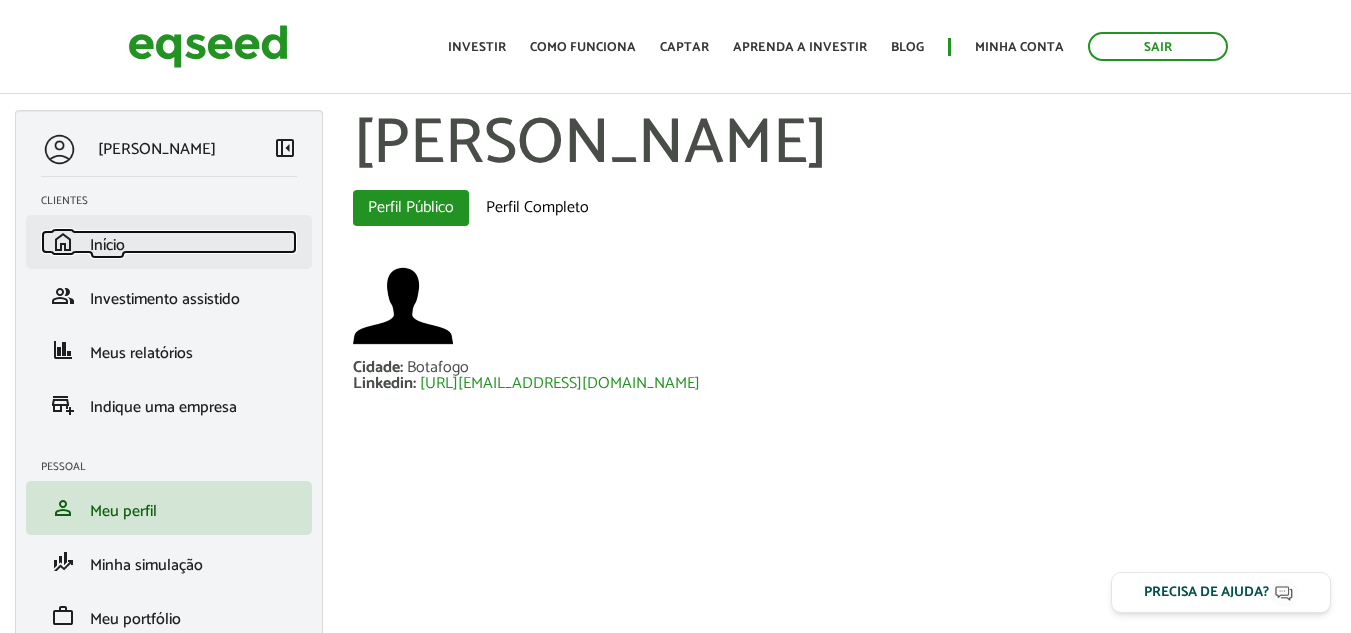 click on "Início" at bounding box center [107, 245] 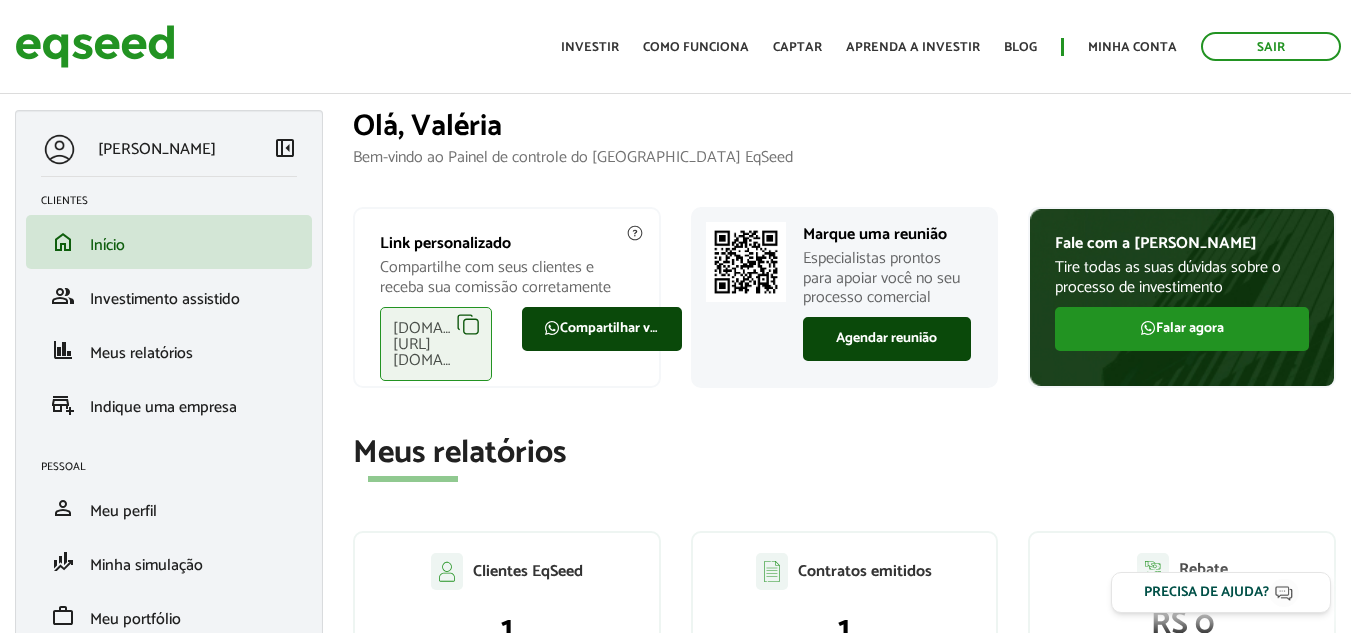 scroll, scrollTop: 0, scrollLeft: 0, axis: both 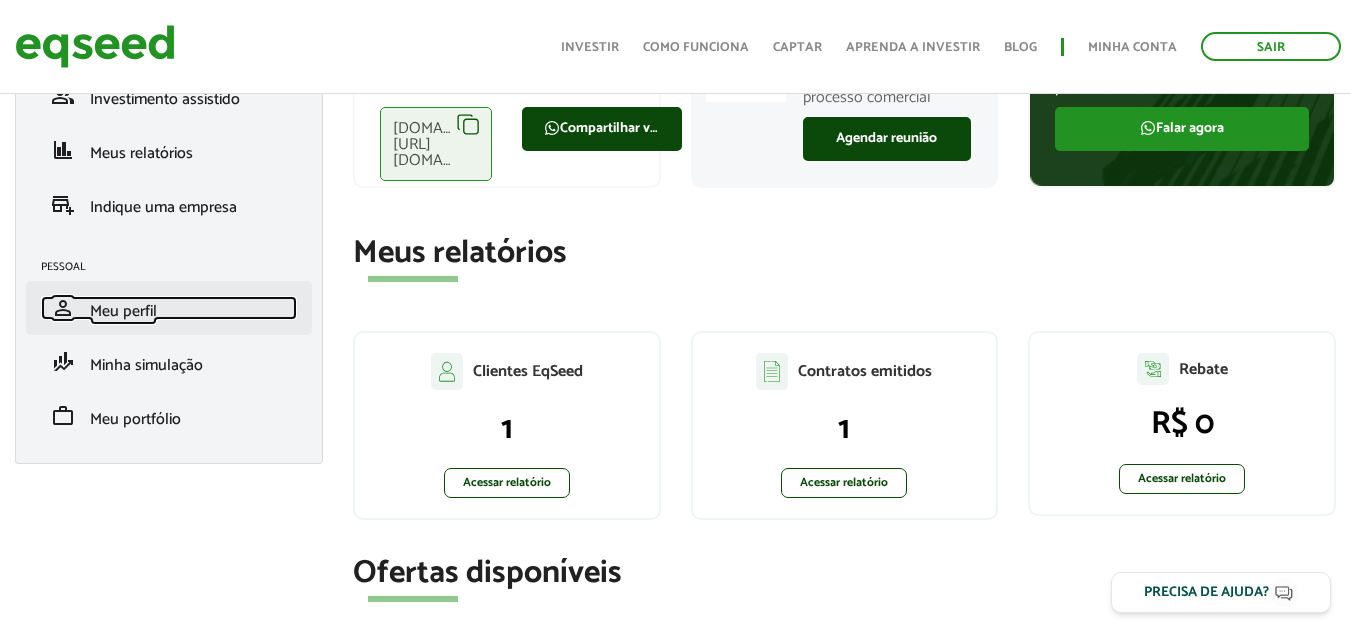 click on "Meu perfil" at bounding box center [123, 311] 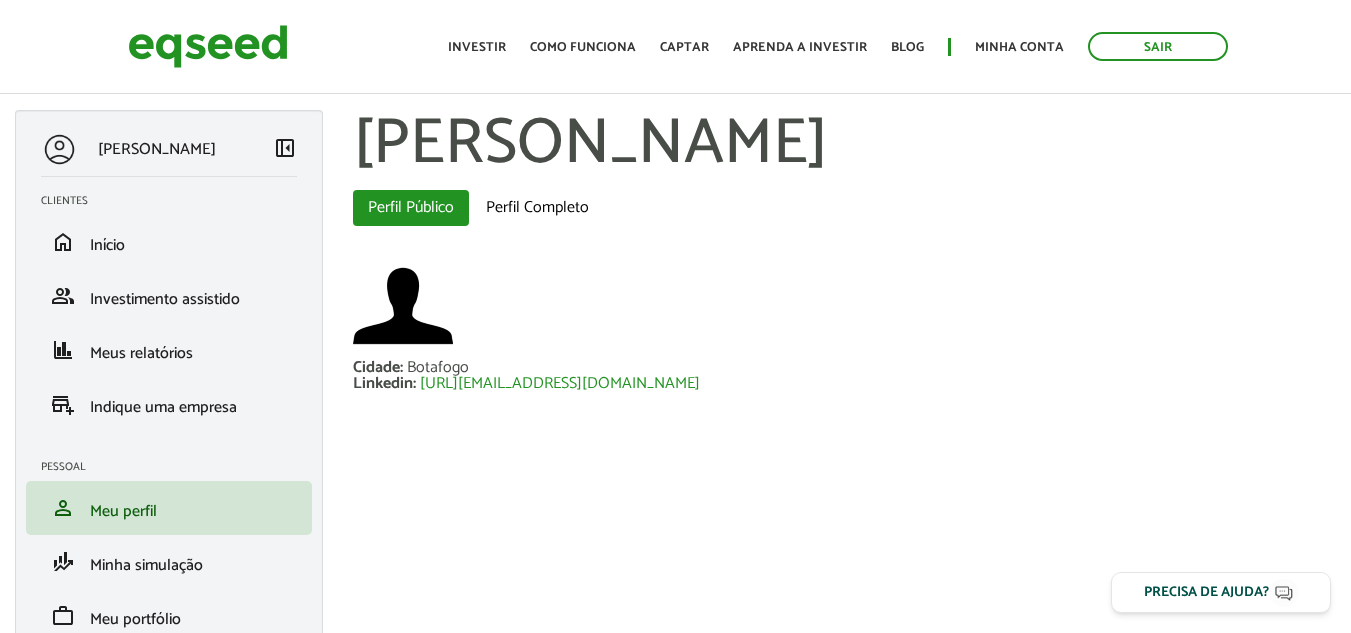 scroll, scrollTop: 0, scrollLeft: 0, axis: both 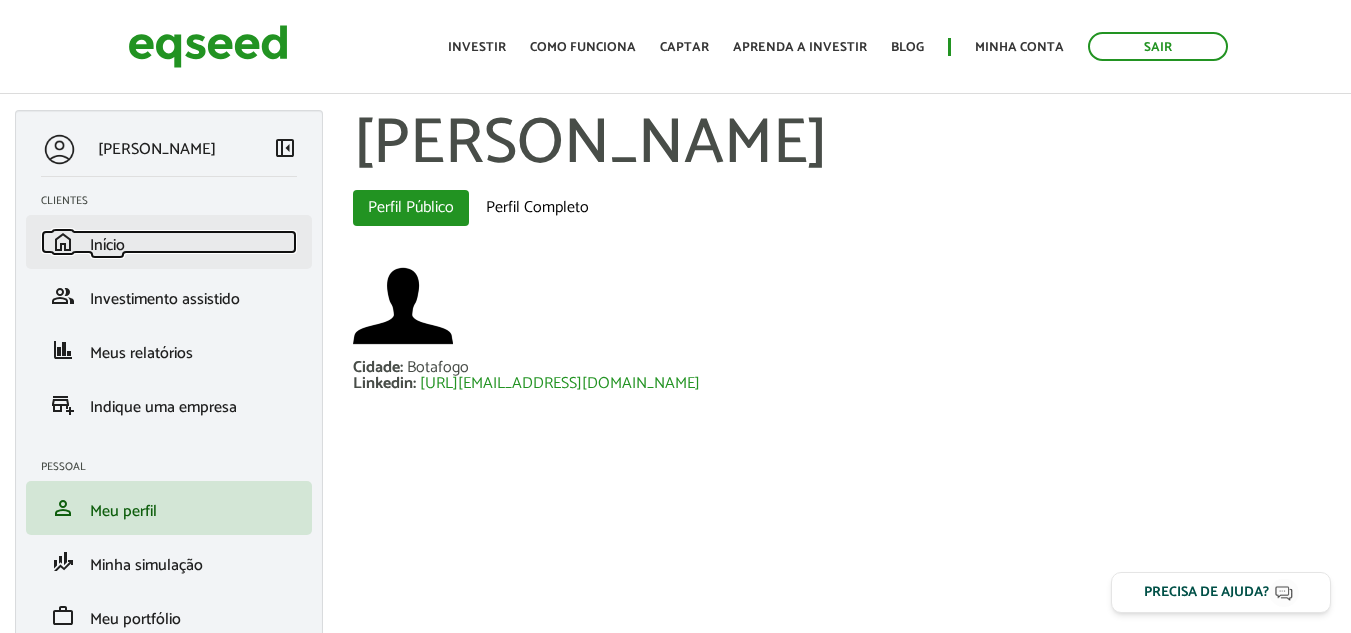 click on "Início" at bounding box center (107, 245) 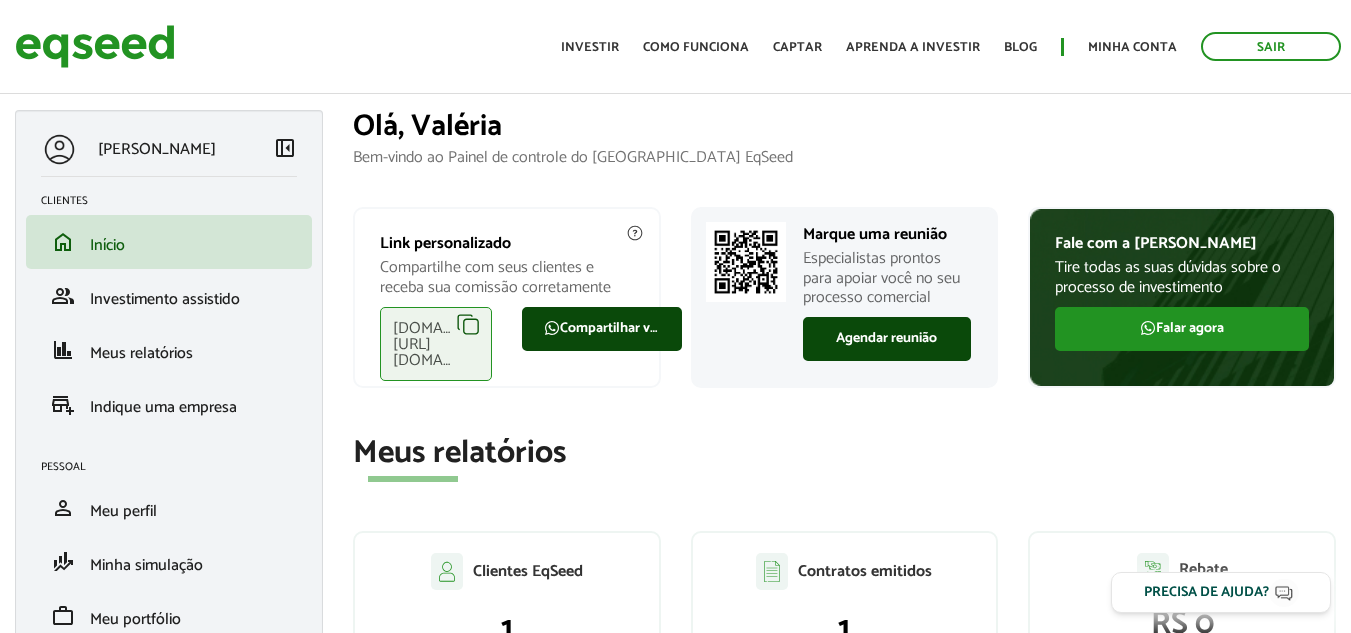 scroll, scrollTop: 0, scrollLeft: 0, axis: both 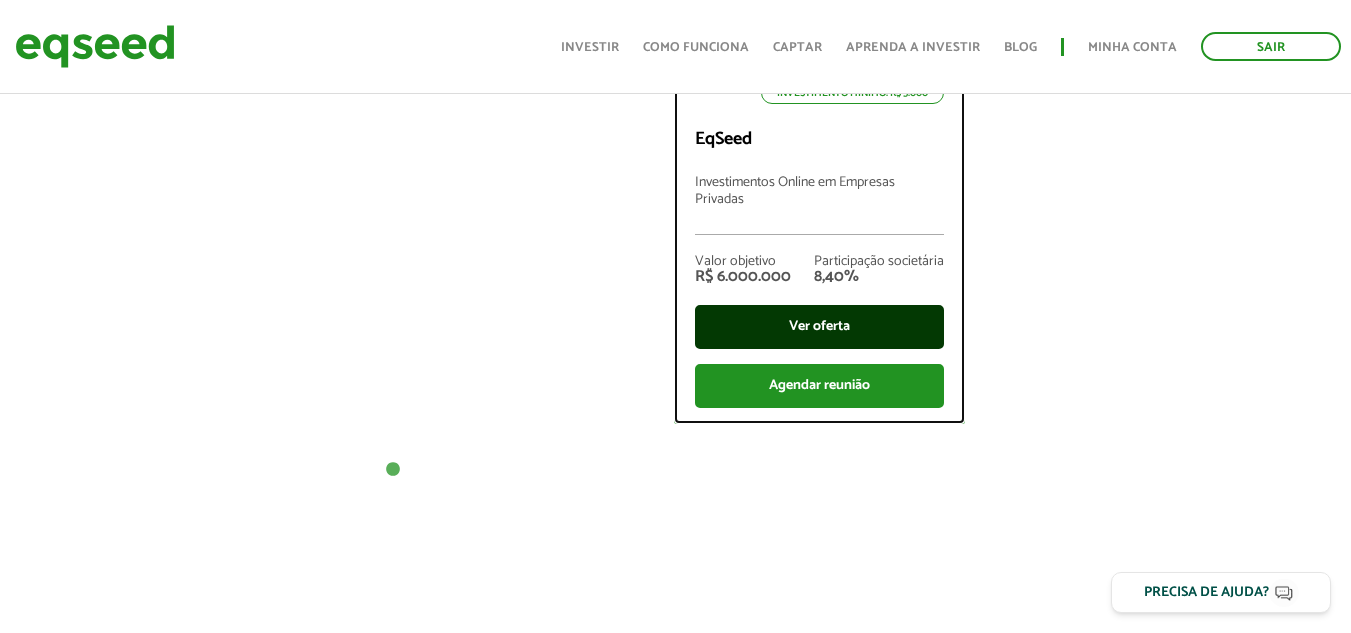 click on "Ver oferta" at bounding box center (819, 327) 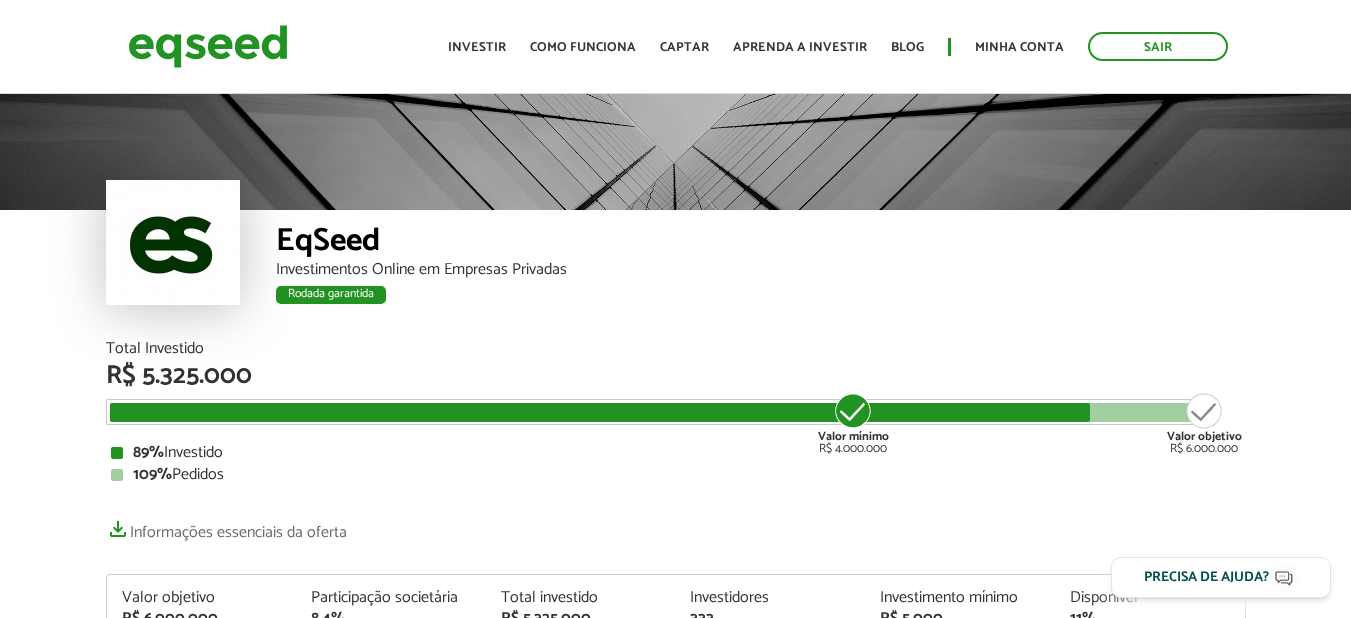 scroll, scrollTop: 0, scrollLeft: 0, axis: both 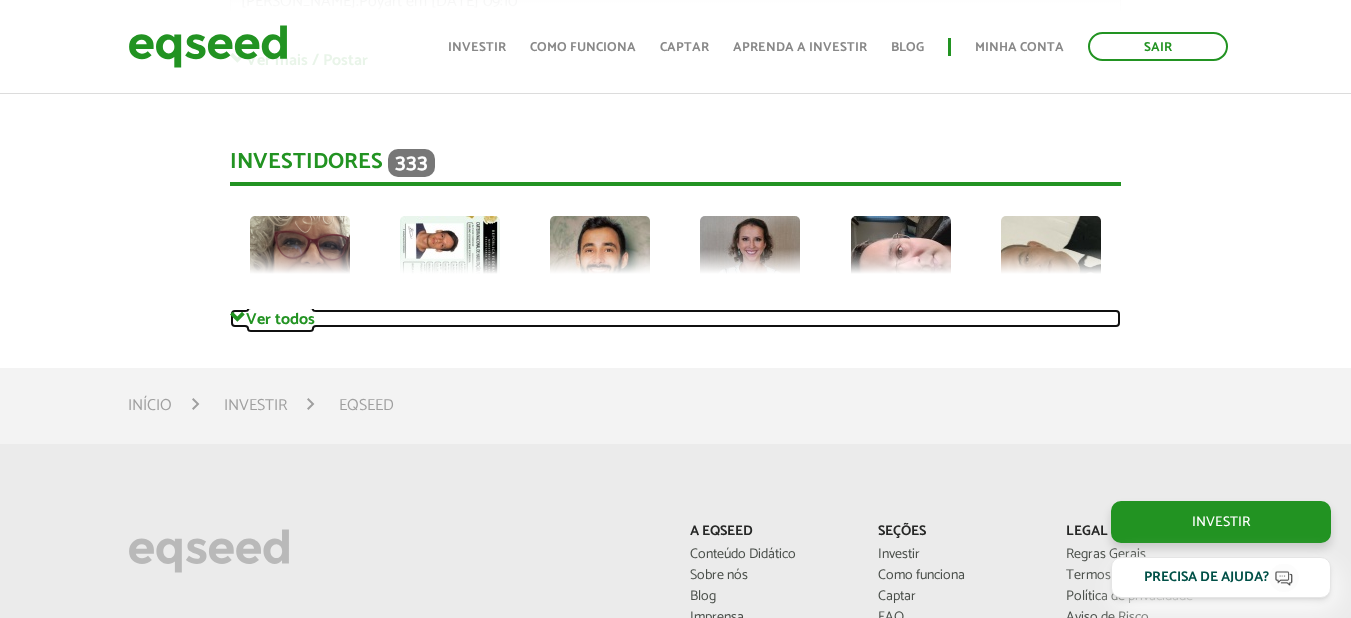 click on "Ver todos" at bounding box center (675, 318) 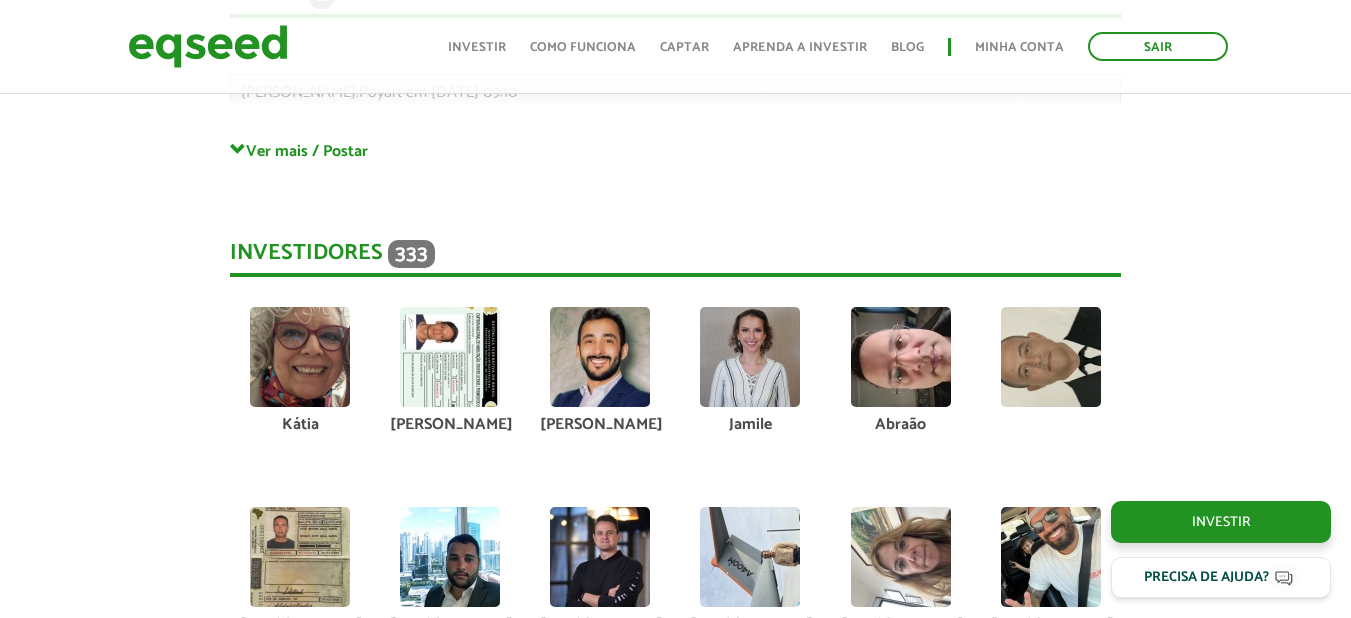 scroll, scrollTop: 5400, scrollLeft: 0, axis: vertical 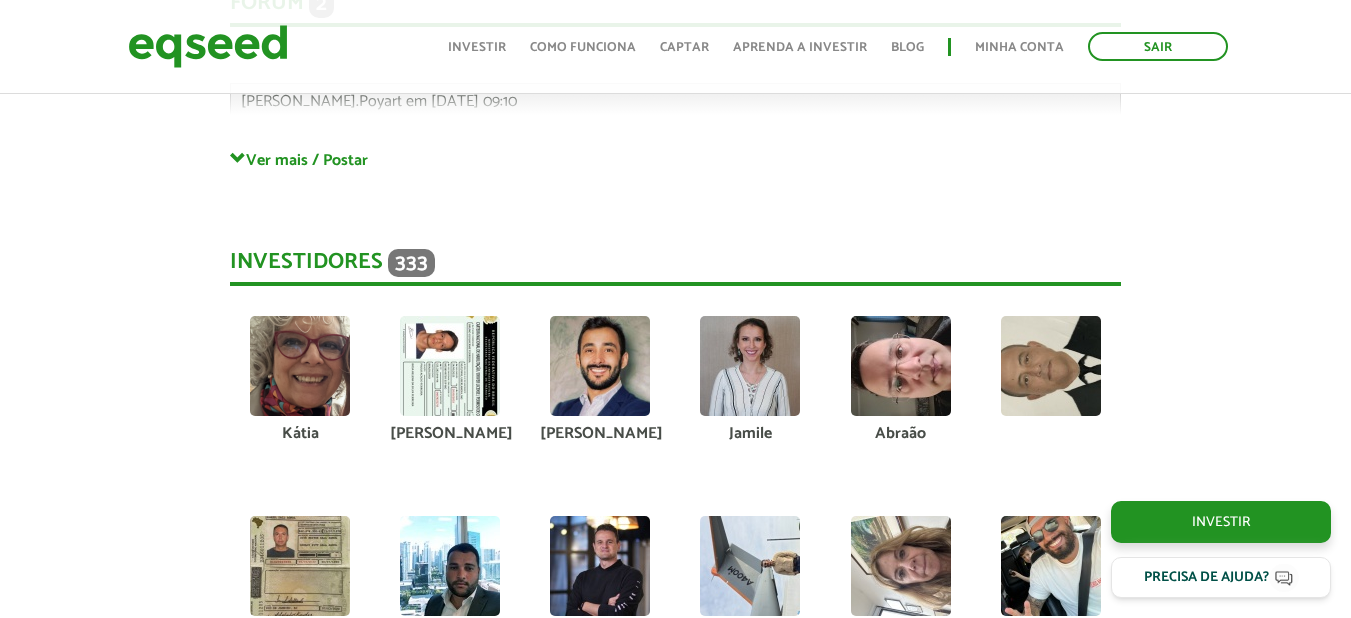 click at bounding box center (450, 366) 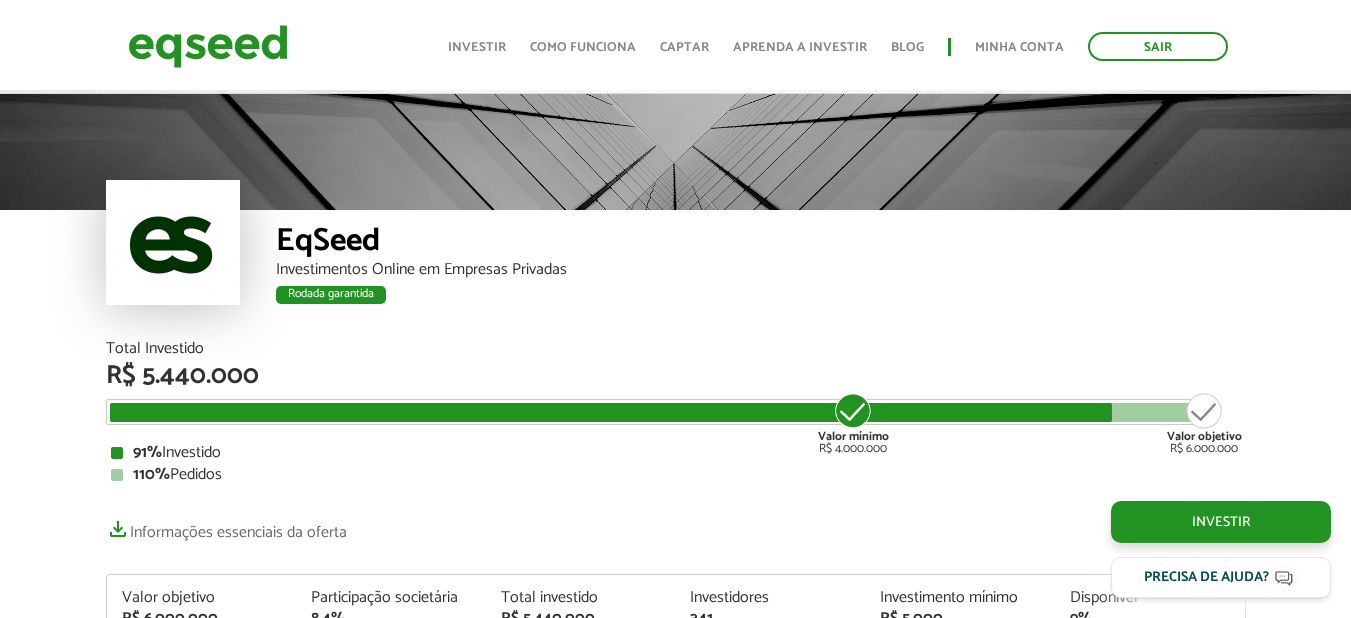 scroll, scrollTop: 5405, scrollLeft: 0, axis: vertical 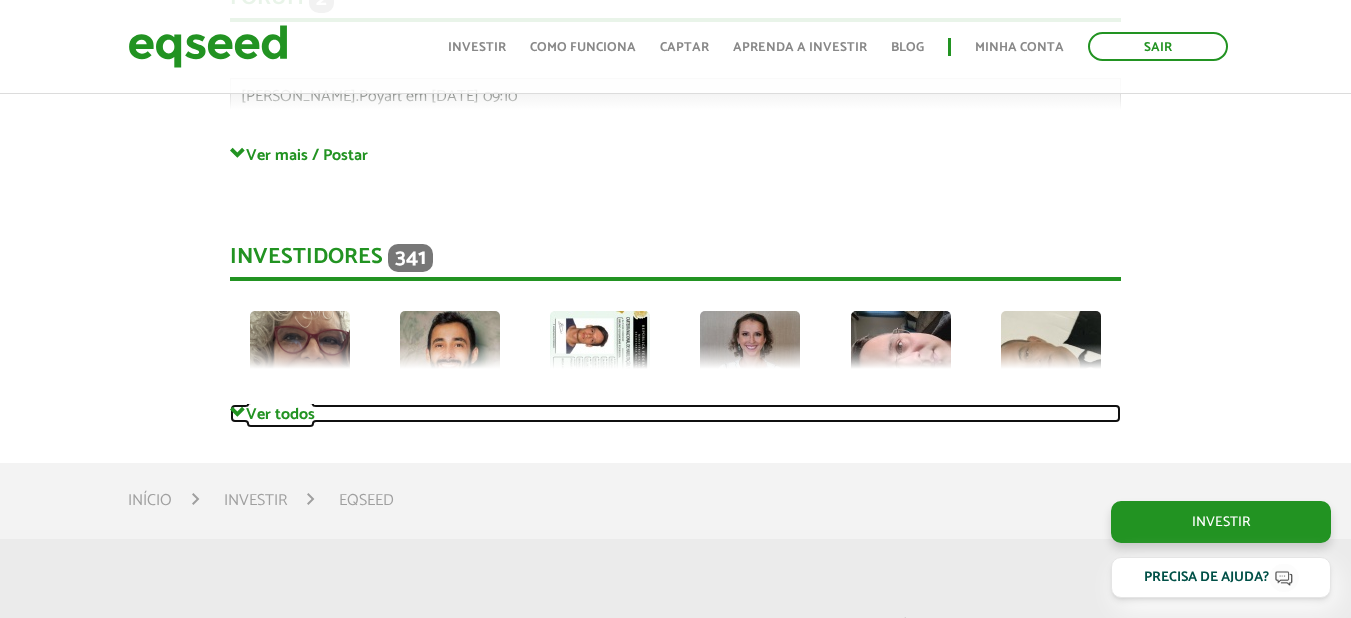 click on "Ver todos" at bounding box center (675, 413) 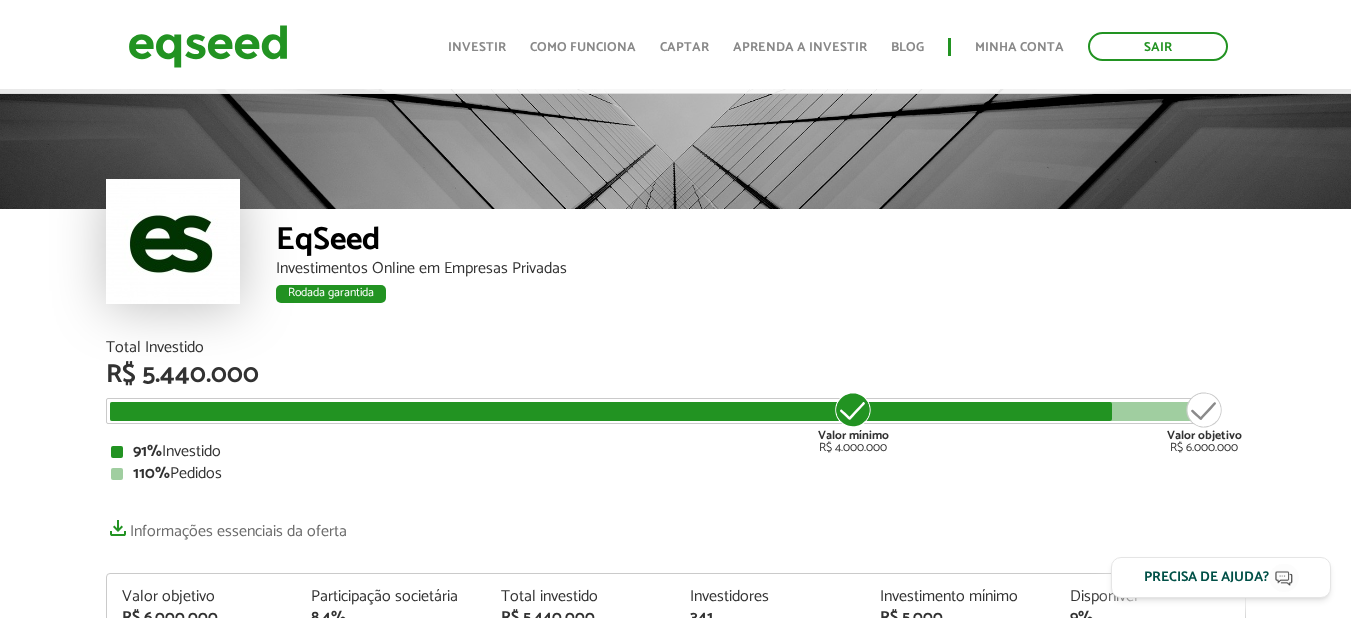 scroll, scrollTop: 0, scrollLeft: 0, axis: both 